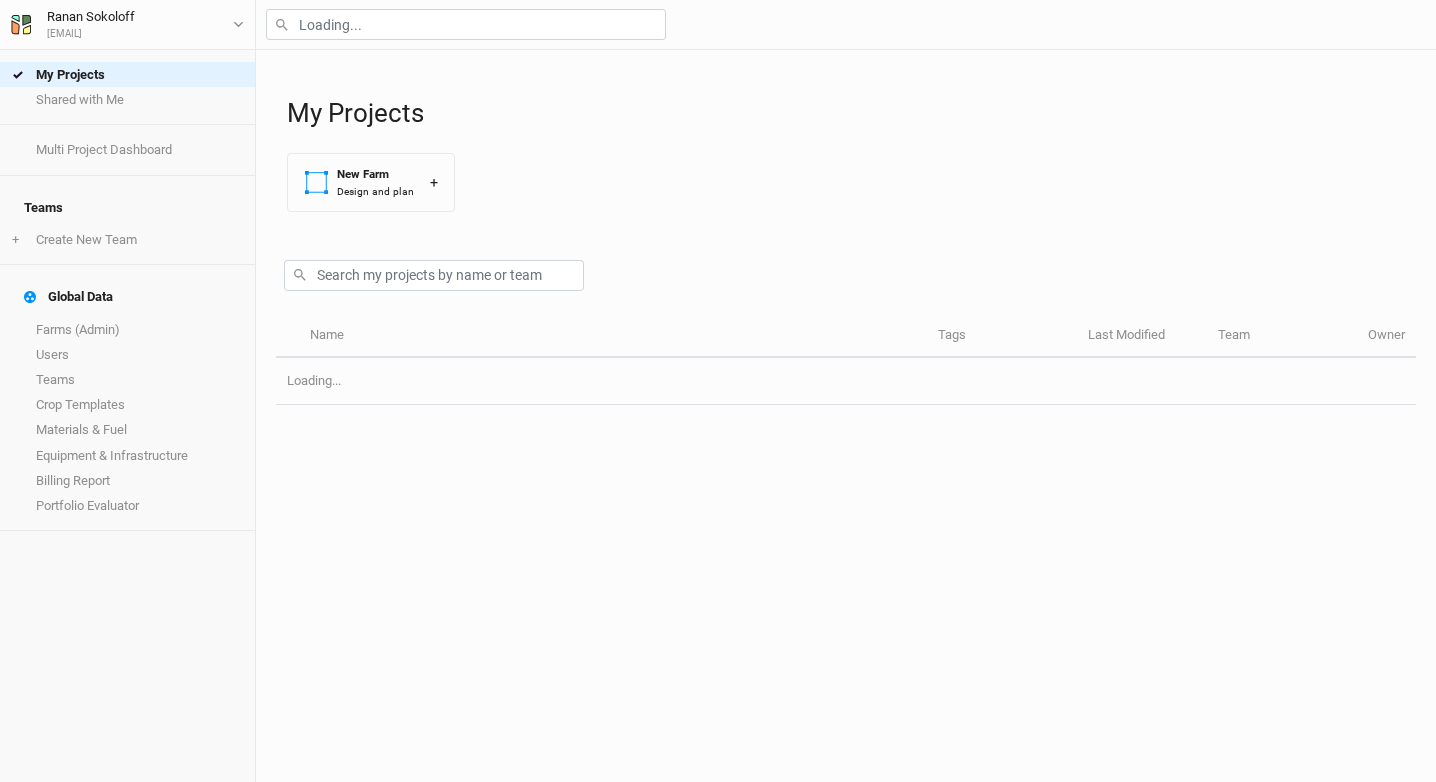scroll, scrollTop: 0, scrollLeft: 0, axis: both 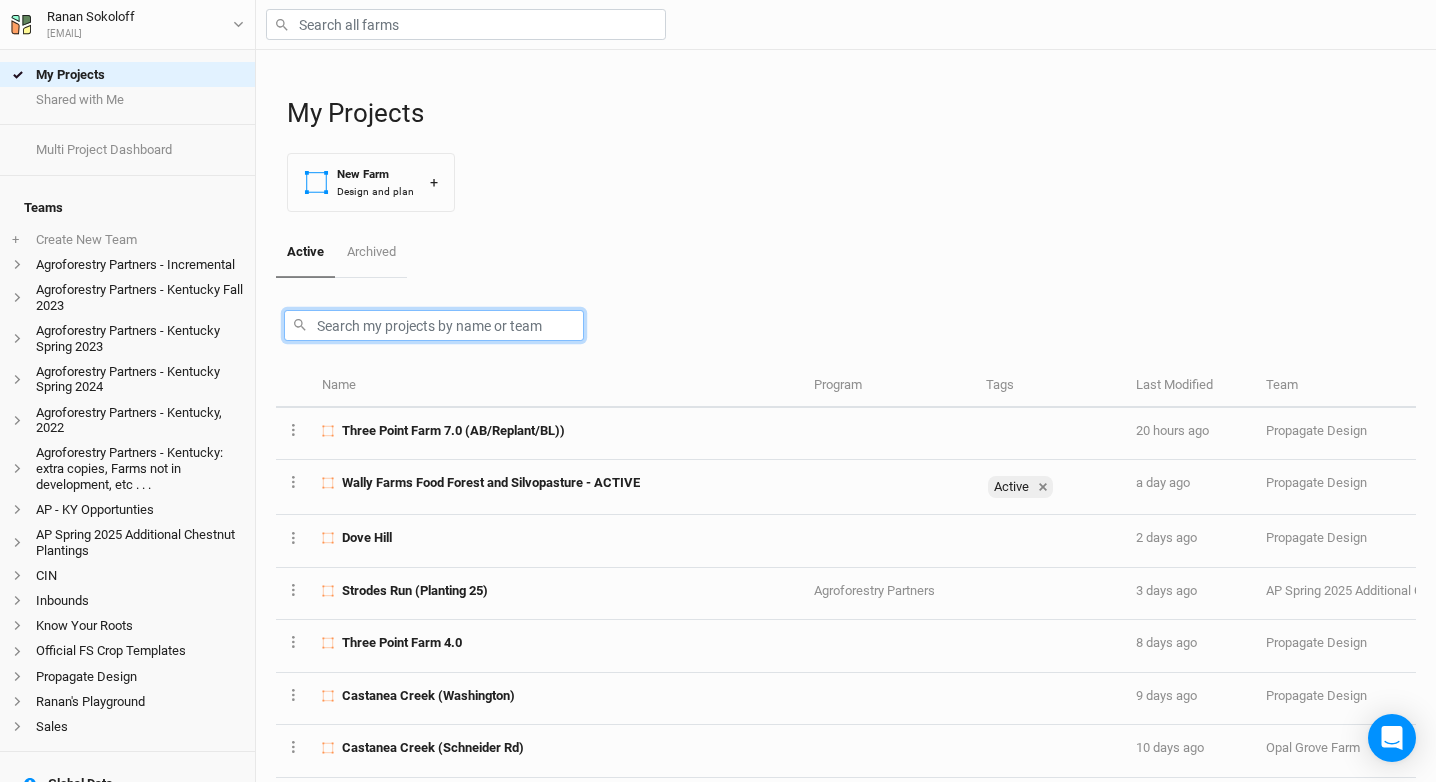 click at bounding box center [434, 325] 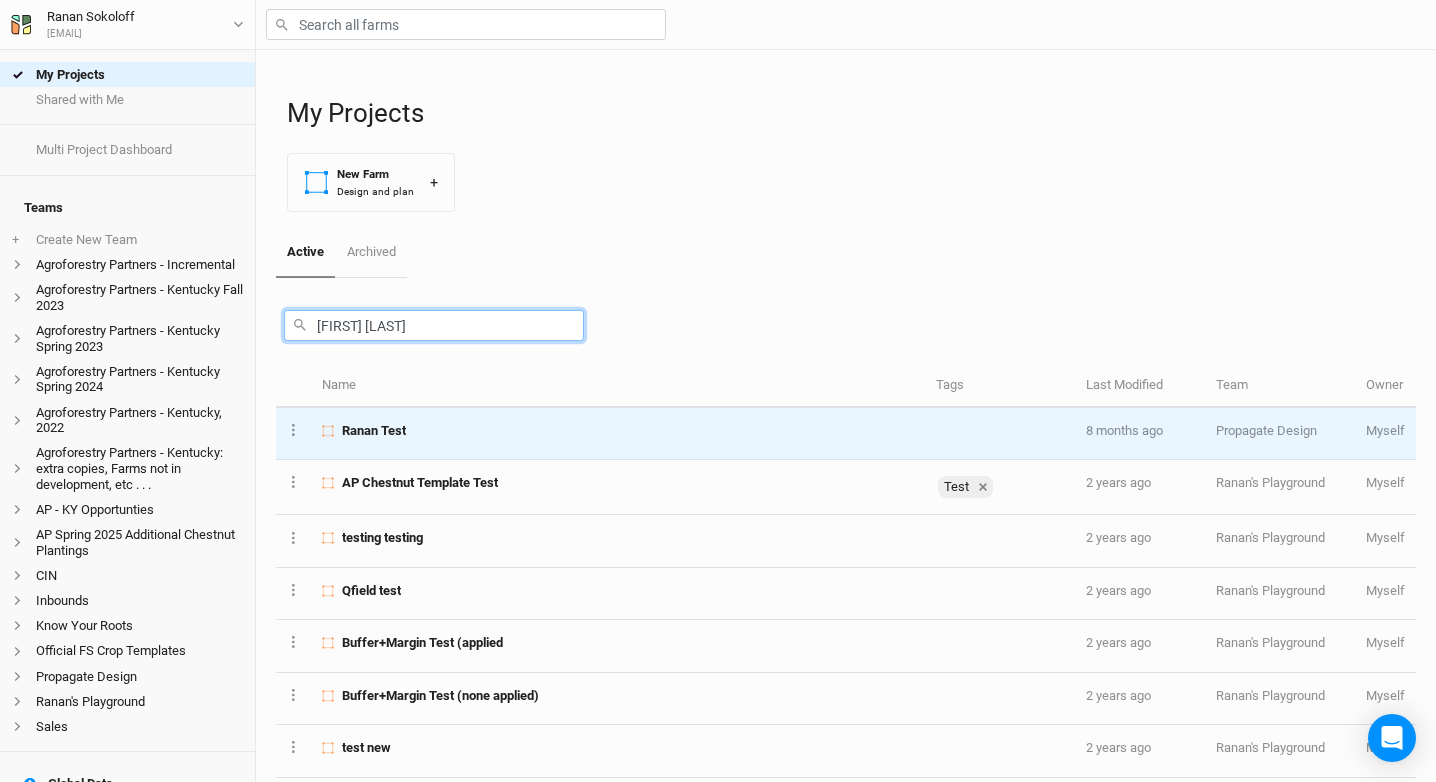 type on "ranan te" 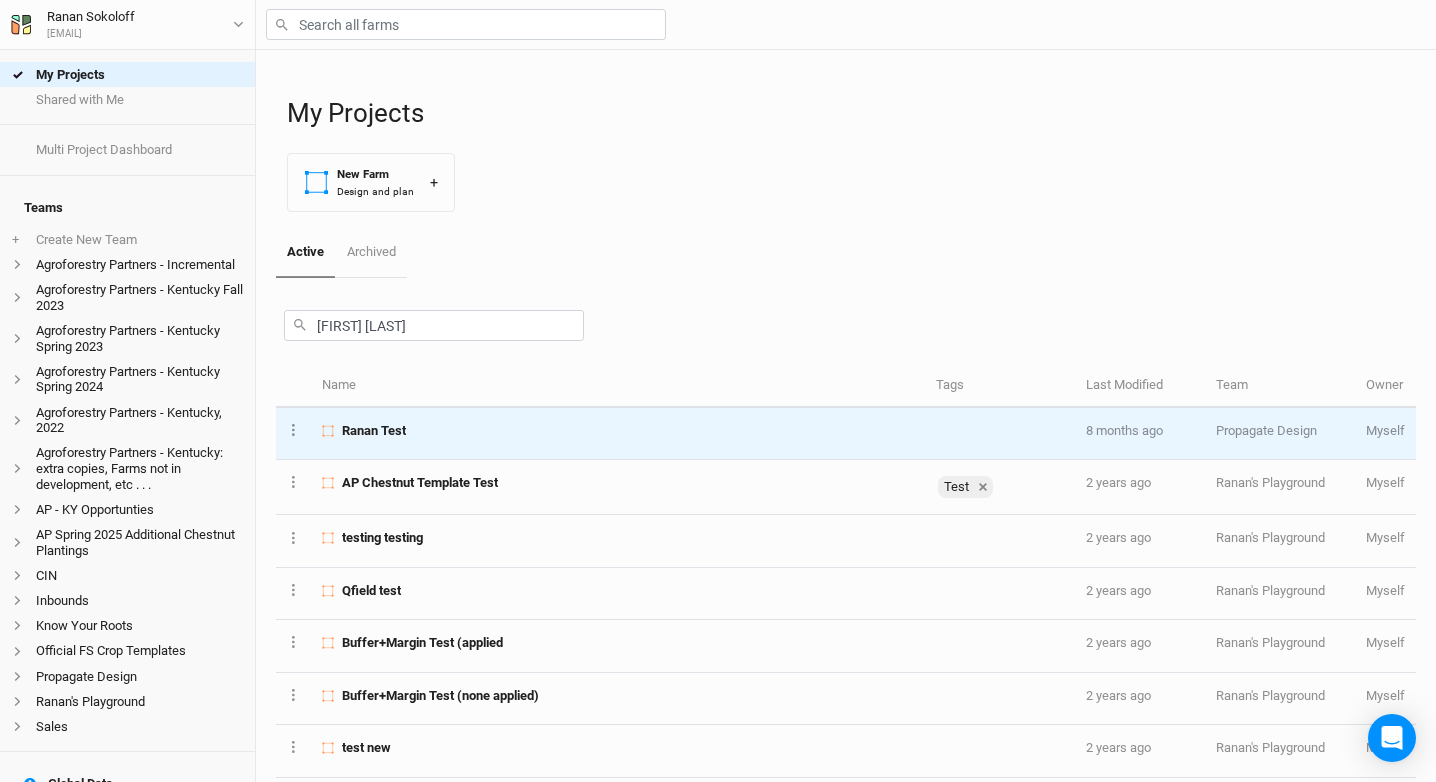 click on "Ranan Test" at bounding box center (617, 431) 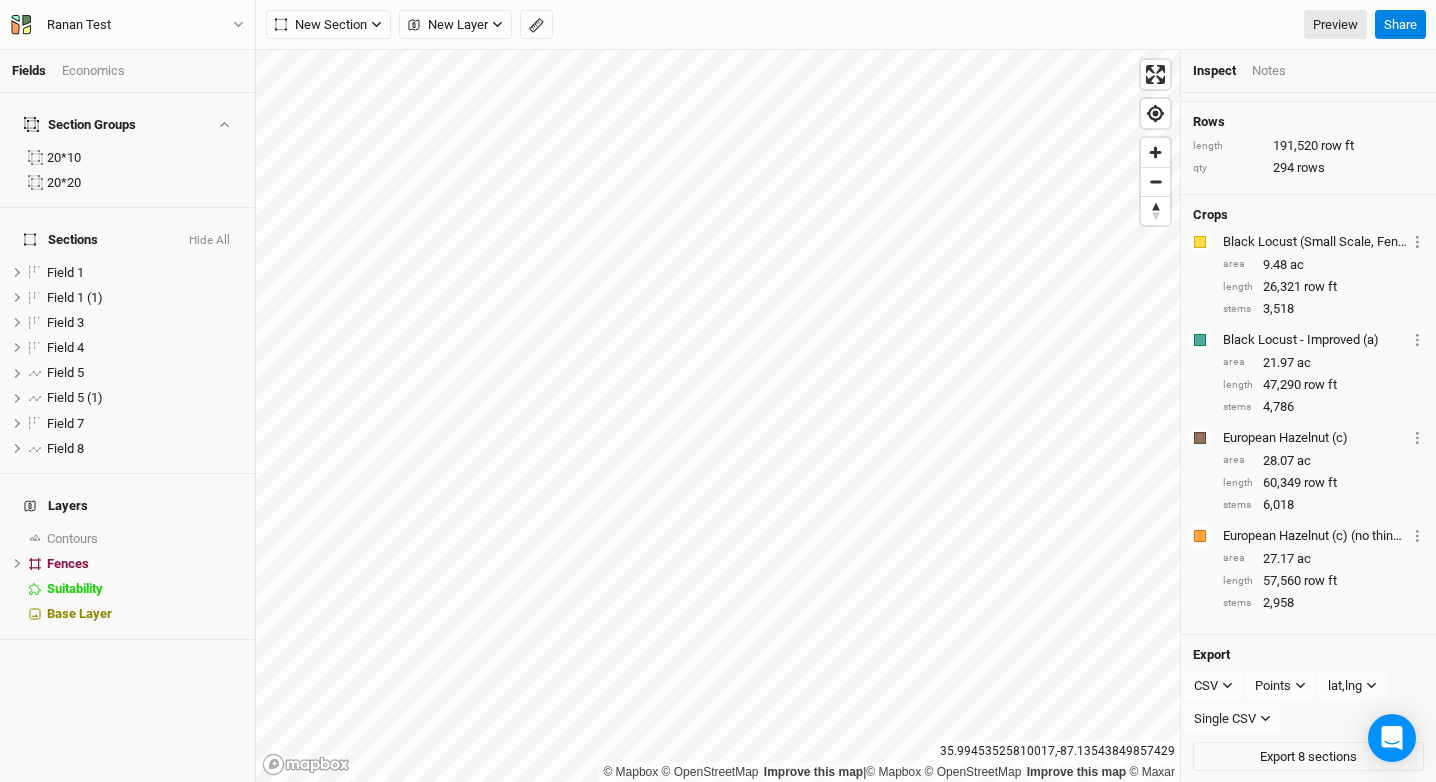 scroll, scrollTop: 176, scrollLeft: 0, axis: vertical 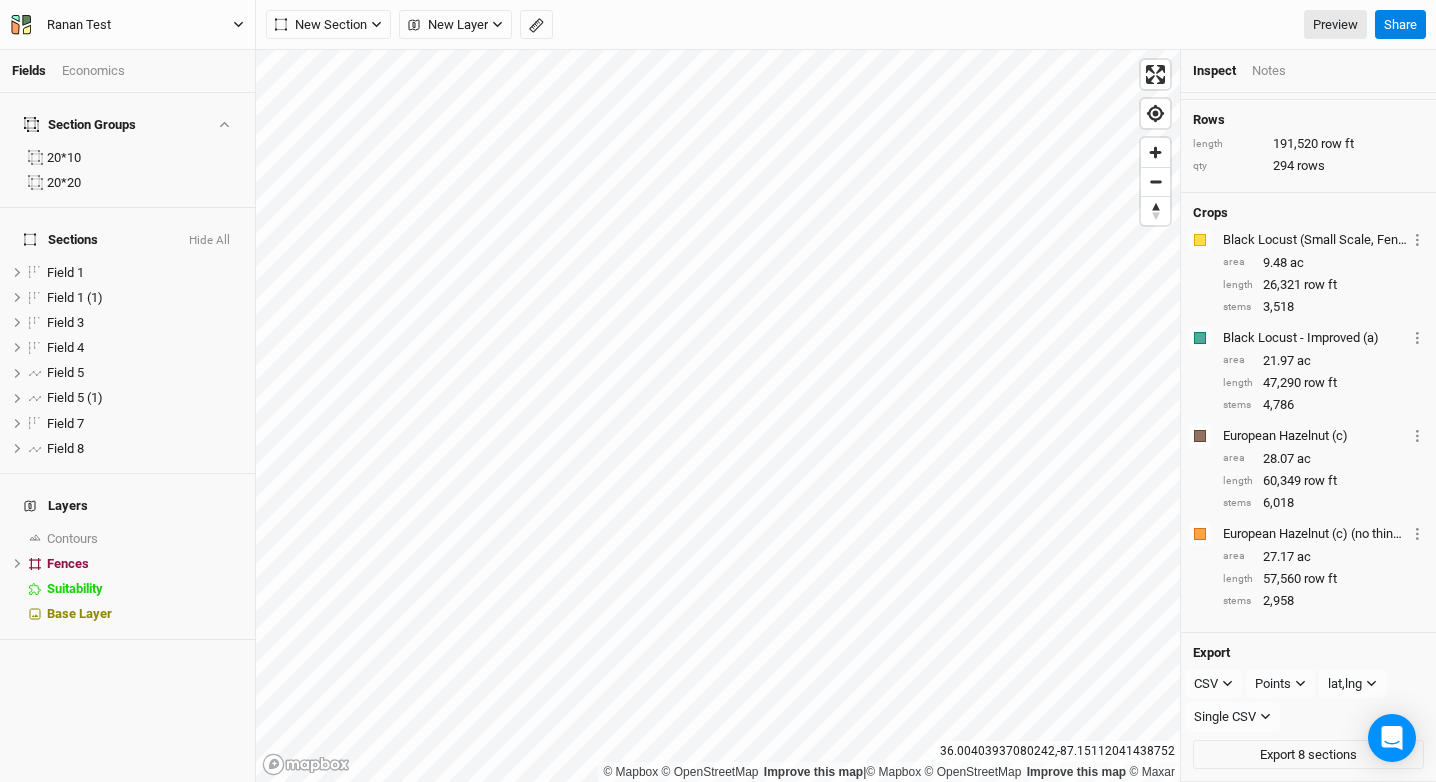 click on "Ranan Test" at bounding box center [79, 25] 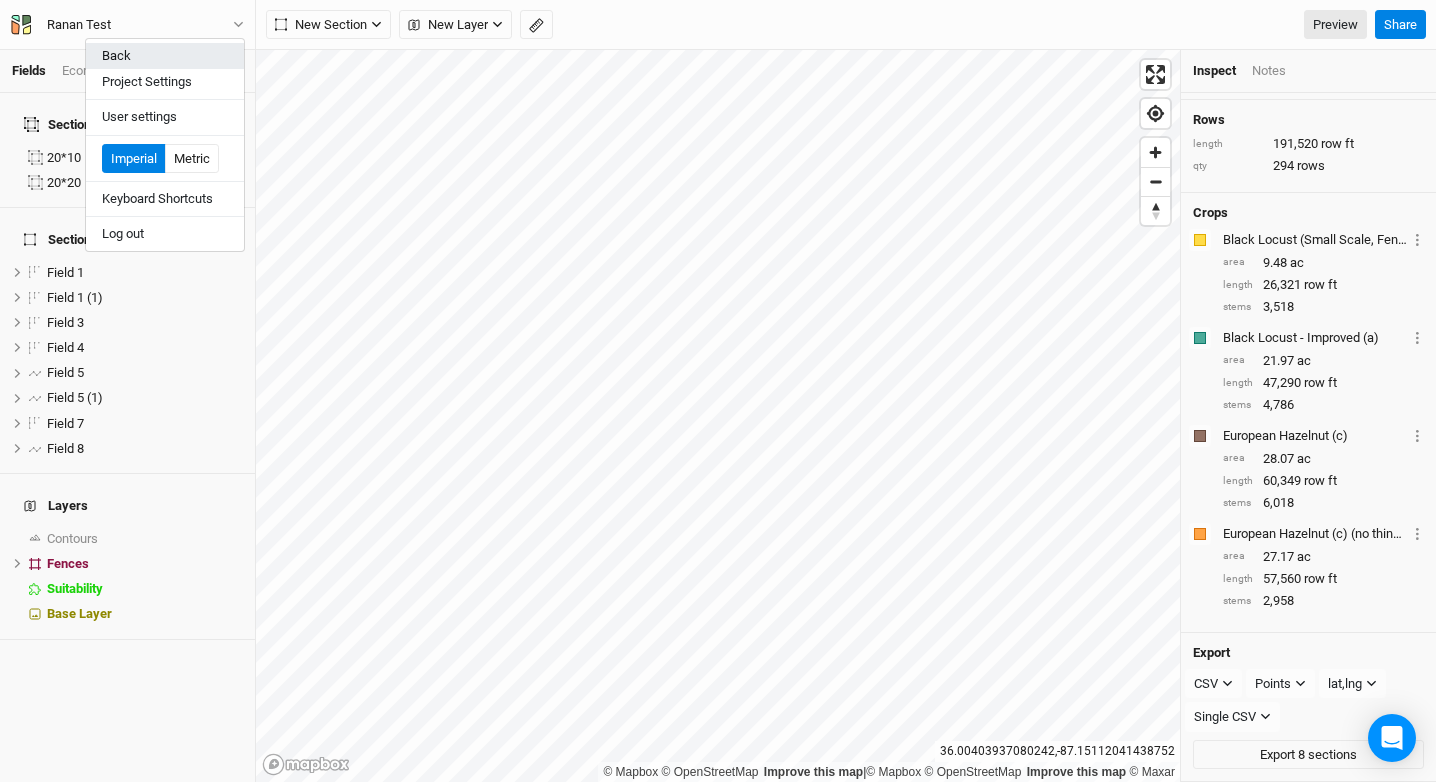 click on "Back" at bounding box center (165, 56) 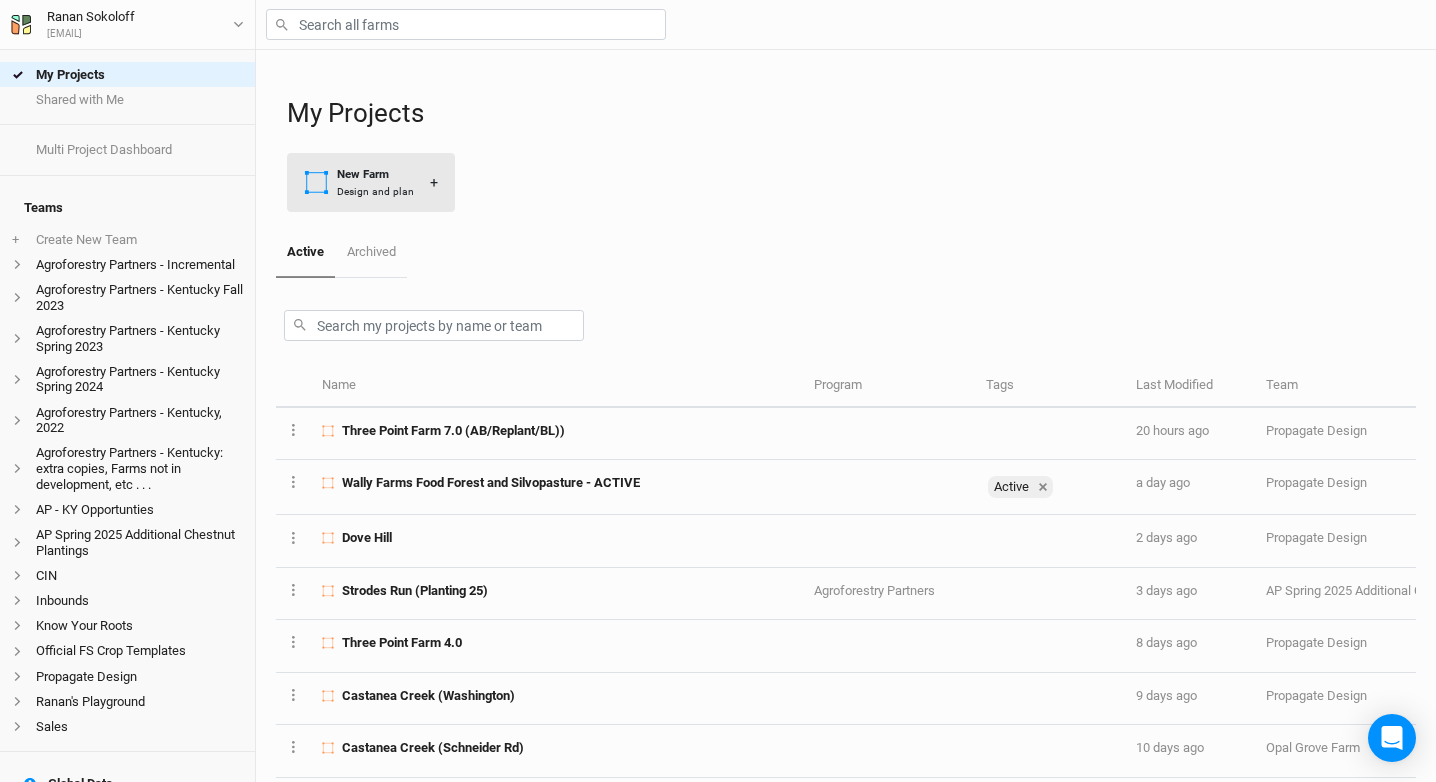 click on "New Farm" at bounding box center [375, 174] 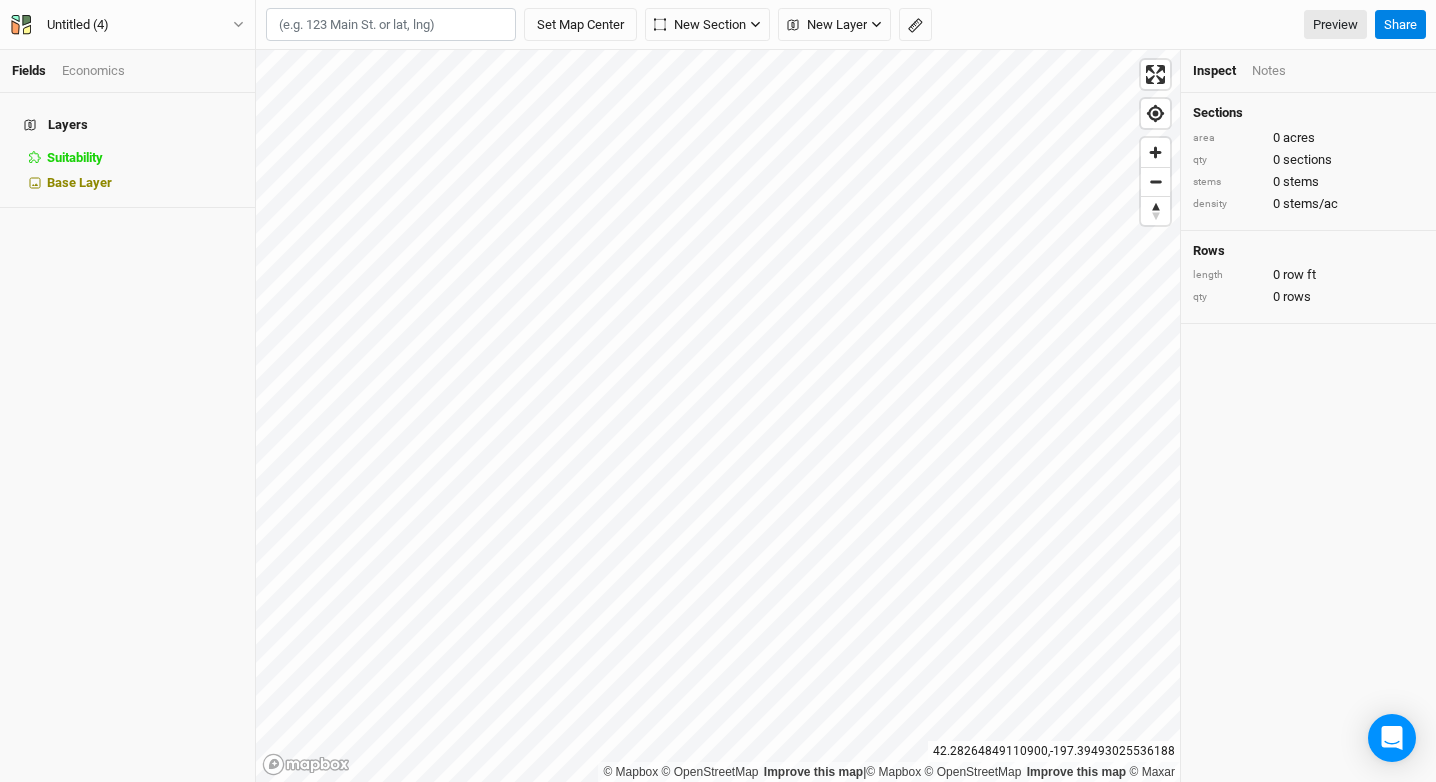 click at bounding box center [391, 25] 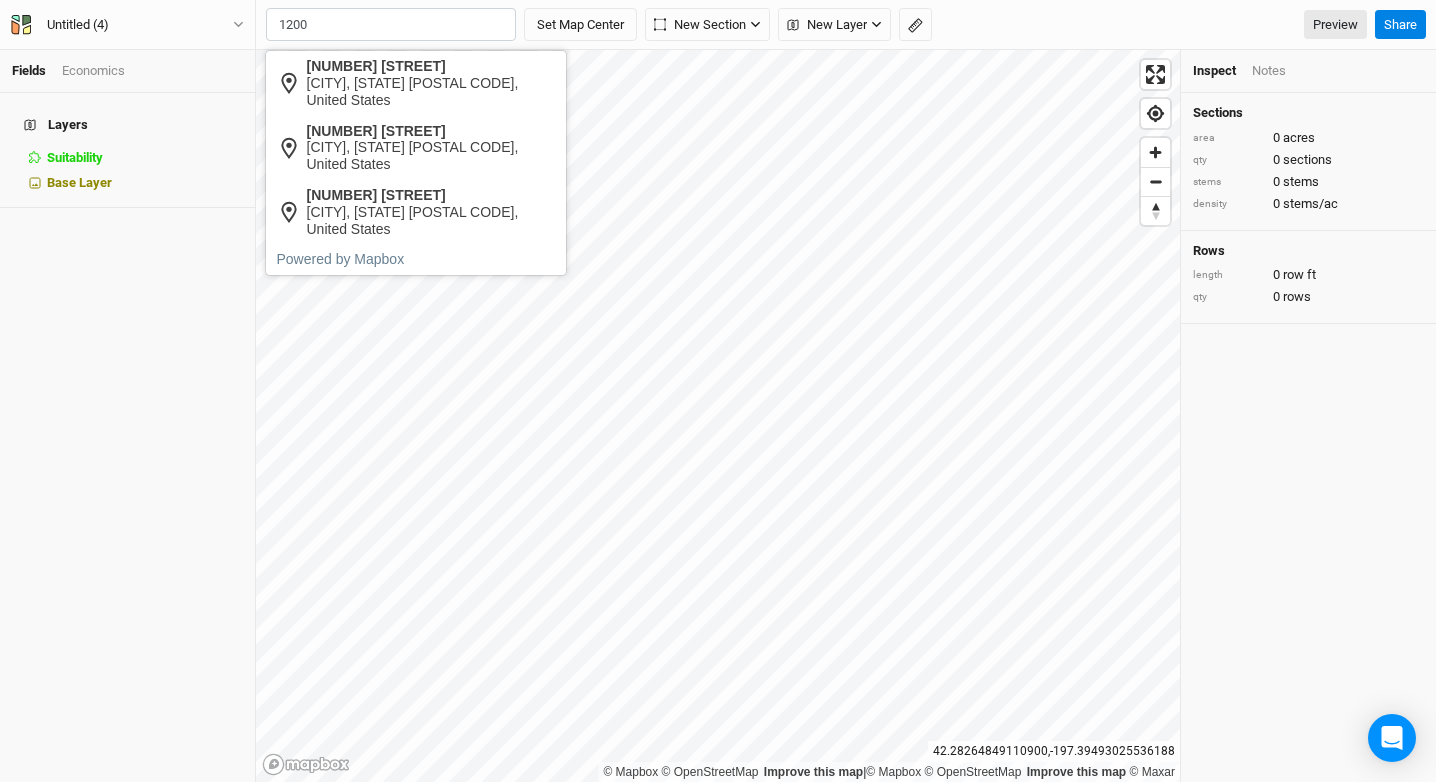 type on "[NUMBER] [STREET], [CITY], [STATE]" 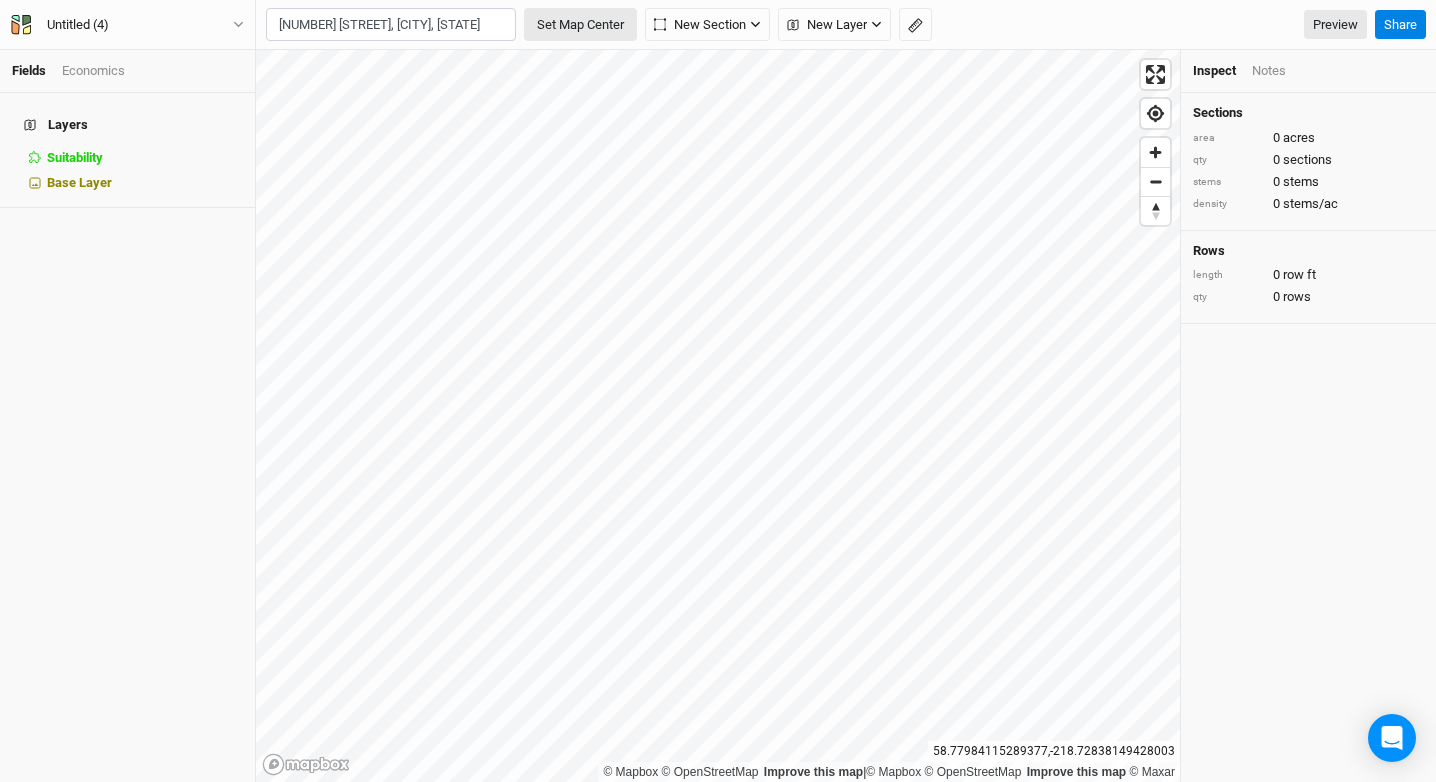 click on "Set Map Center" at bounding box center (580, 25) 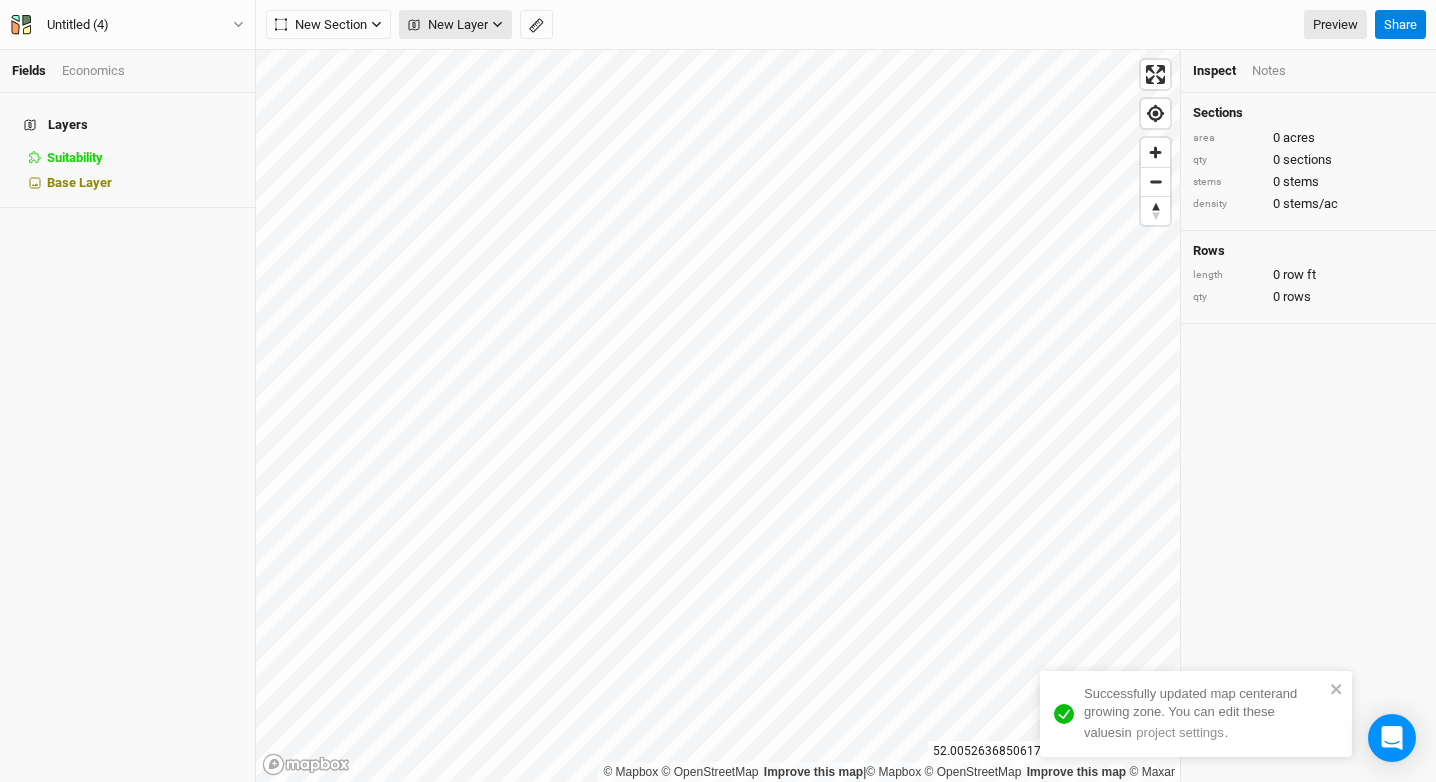 click on "New Layer" at bounding box center (448, 25) 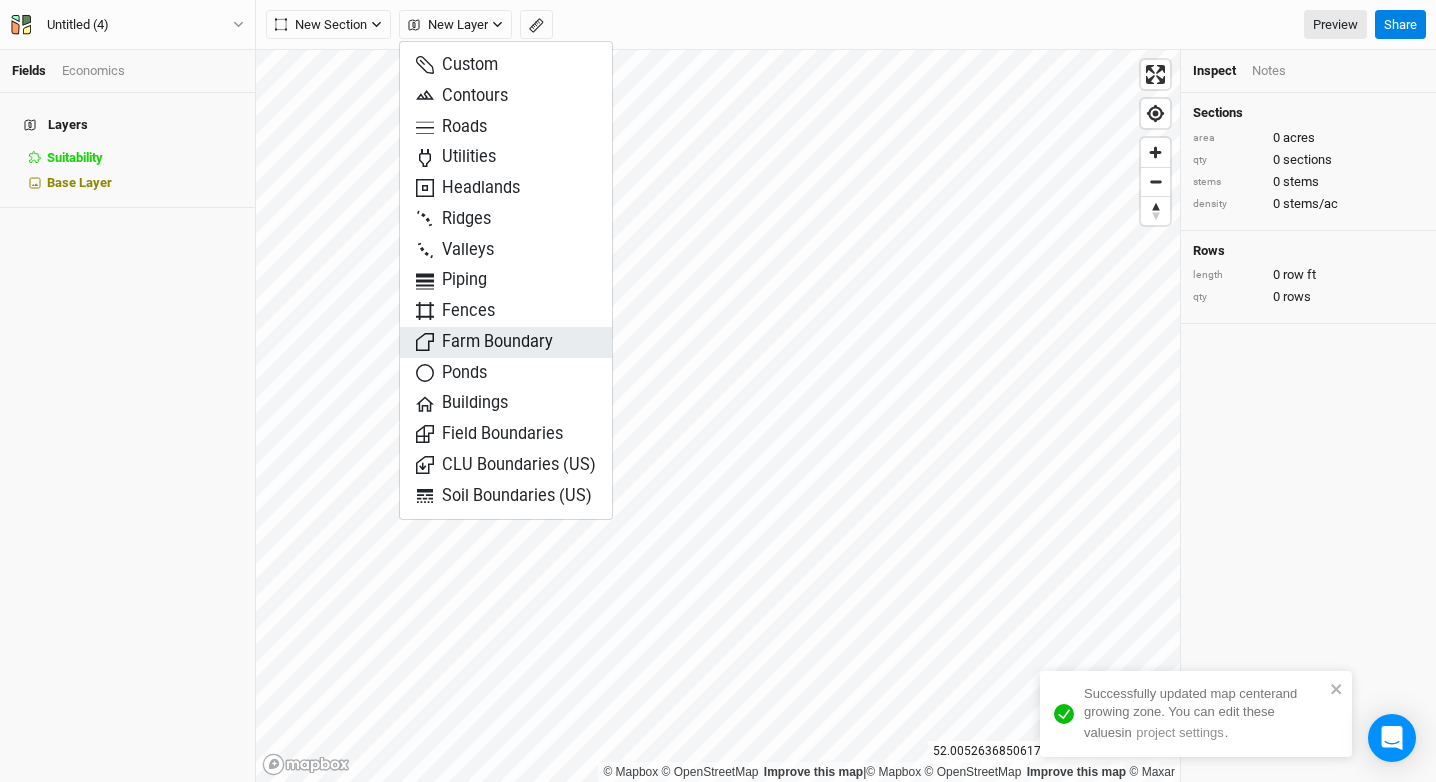 click on "Farm Boundary" at bounding box center (484, 342) 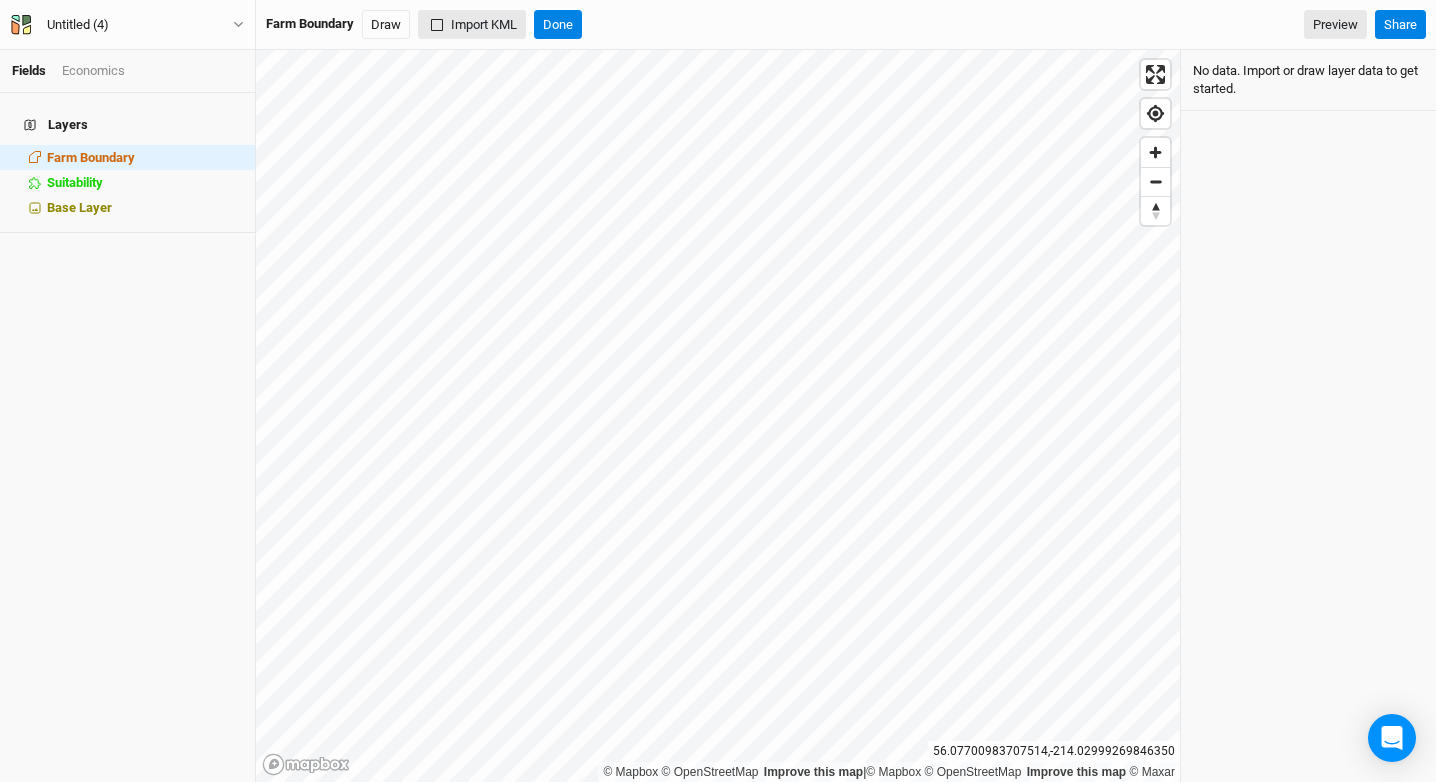 click on "Import KML" at bounding box center (472, 25) 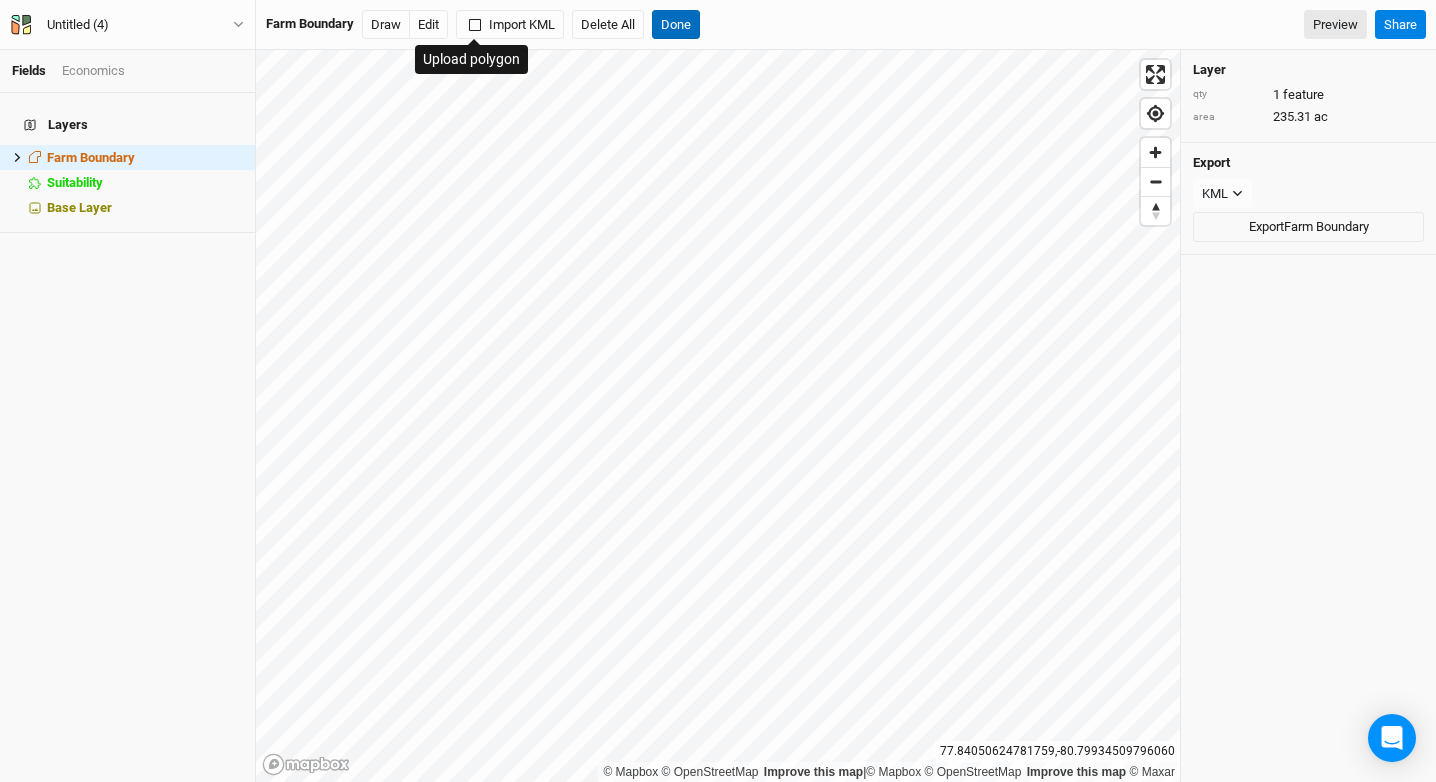 click on "Done" at bounding box center (676, 25) 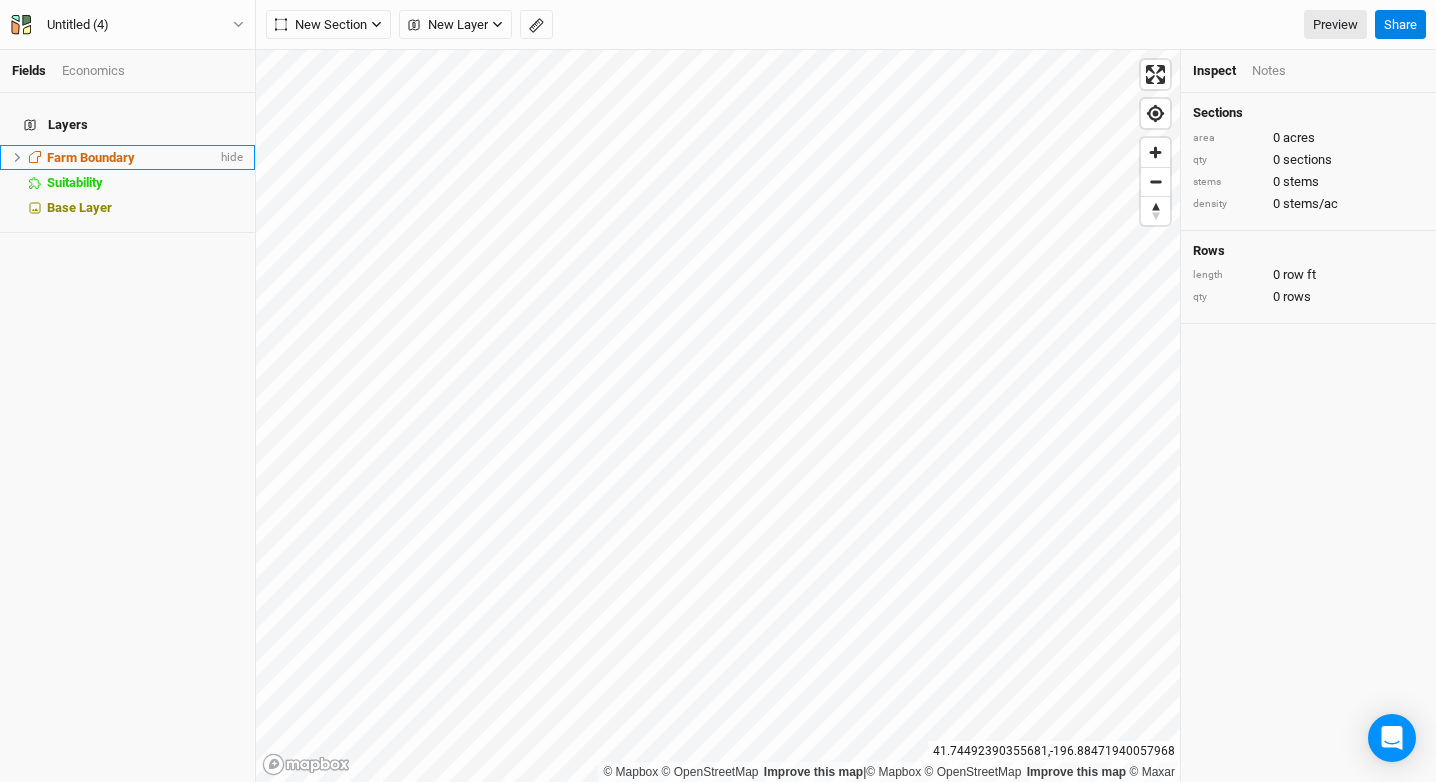 click on "Farm Boundary" at bounding box center (91, 157) 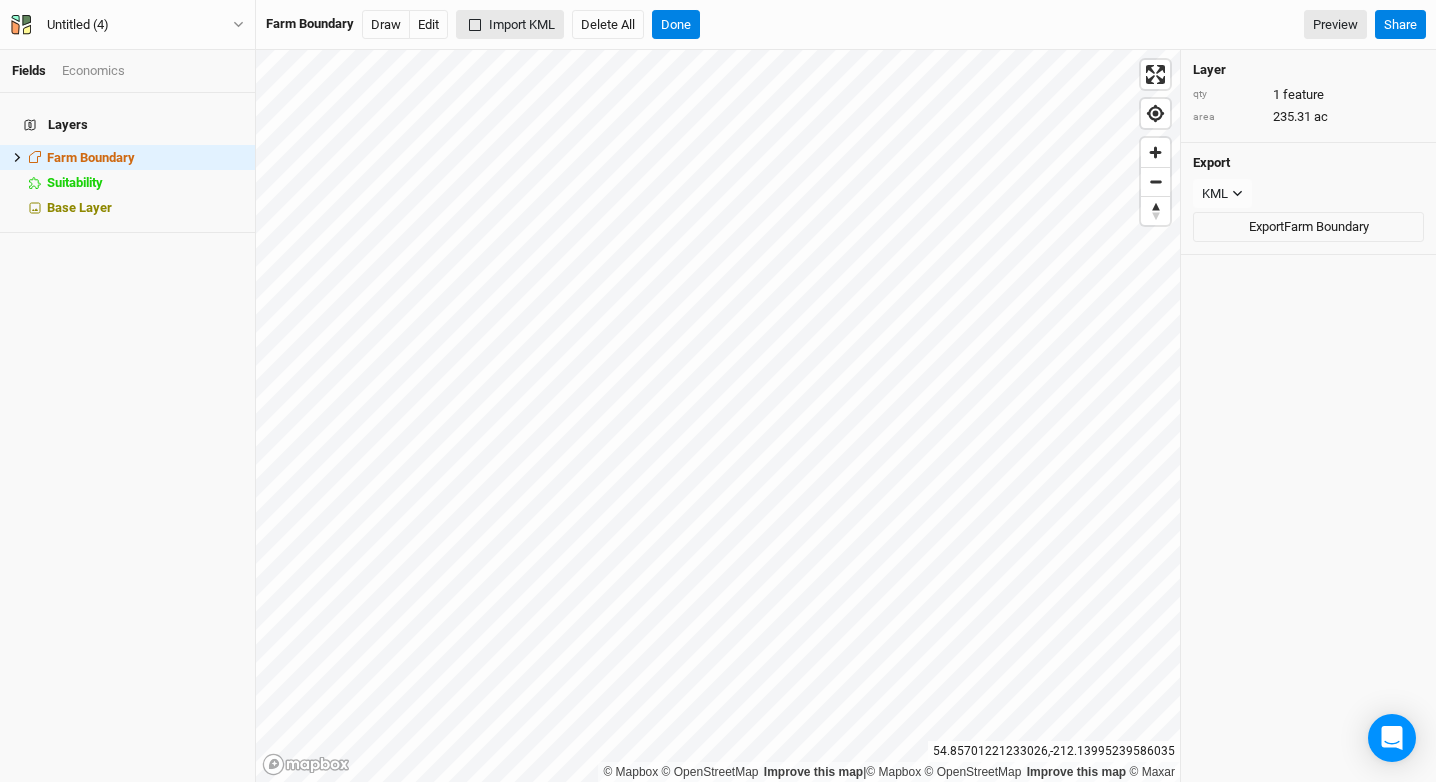 click 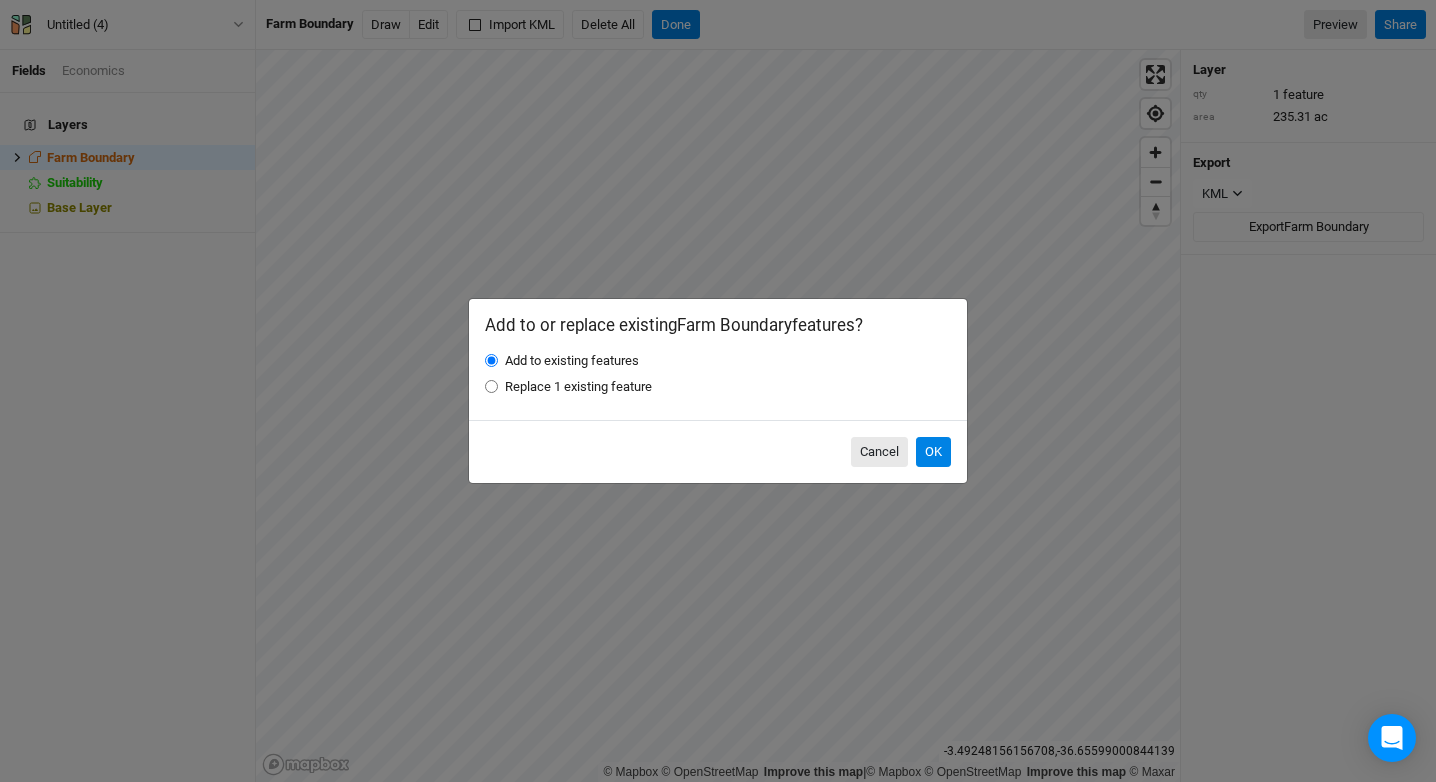 click on "Cancel OK" at bounding box center [718, 451] 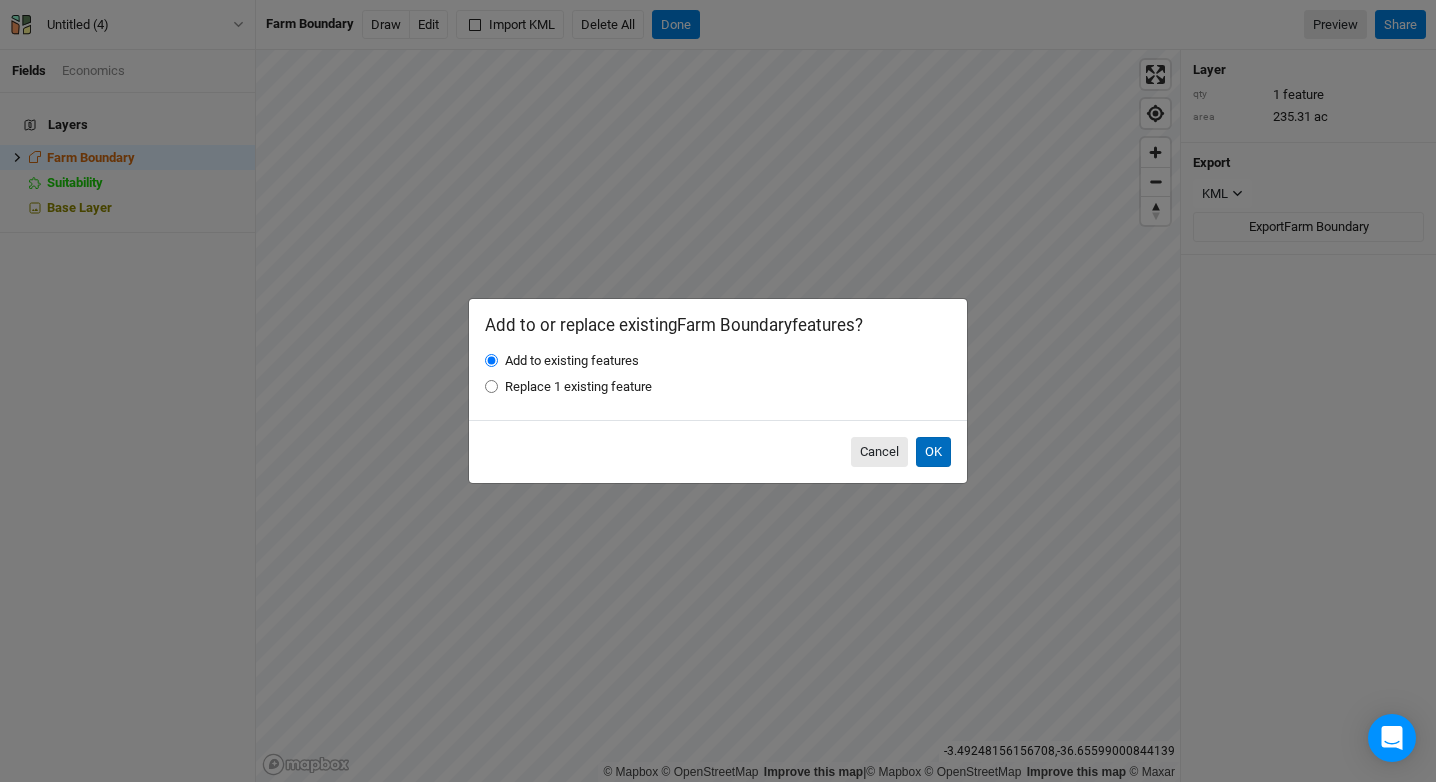 click on "OK" at bounding box center (933, 452) 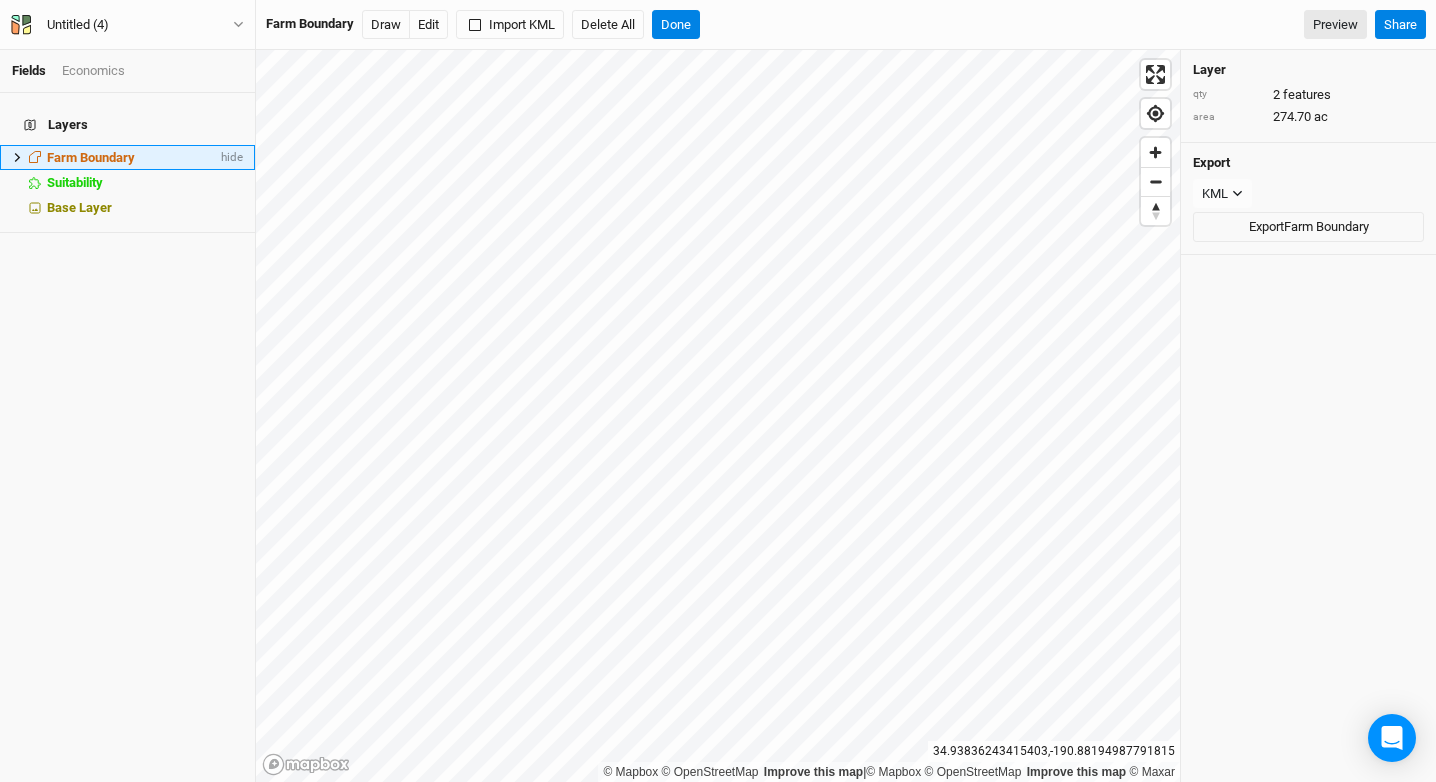 click 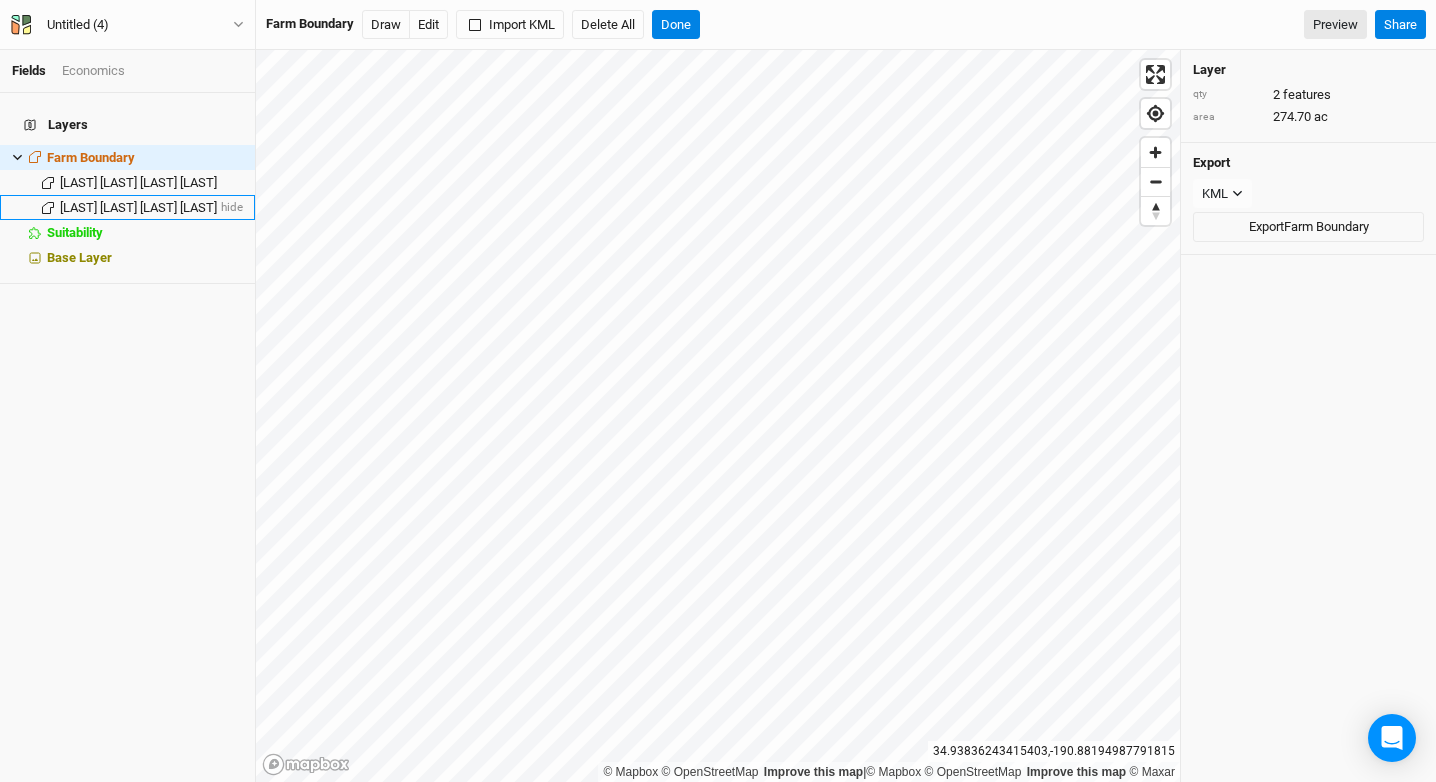 click on "OLSON KNUT ETUX KIM hide" at bounding box center (127, 207) 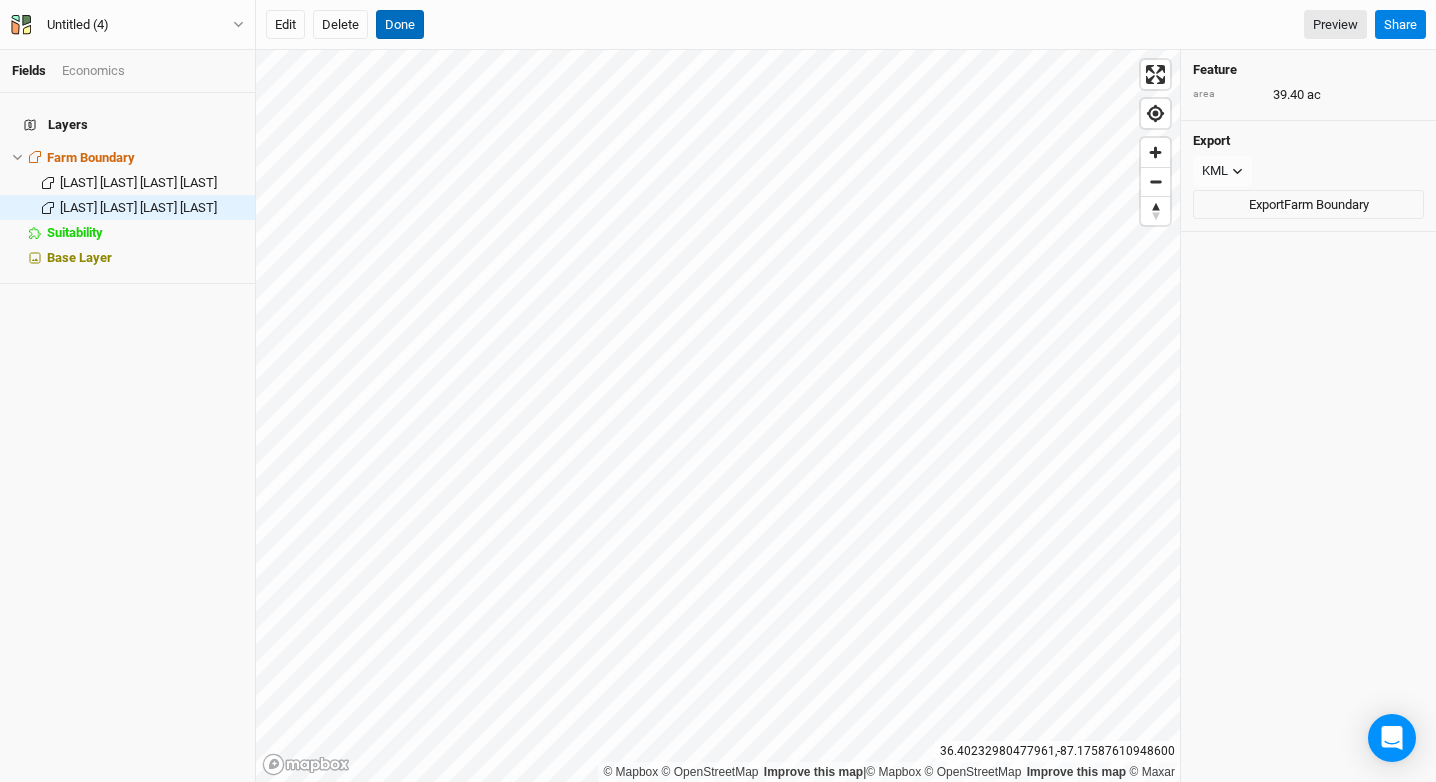 click on "Done" at bounding box center [400, 25] 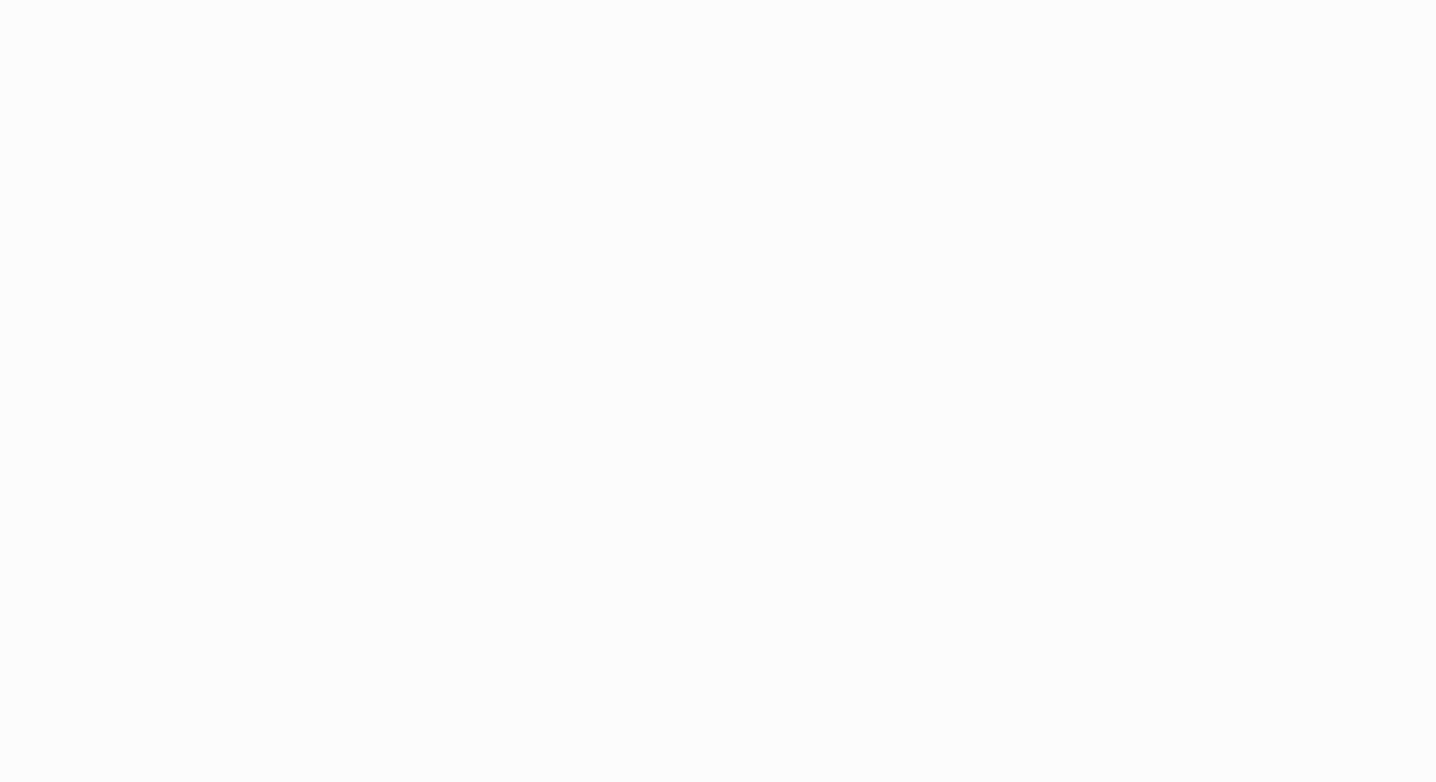 scroll, scrollTop: 0, scrollLeft: 0, axis: both 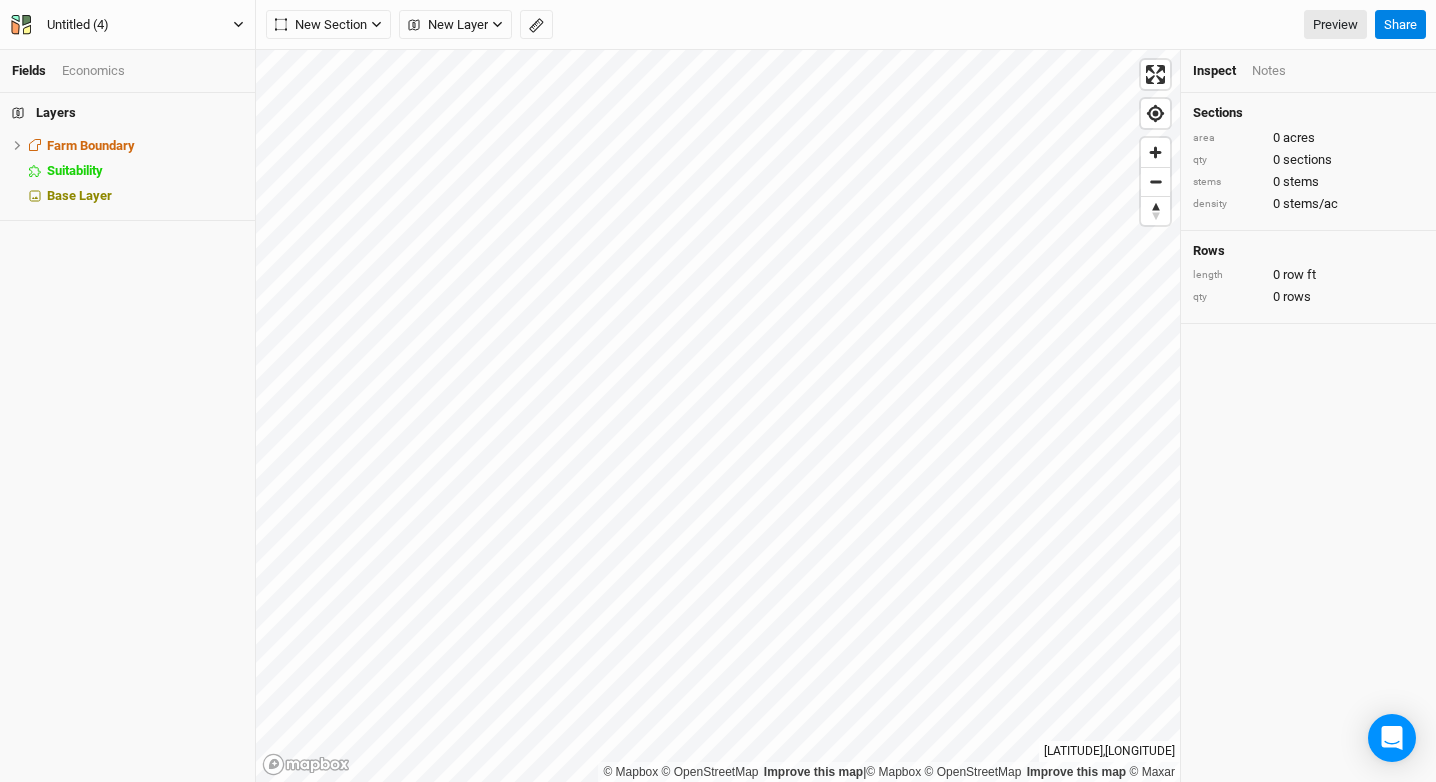 click on "Untitled (4)" at bounding box center [127, 25] 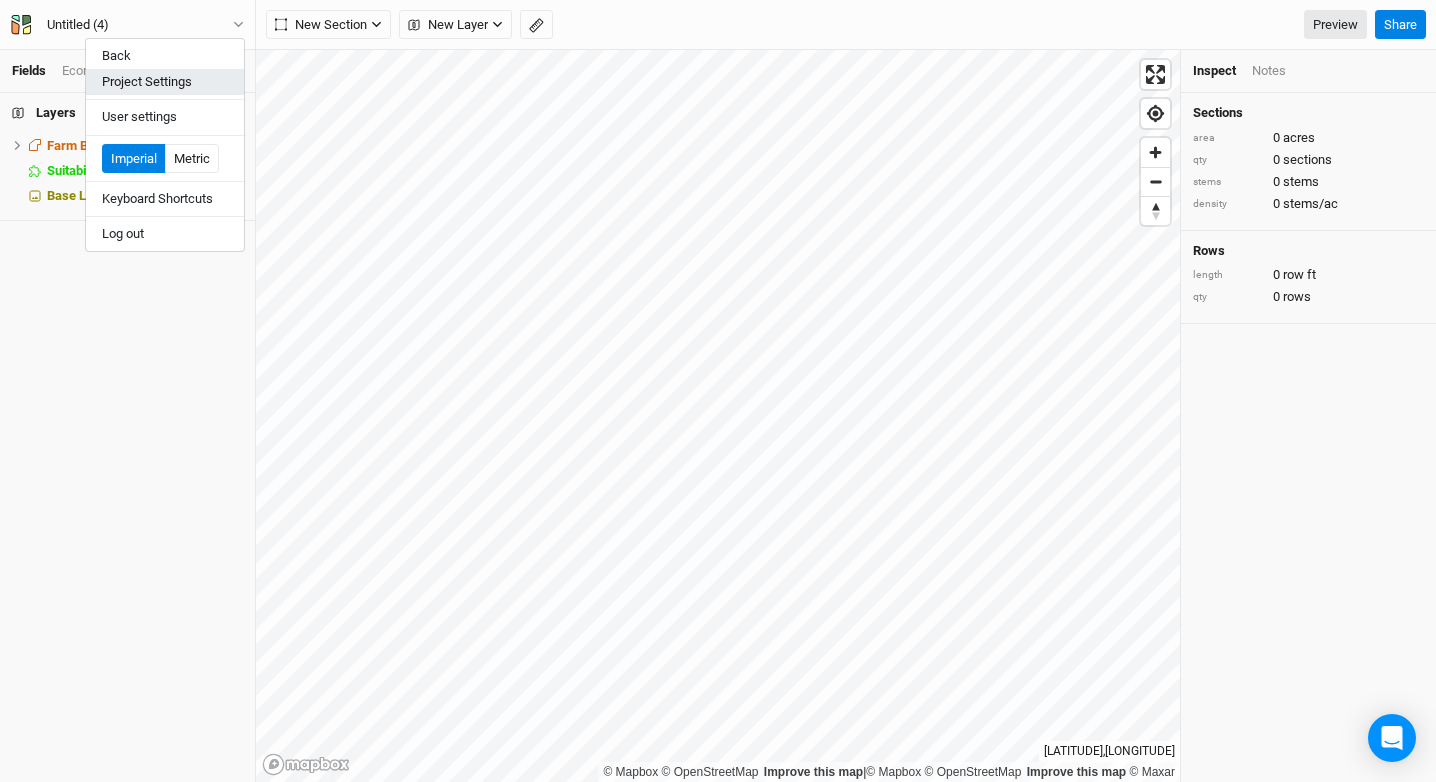 click on "Project Settings" at bounding box center [165, 82] 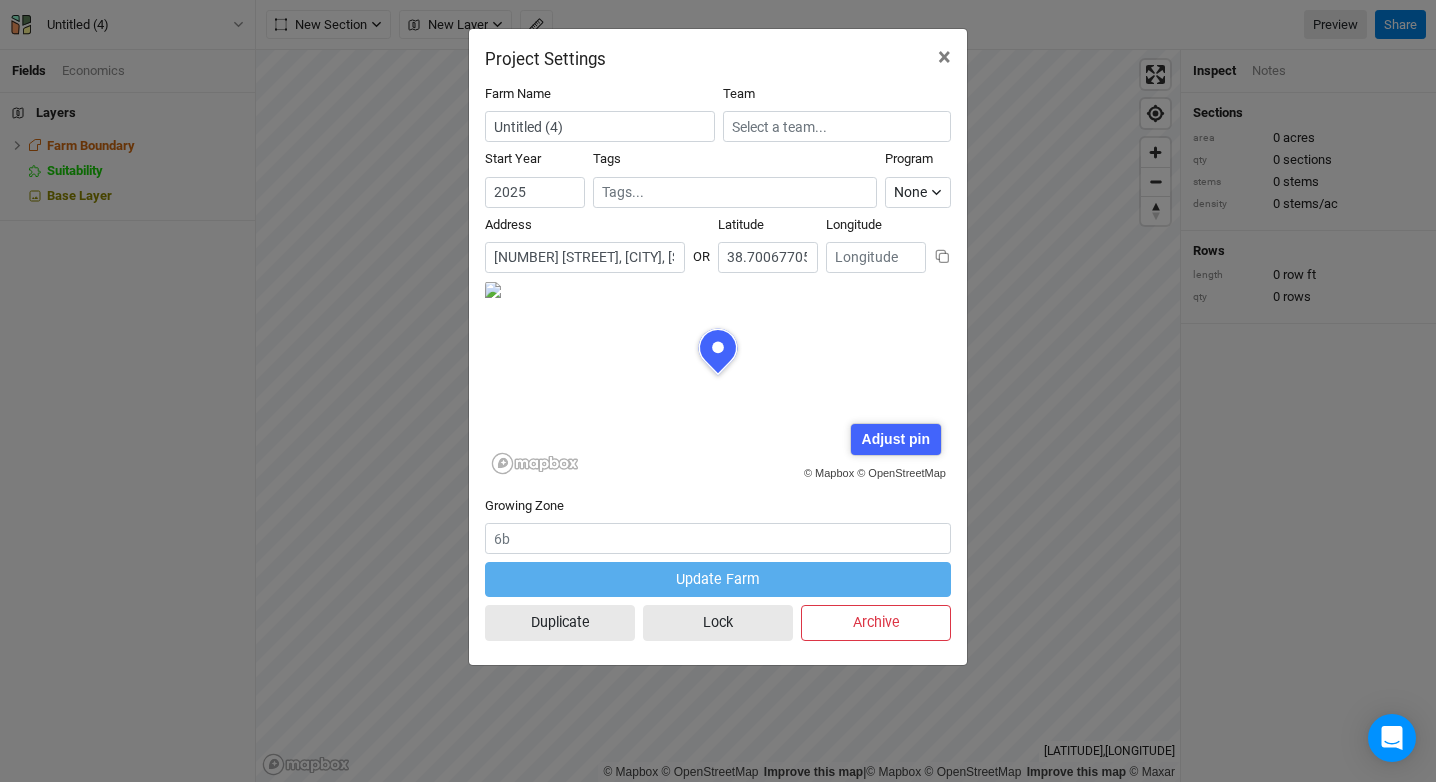 scroll, scrollTop: 100, scrollLeft: 233, axis: both 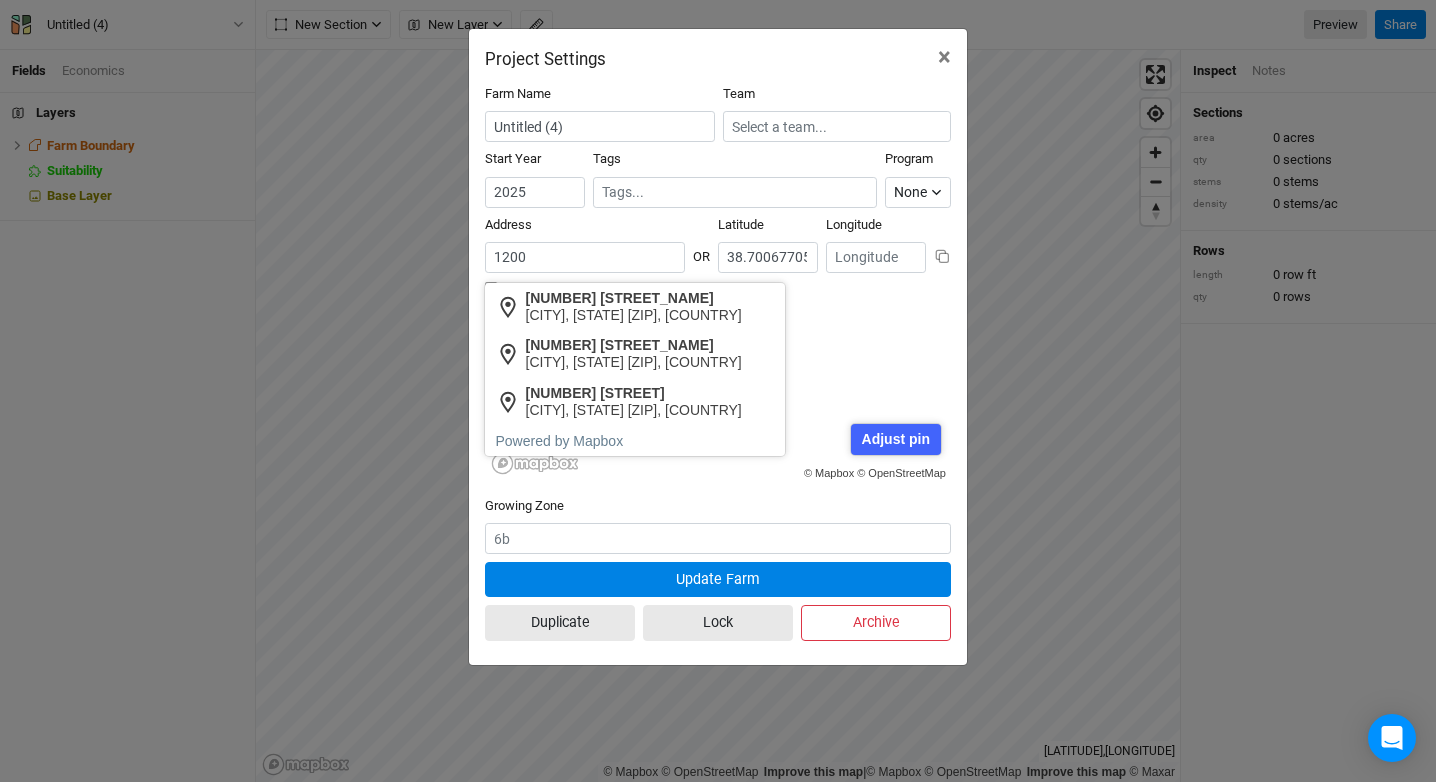 click on "1200" at bounding box center [585, 257] 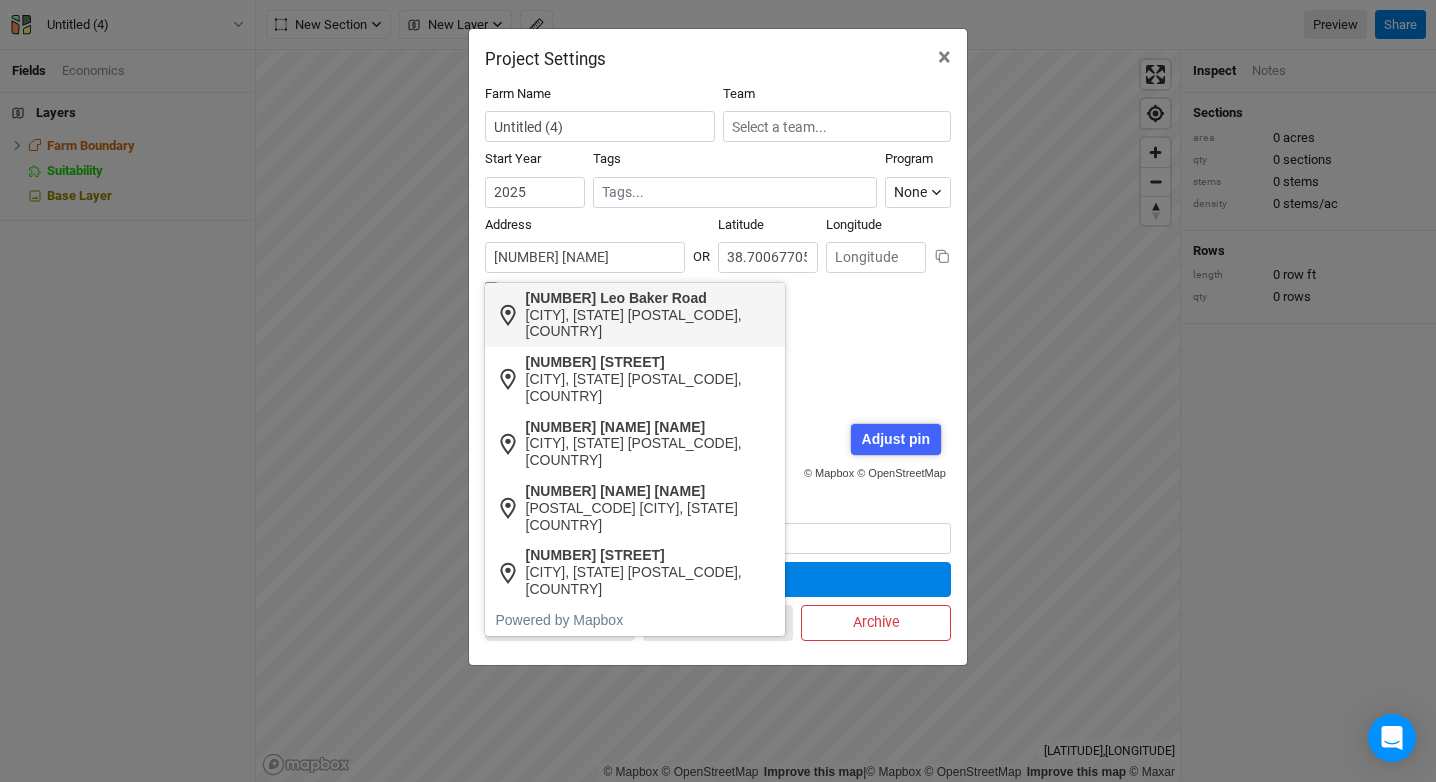 click on "[CITY], [STATE] [POSTAL_CODE], [COUNTRY]" at bounding box center (650, 324) 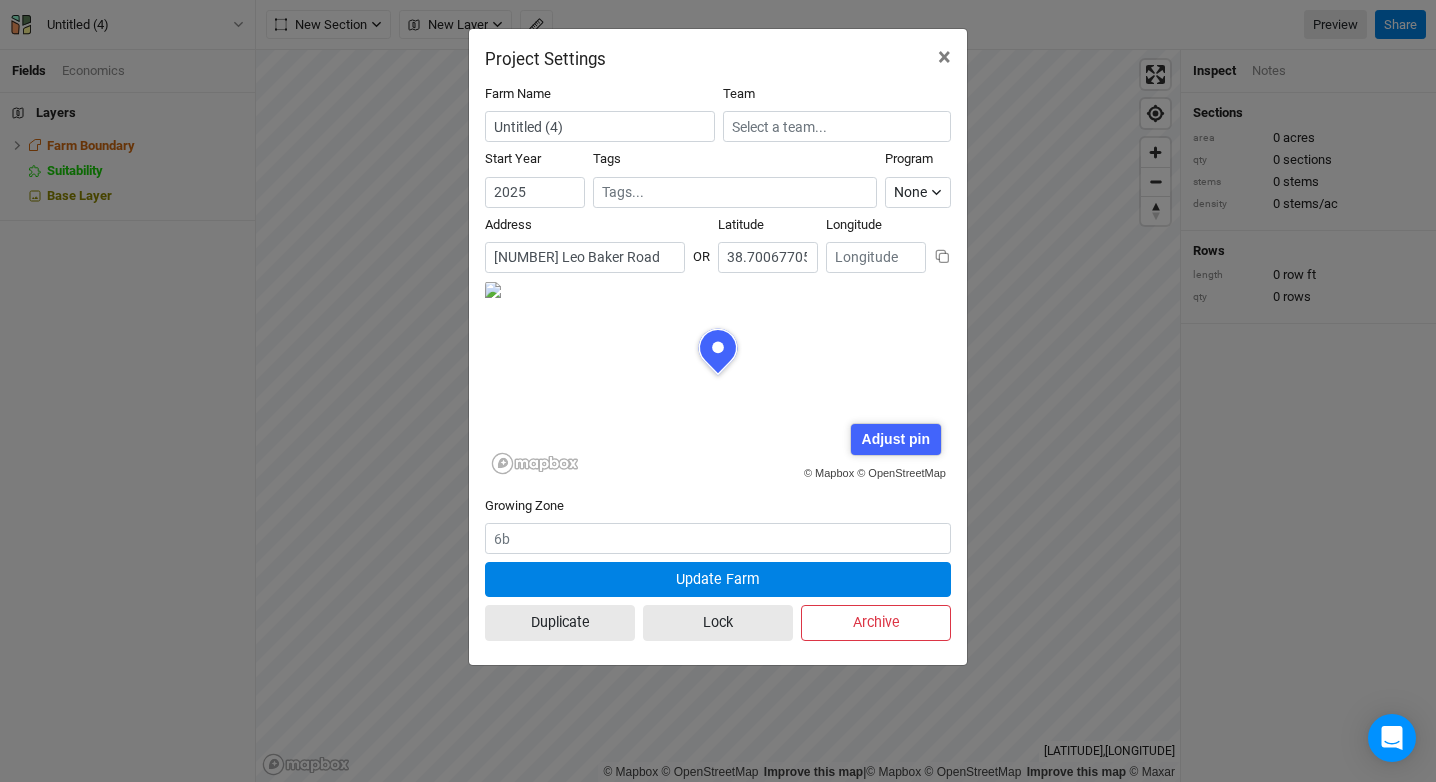type on "[NUMBER] [STREET], [CITY], [STATE] [POSTAL_CODE], [COUNTRY]" 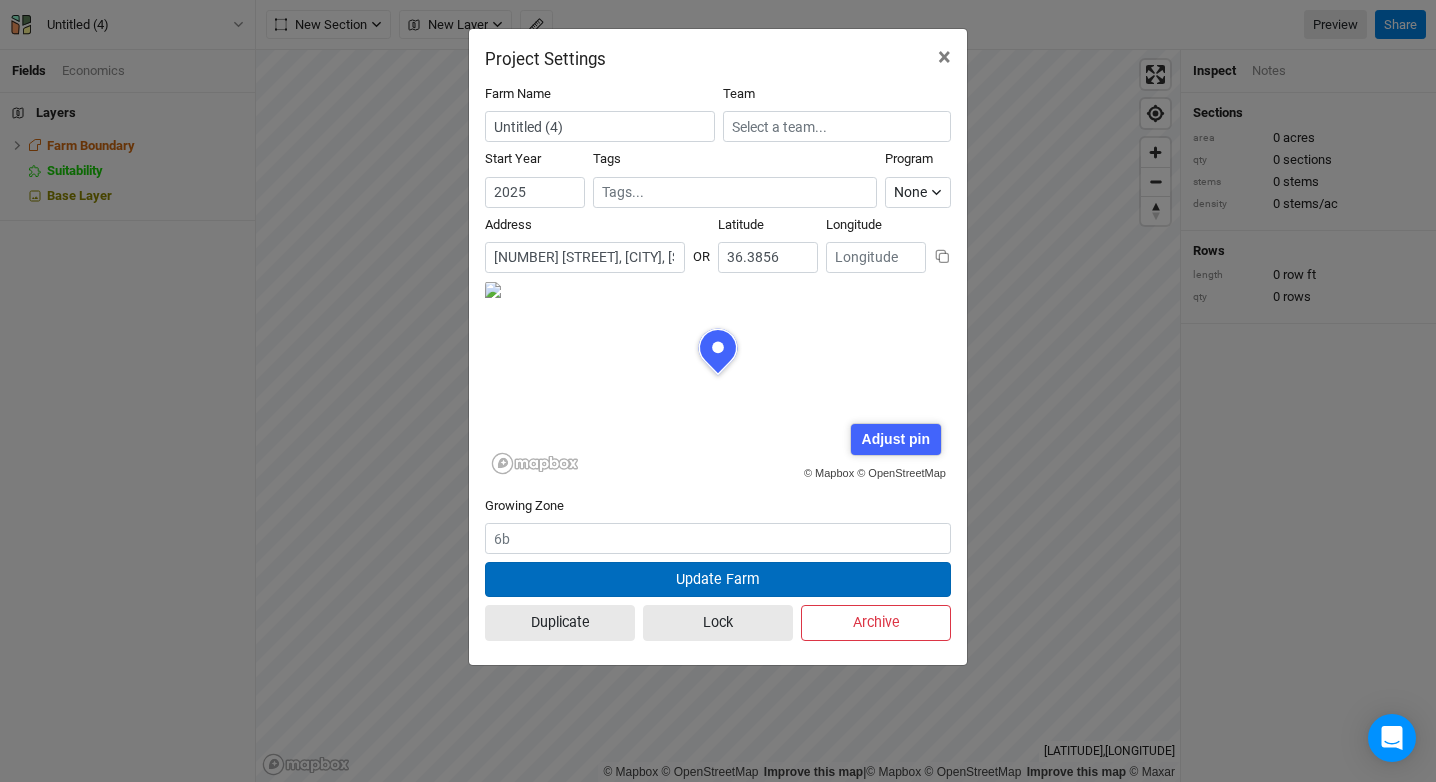 click on "Update Farm" at bounding box center (718, 579) 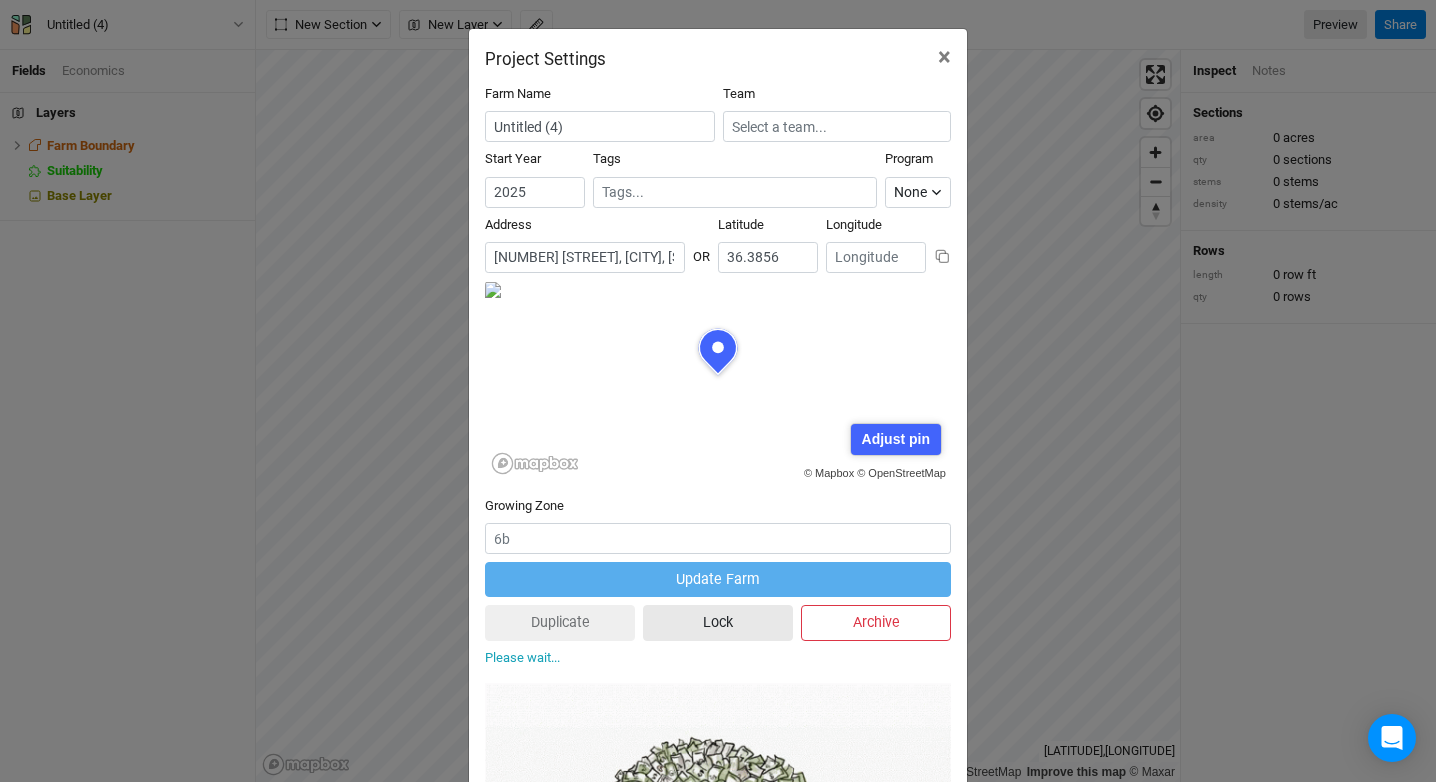 type 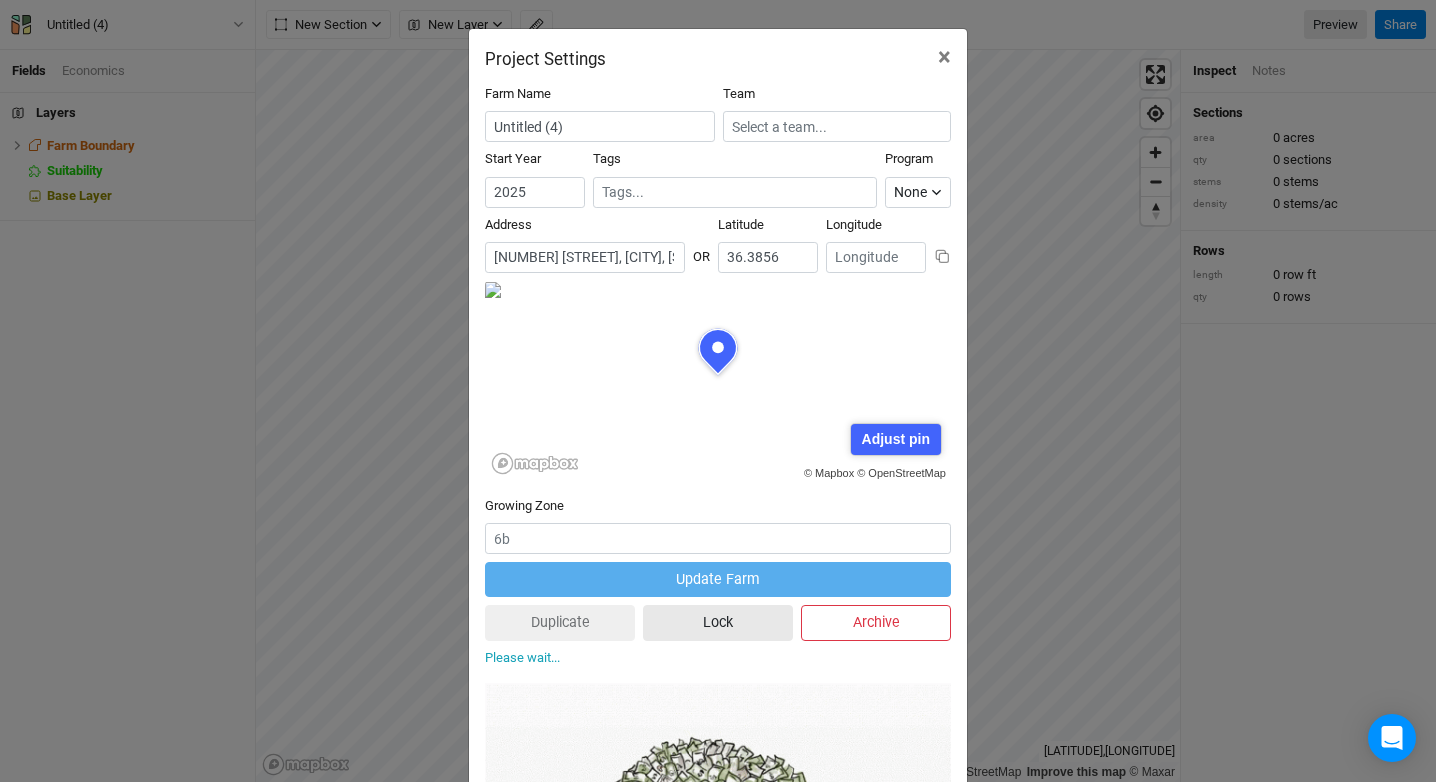 type 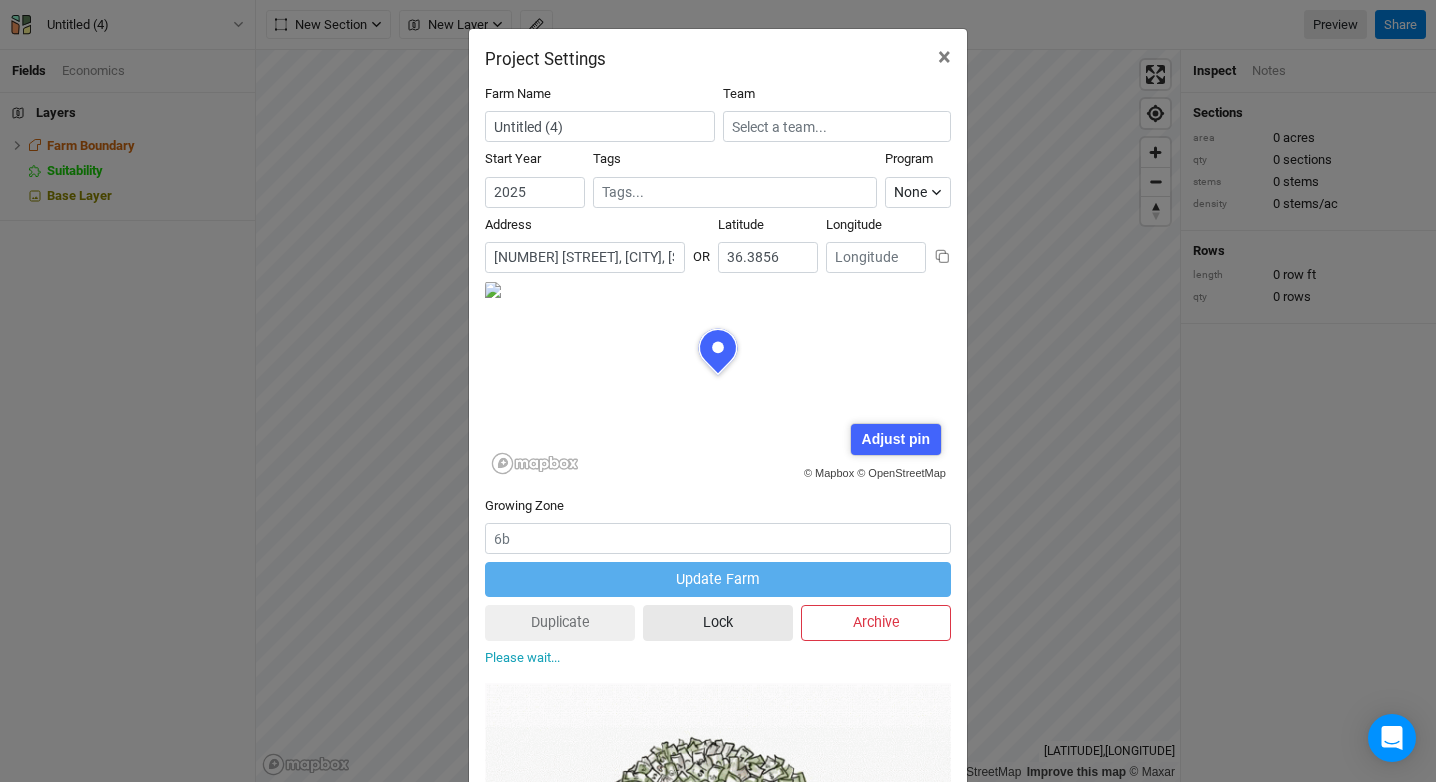 type 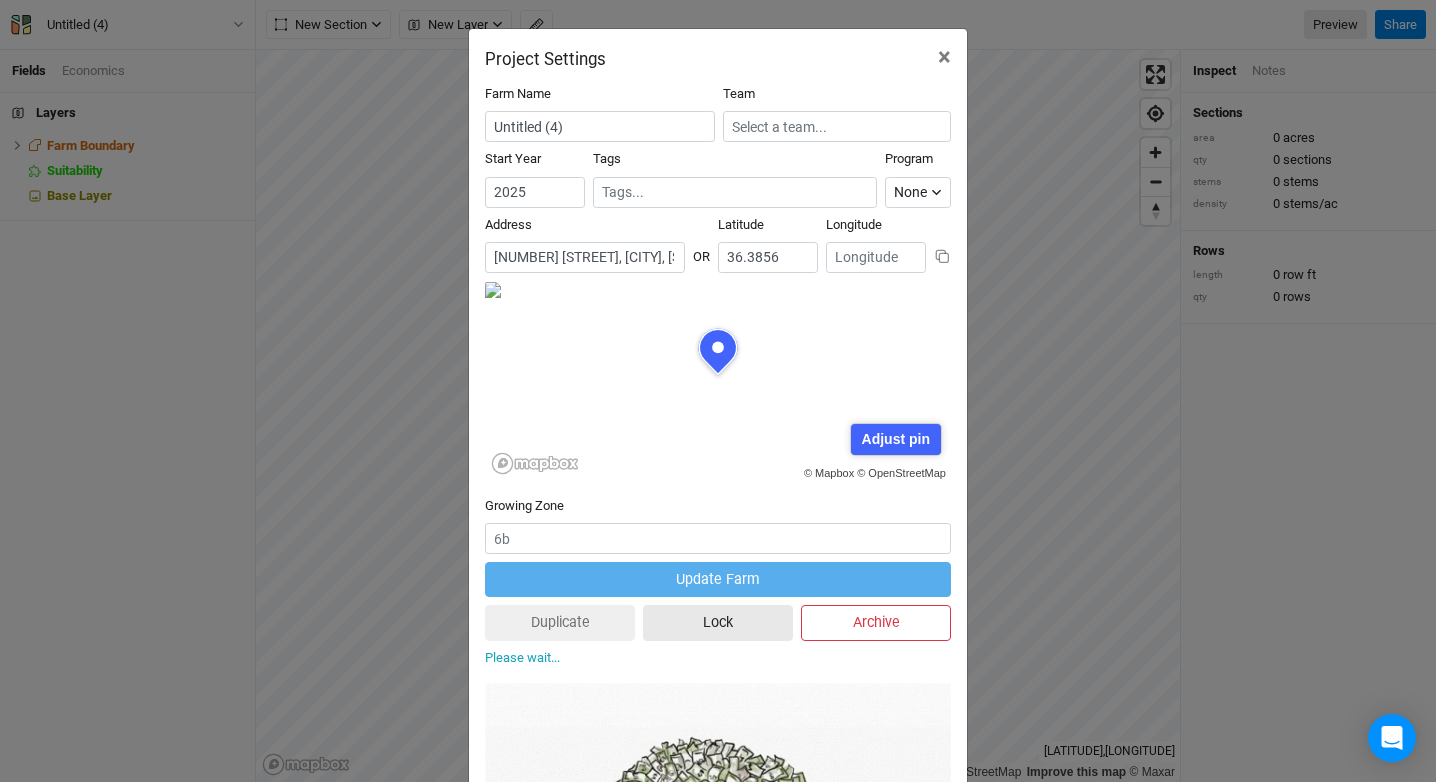 type 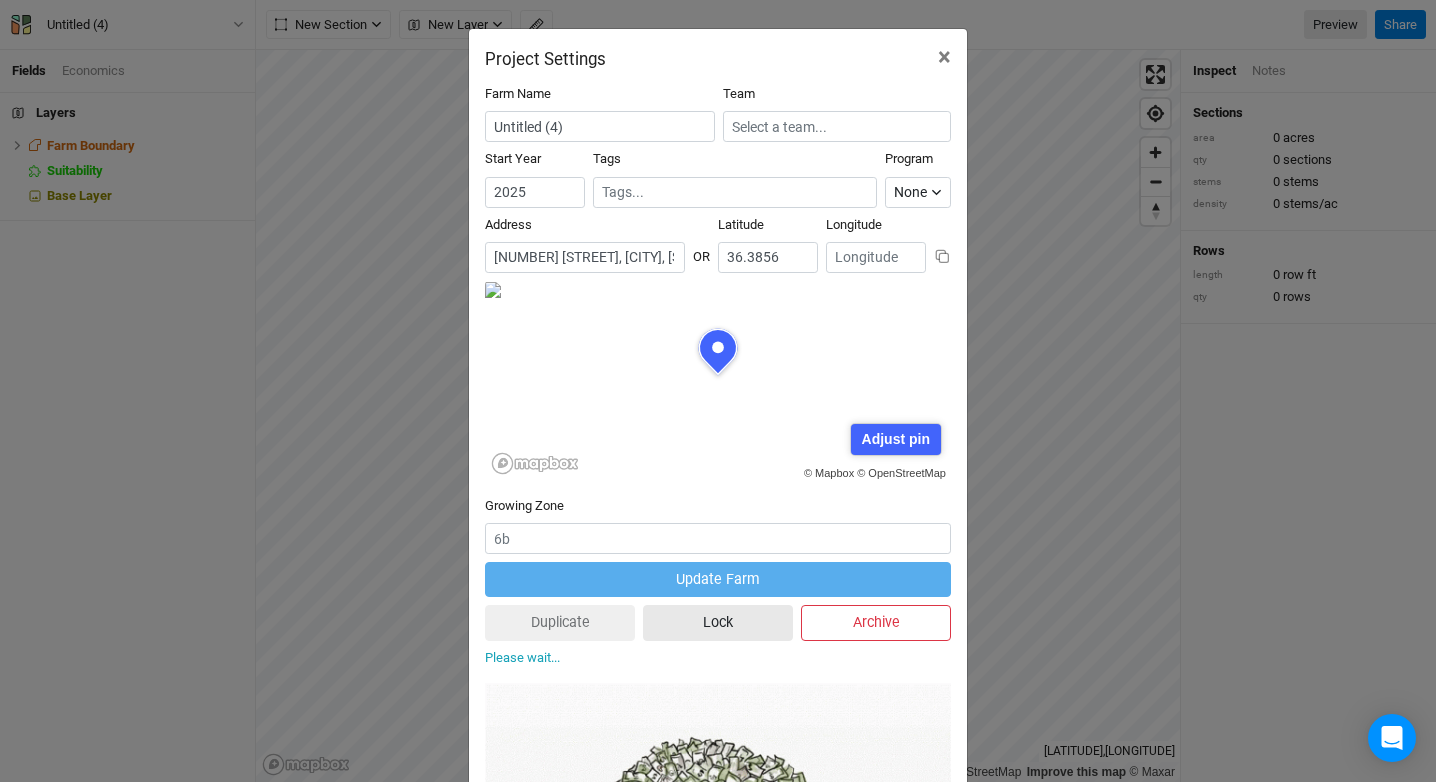 type 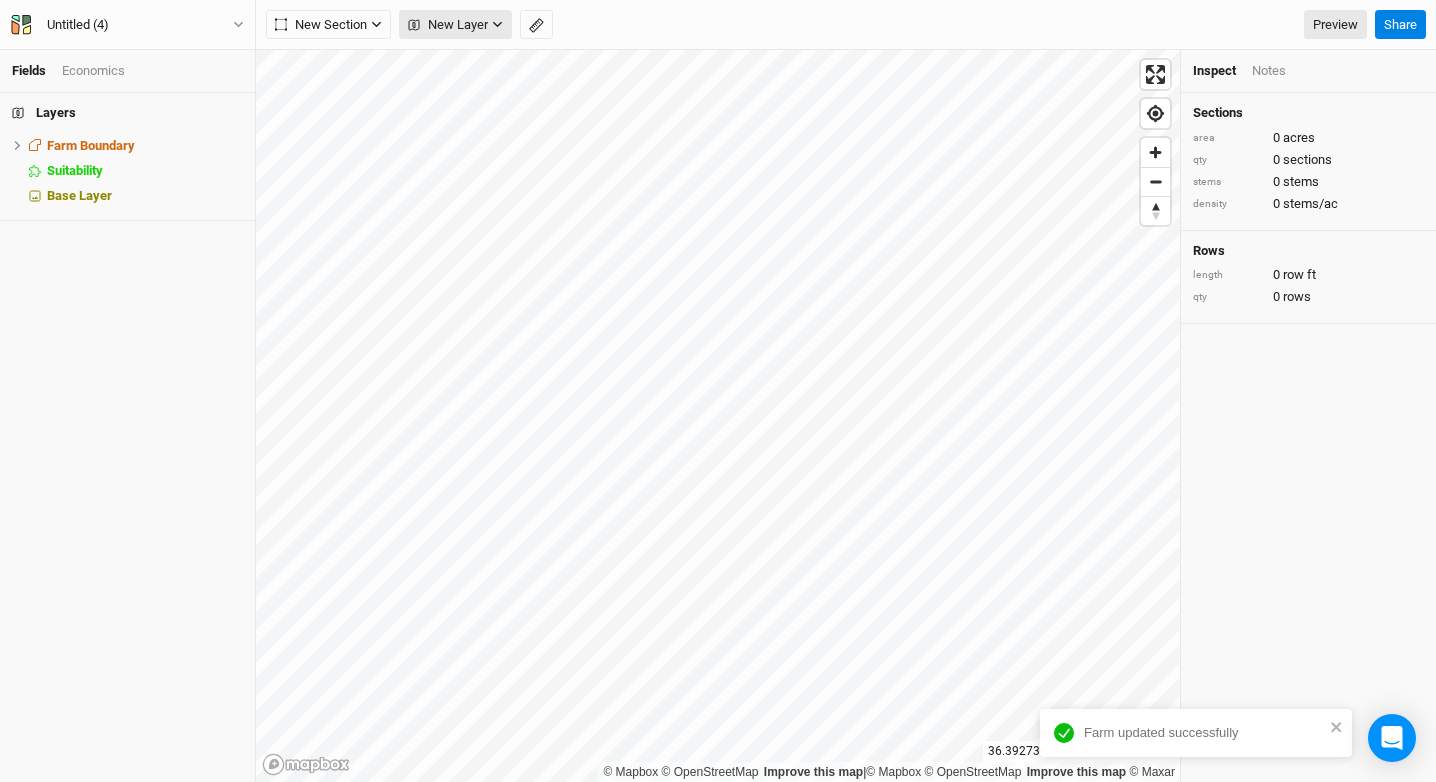 click on "New Layer" at bounding box center (448, 25) 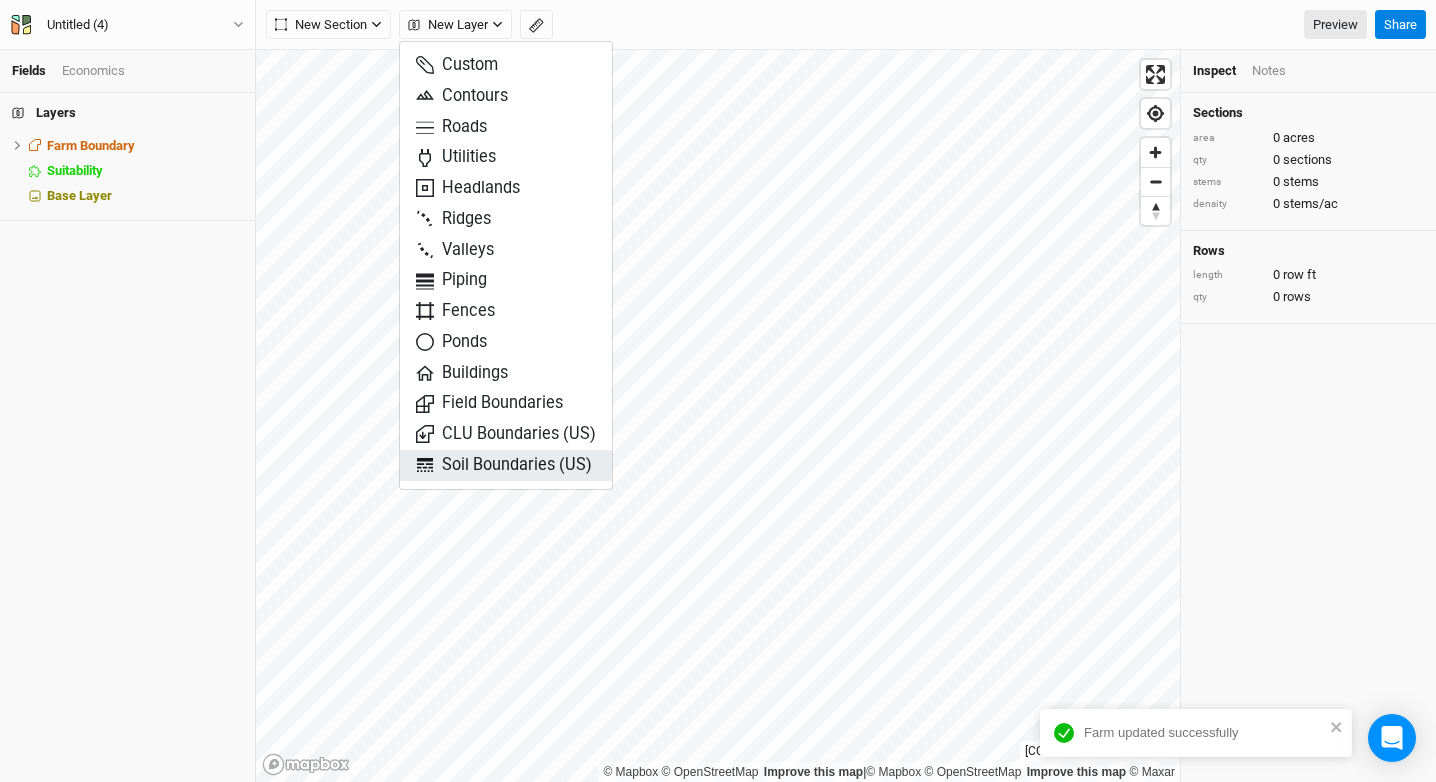 click on "Soil Boundaries (US)" at bounding box center (504, 465) 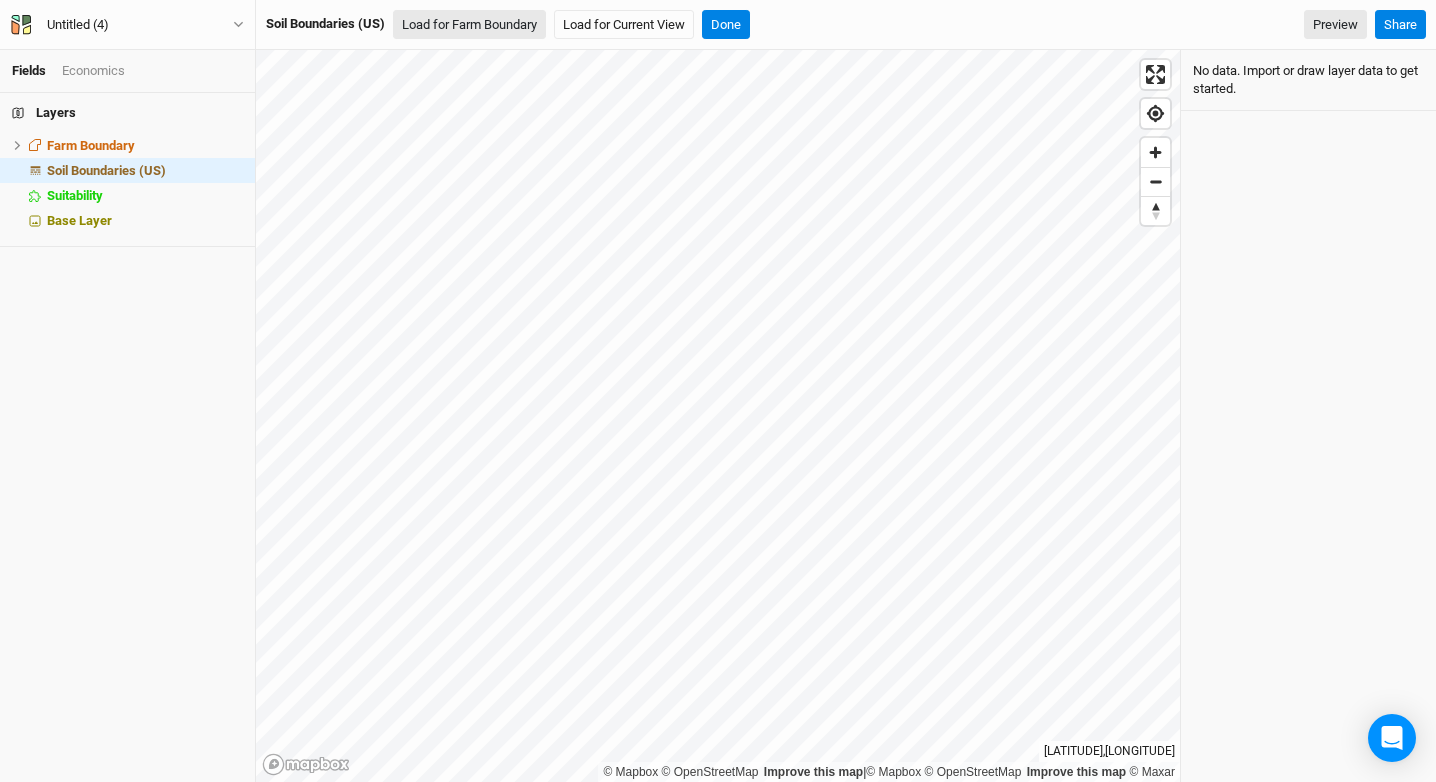 click on "Load for Farm Boundary" at bounding box center [469, 25] 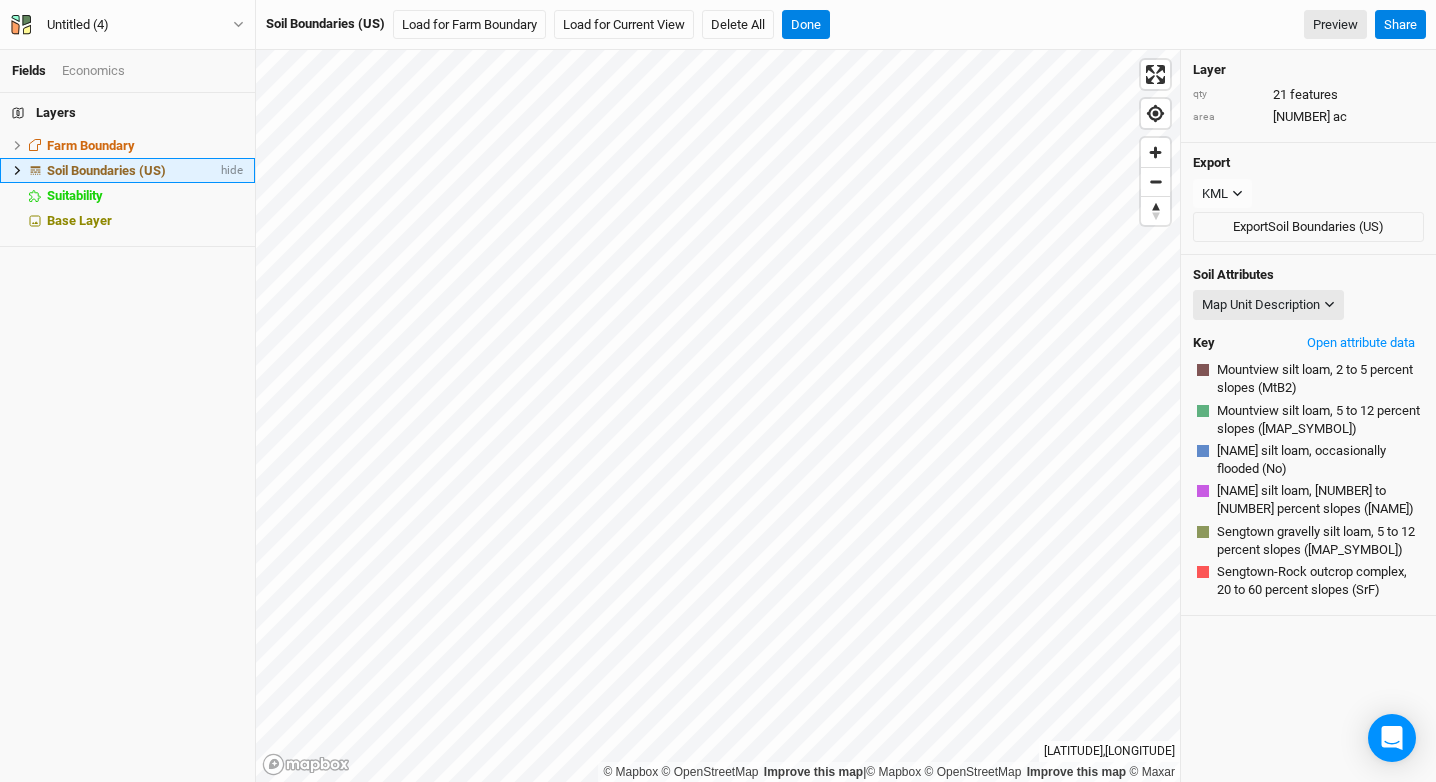 click 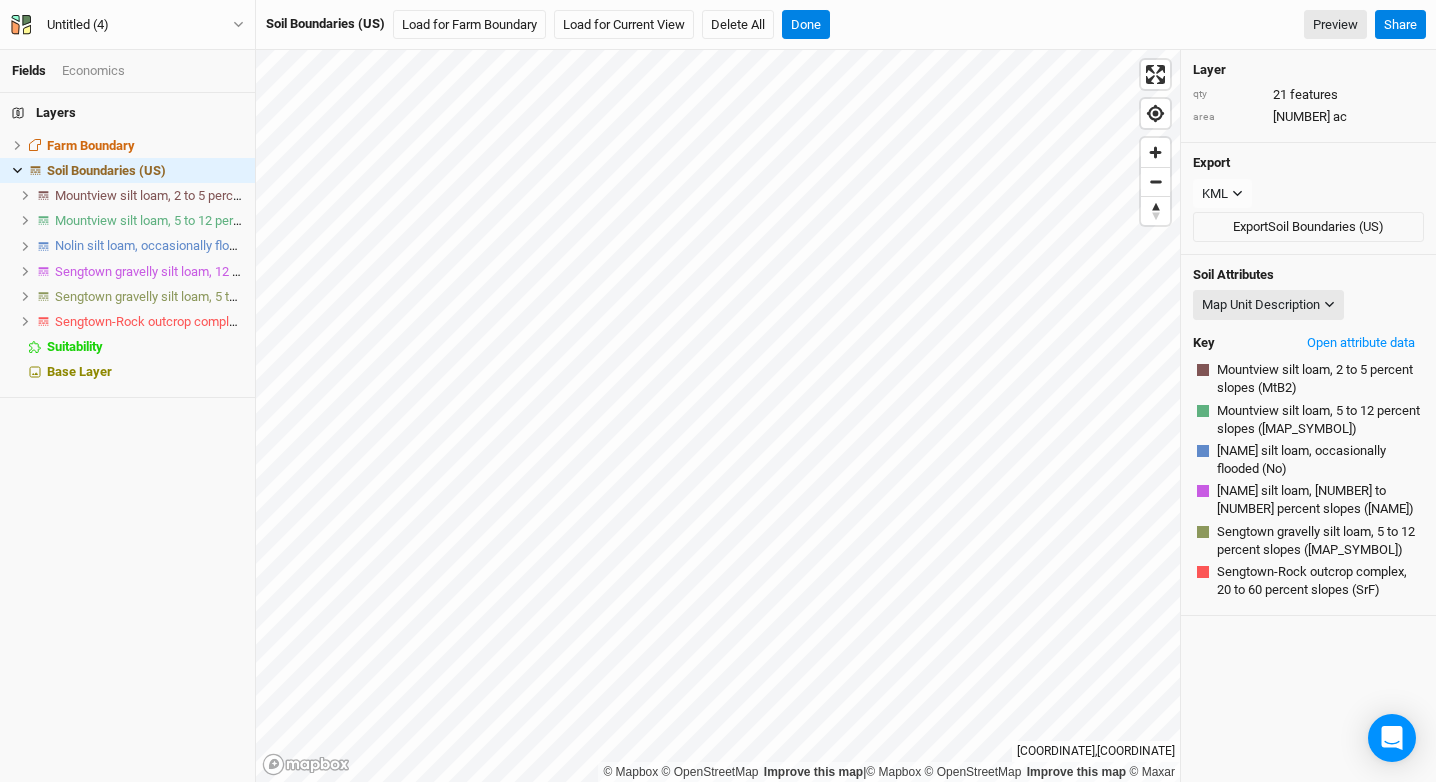 click 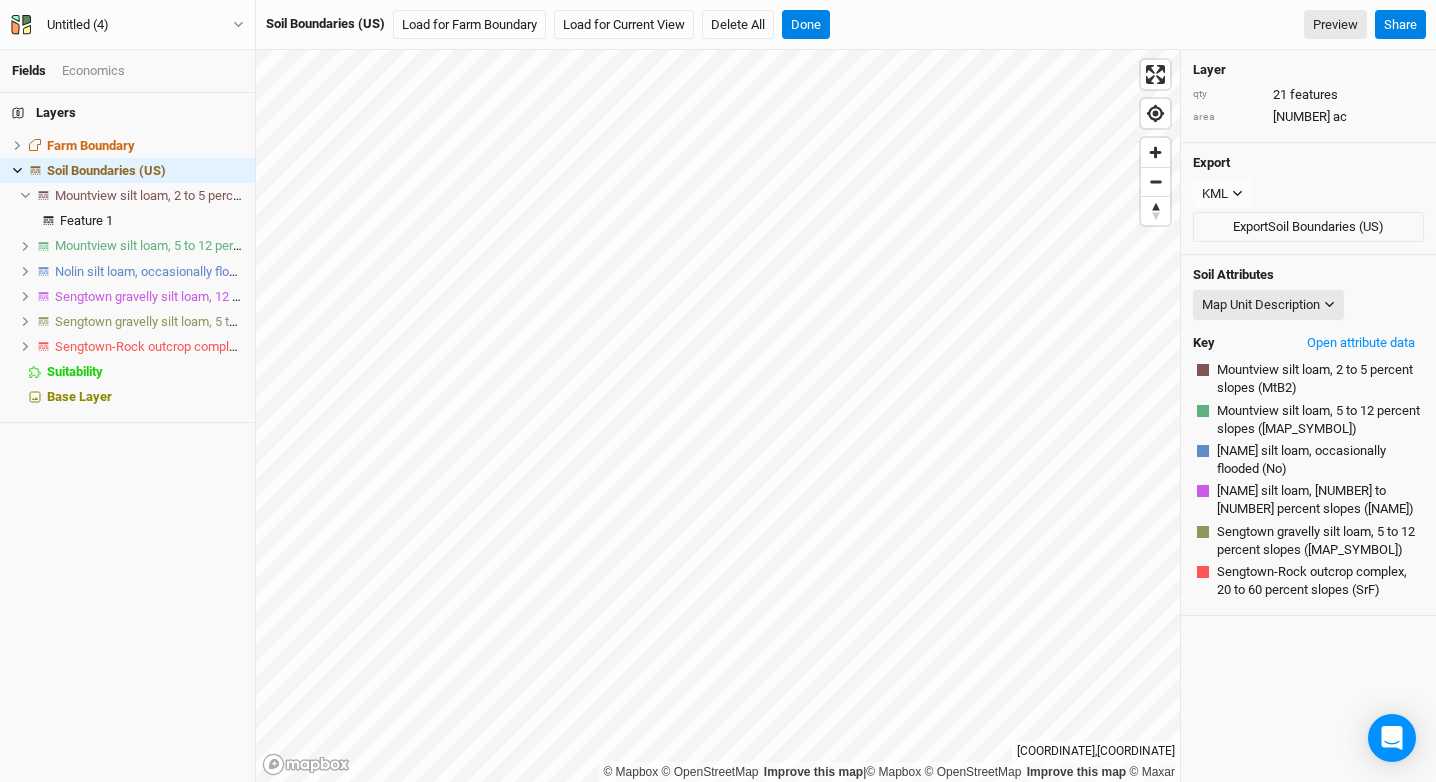 click 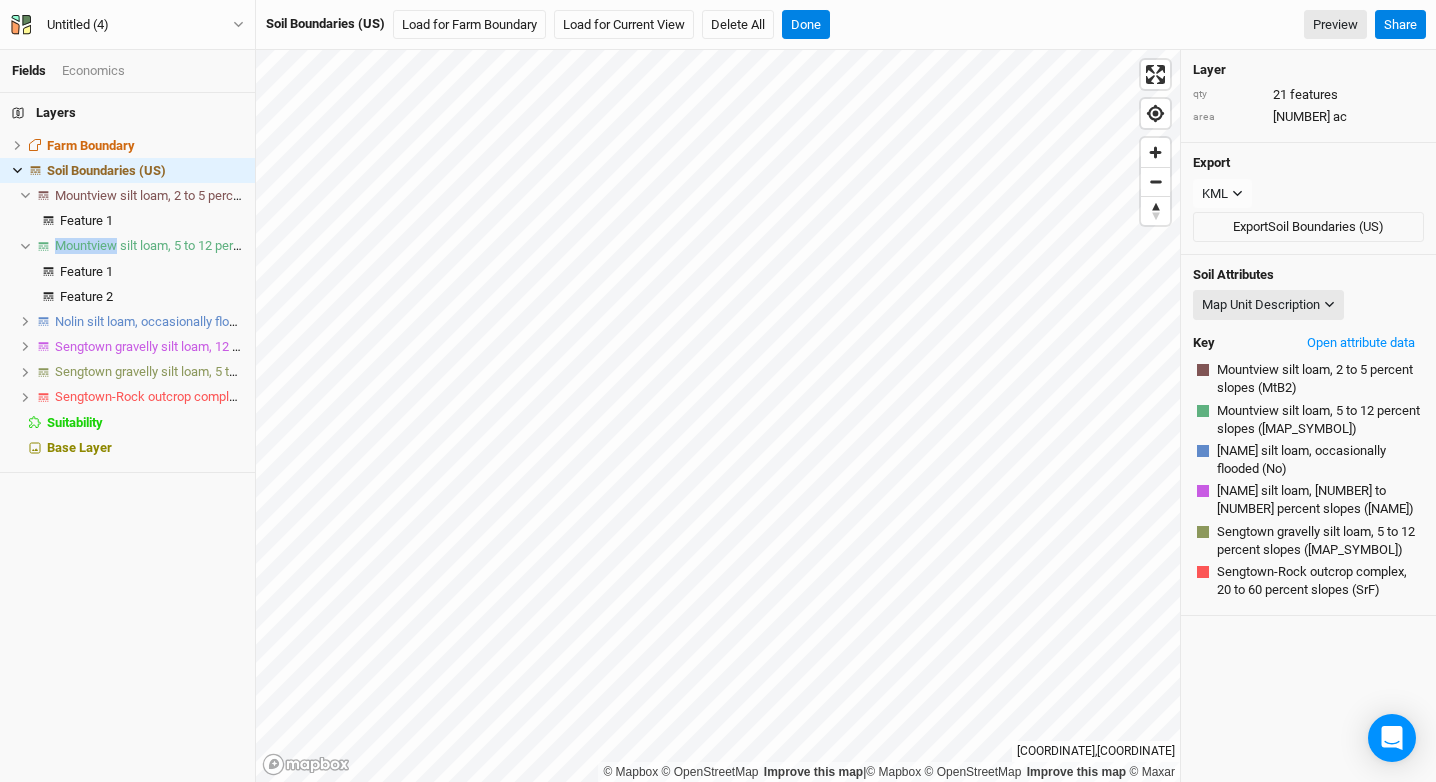 click 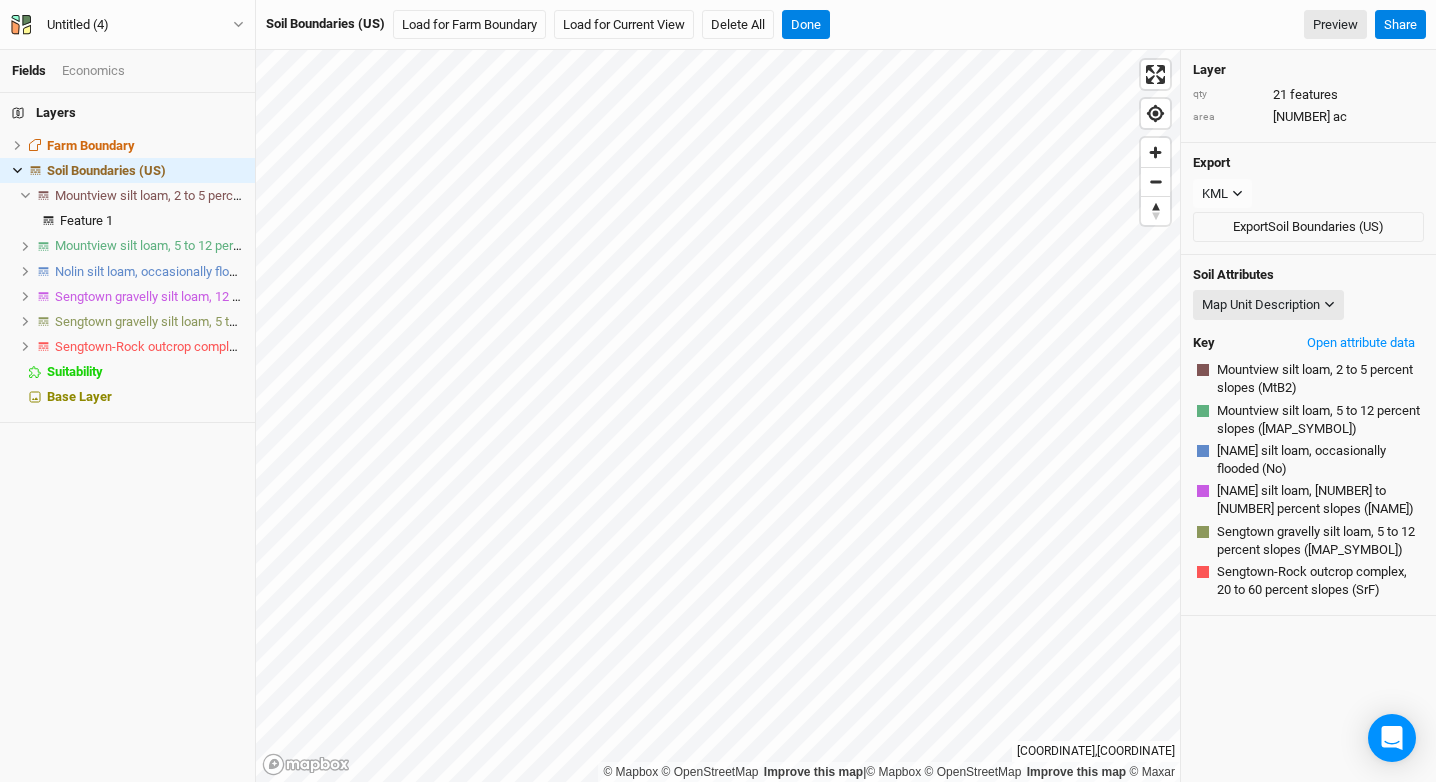 click 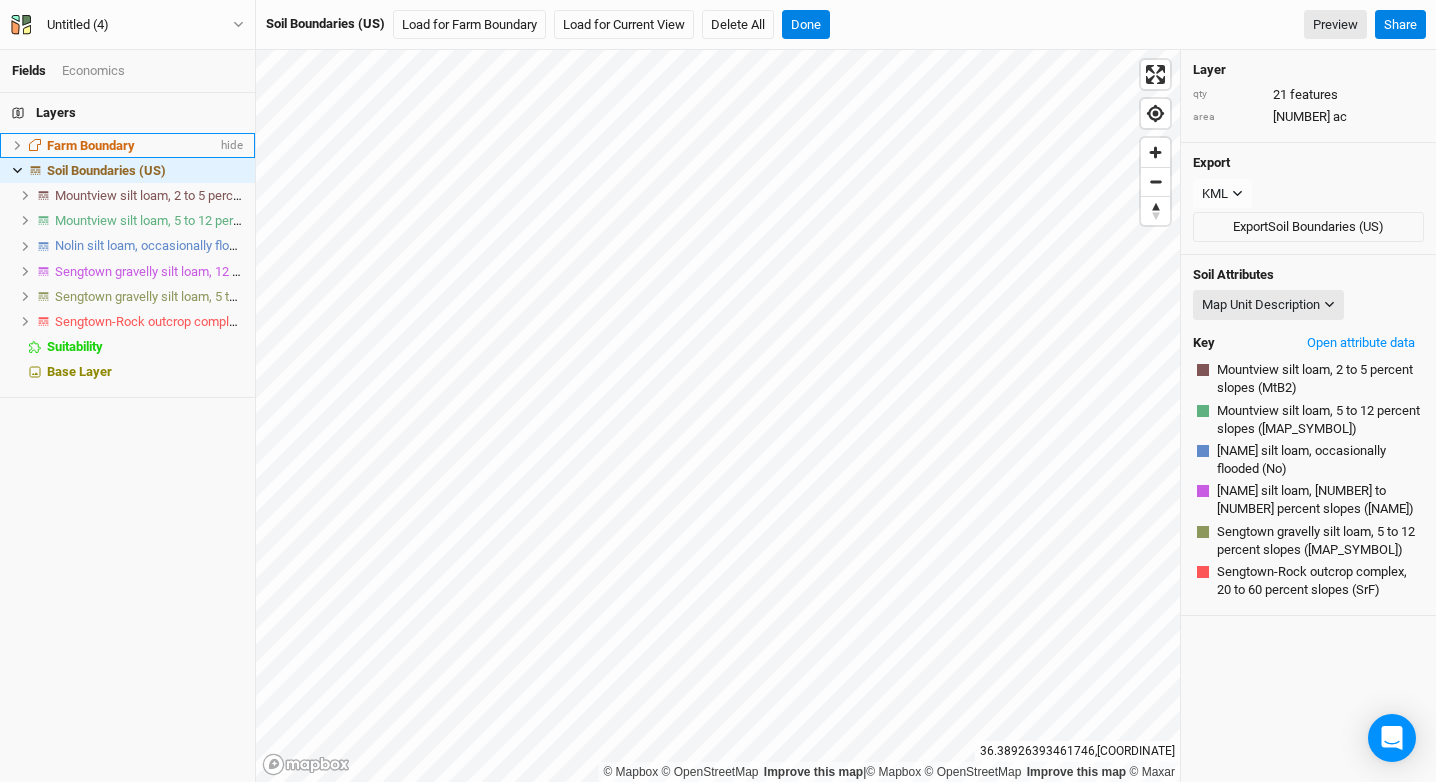 click 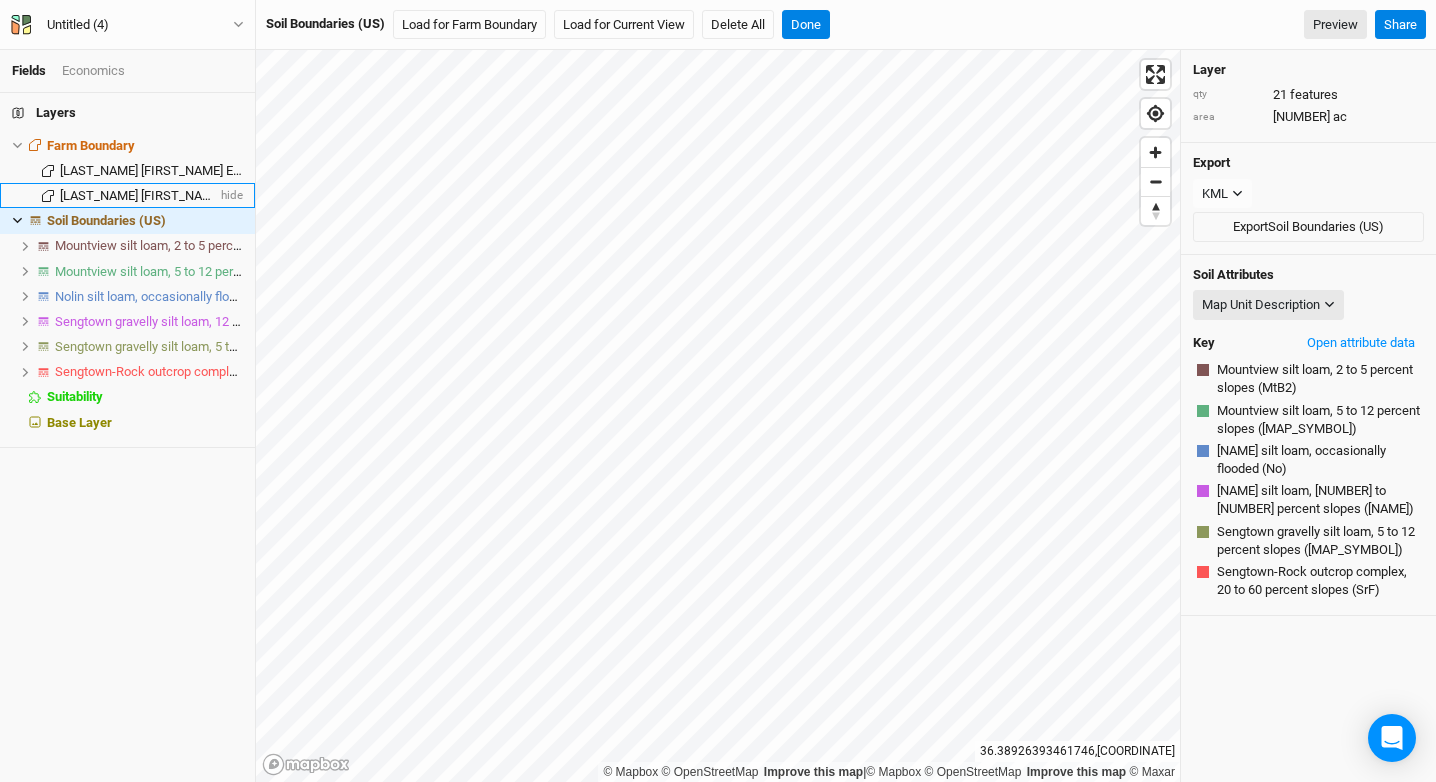 click on "[LAST_NAME] [FIRST_NAME] ETUX [NAME]" at bounding box center [180, 195] 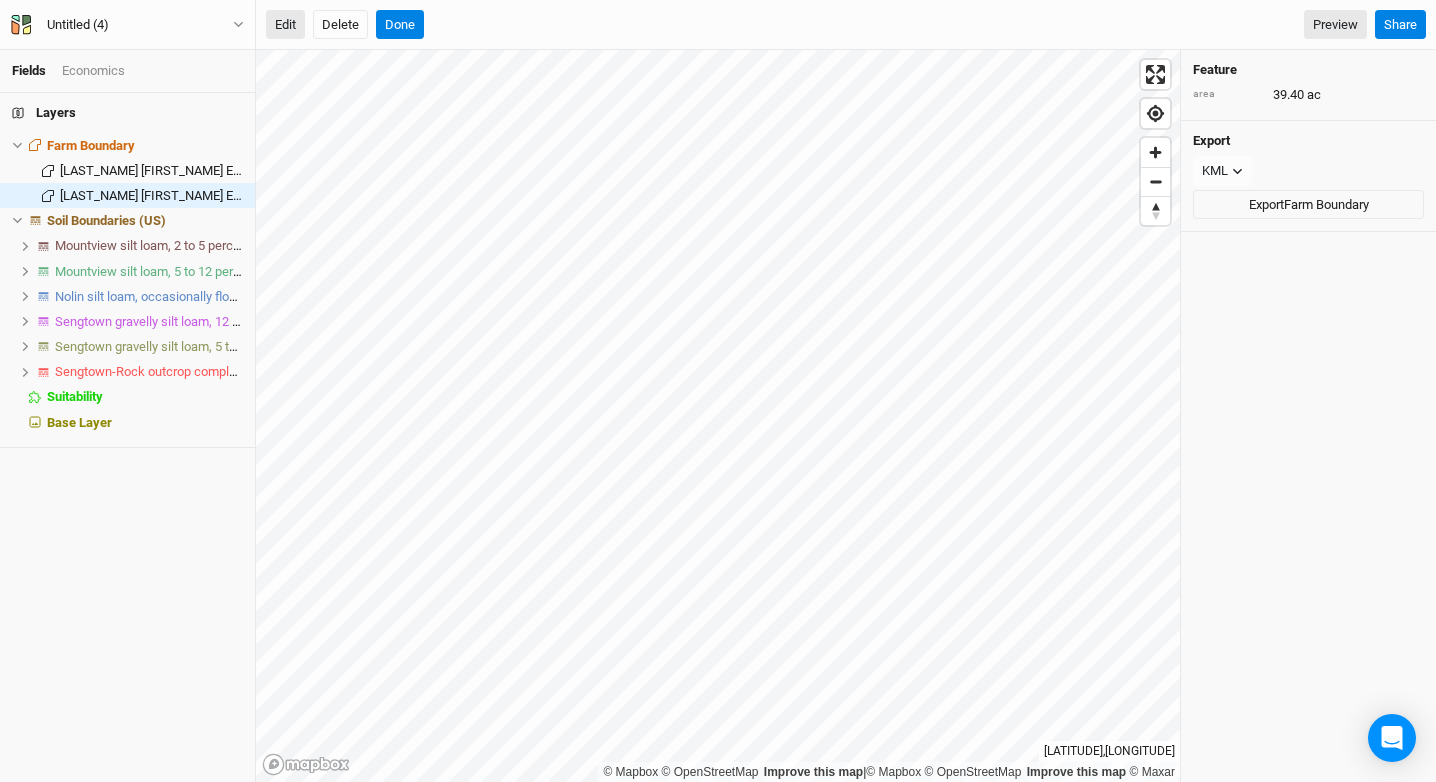 click on "Edit" at bounding box center (285, 25) 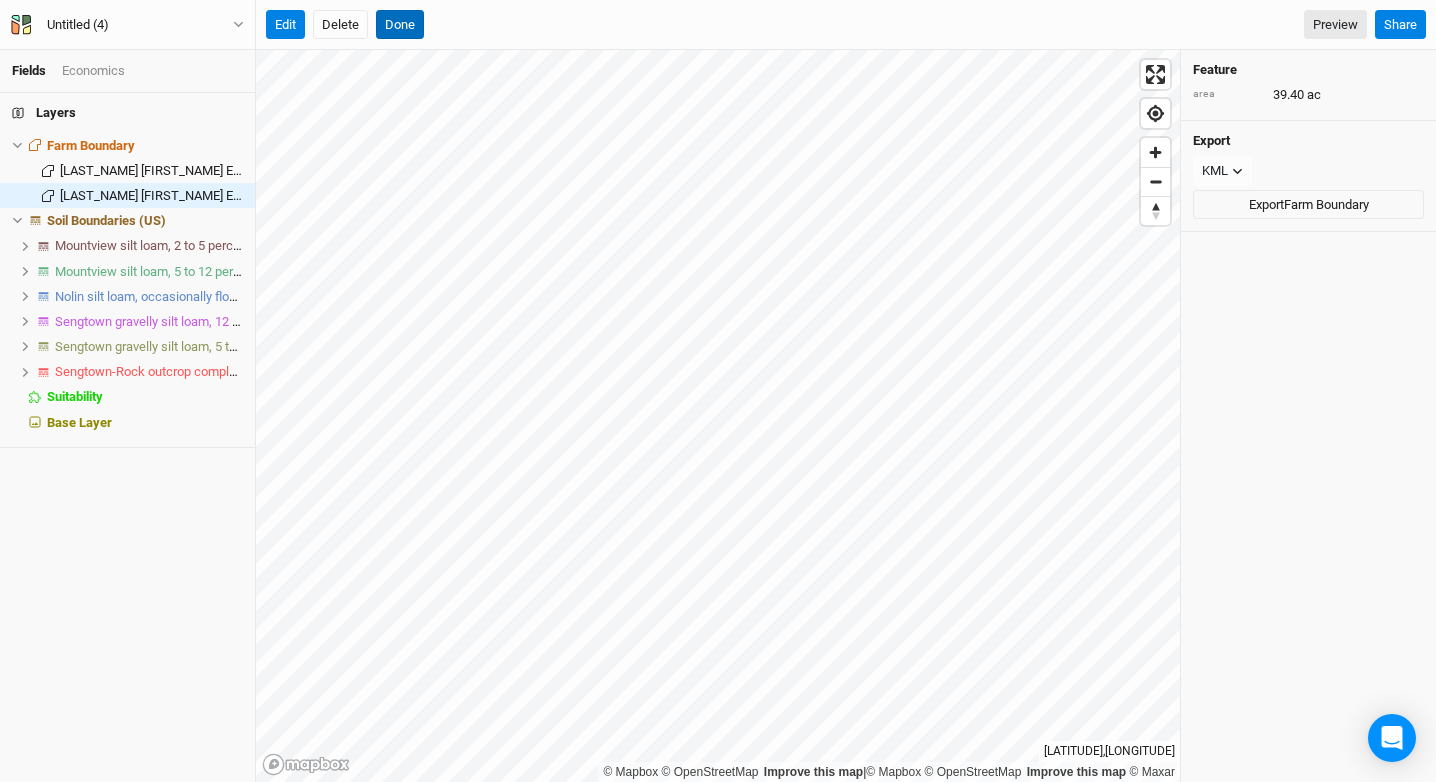click on "Done" at bounding box center (400, 25) 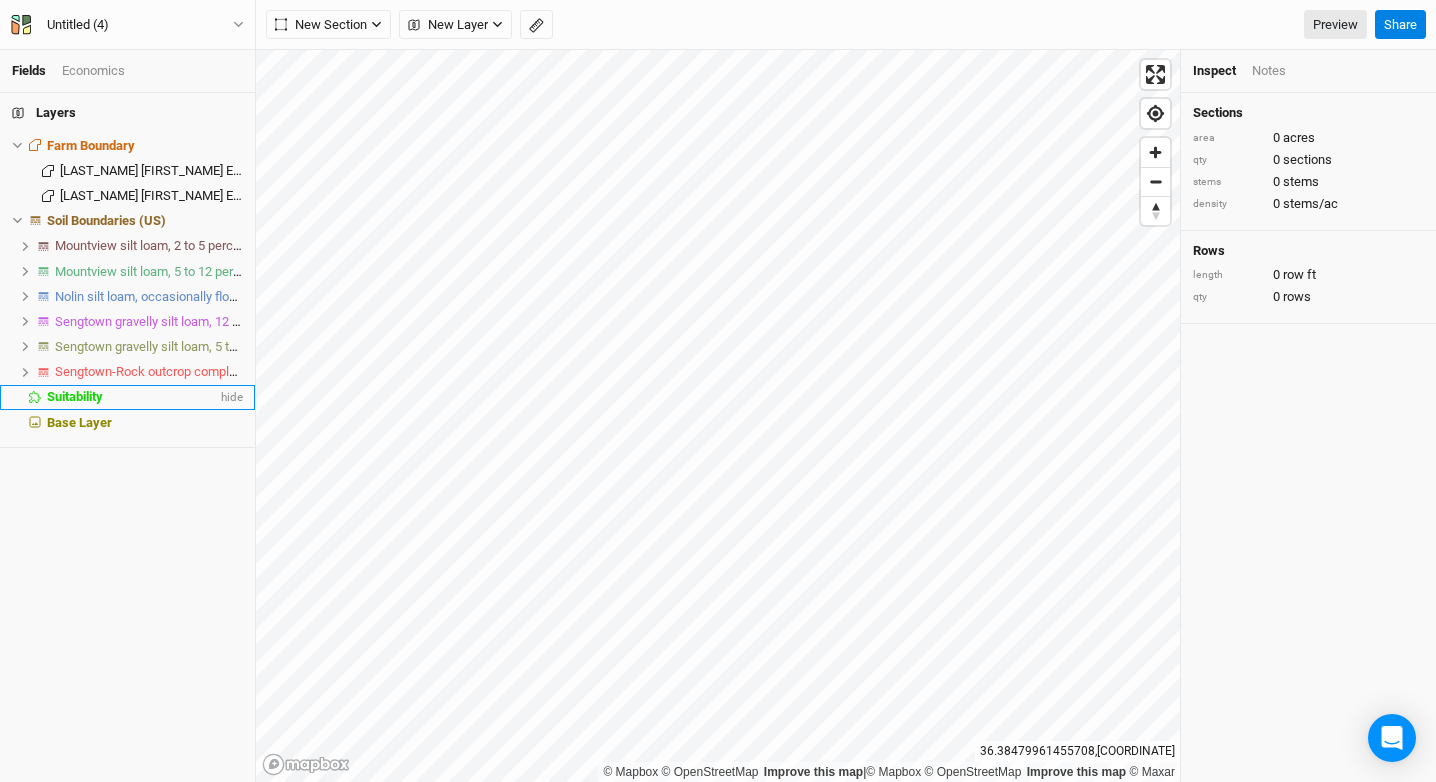 click on "Suitability" at bounding box center (75, 396) 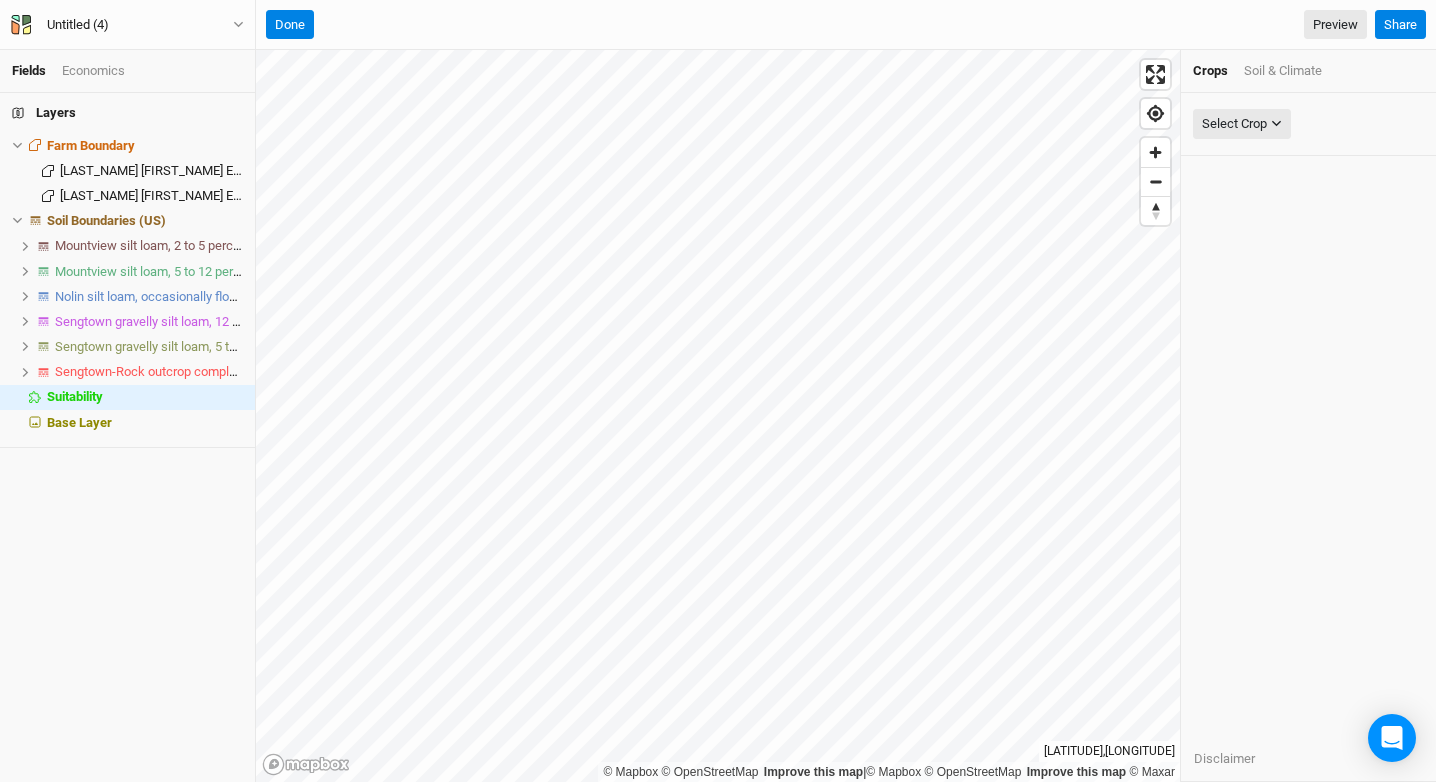 click on "Soil & Climate" at bounding box center (1283, 71) 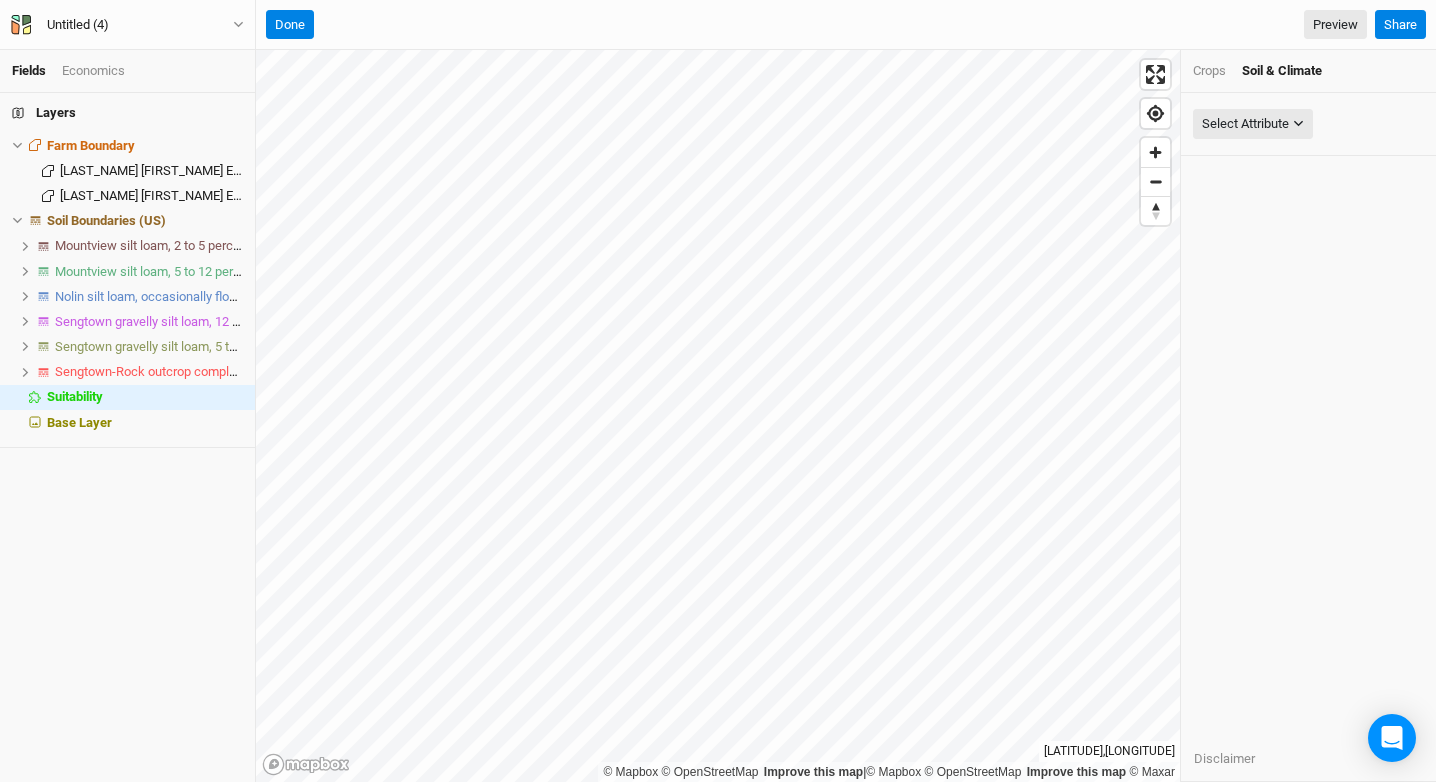 click on "Crops" at bounding box center [1209, 71] 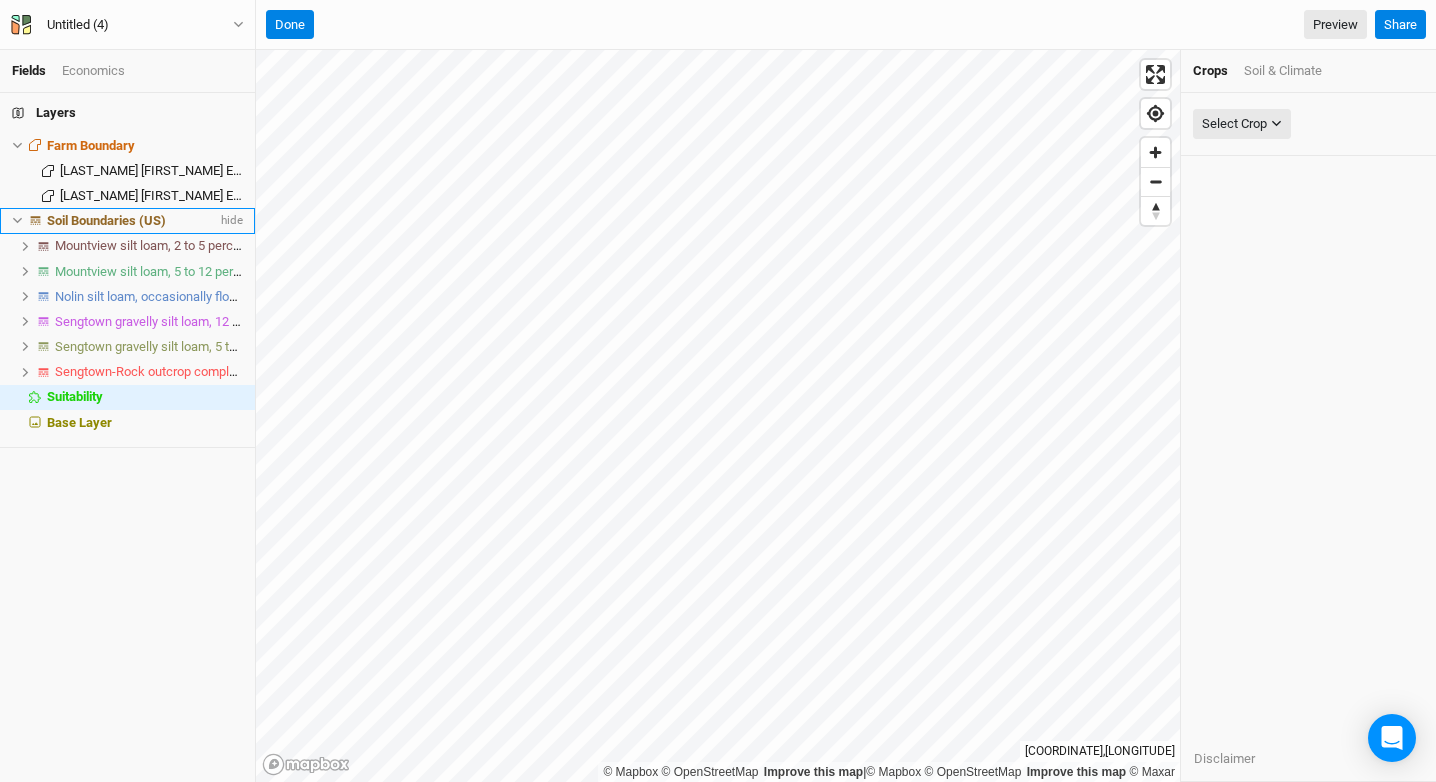 click on "Soil Boundaries (US) hide" at bounding box center [127, 220] 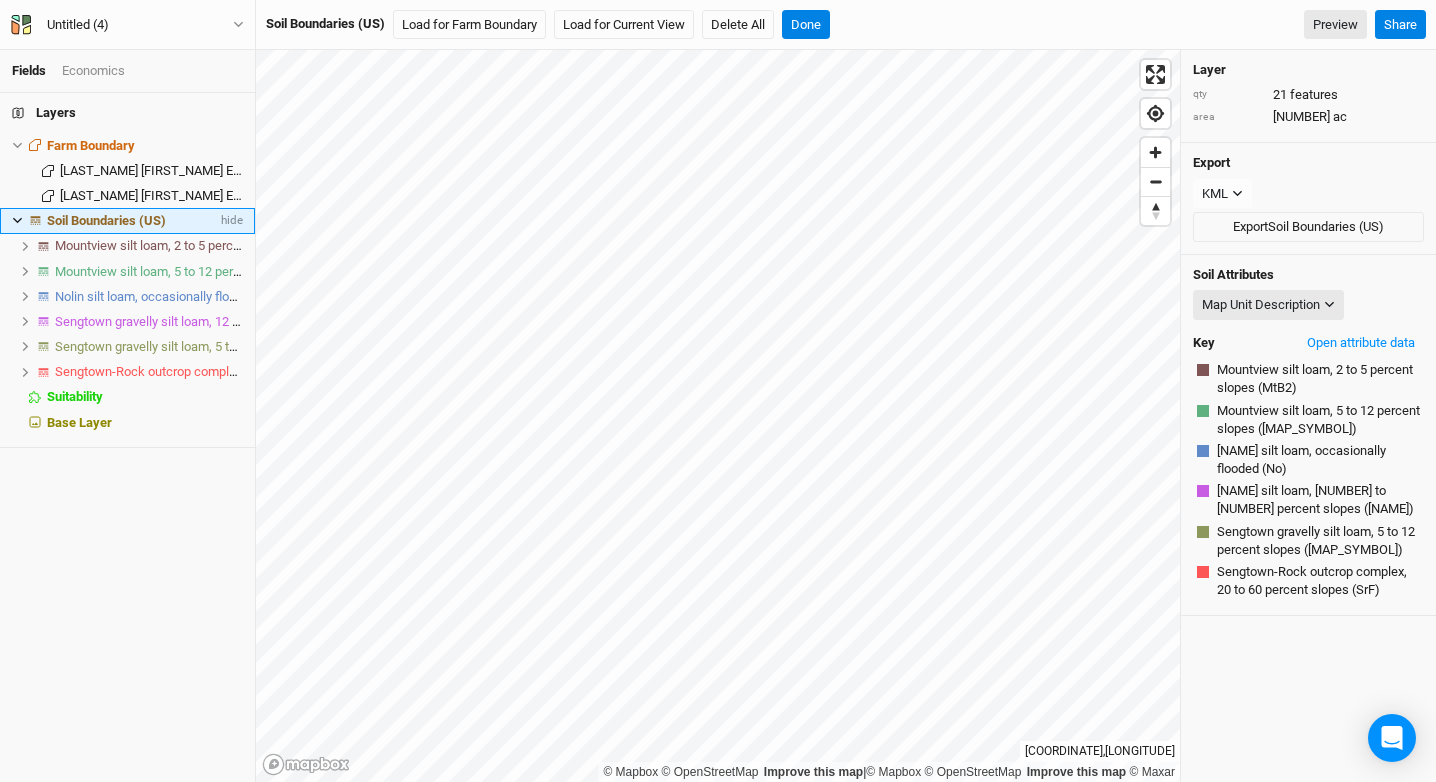 click 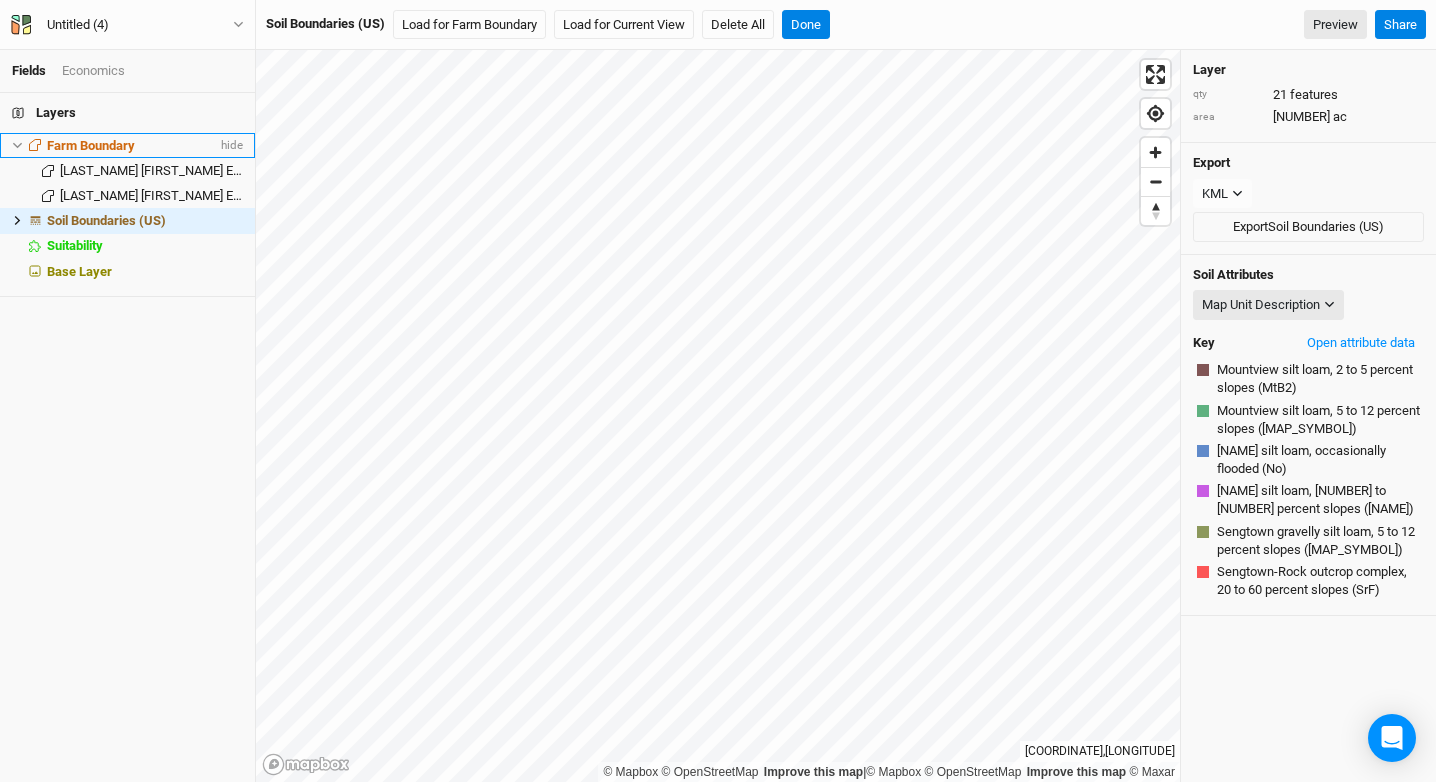 click 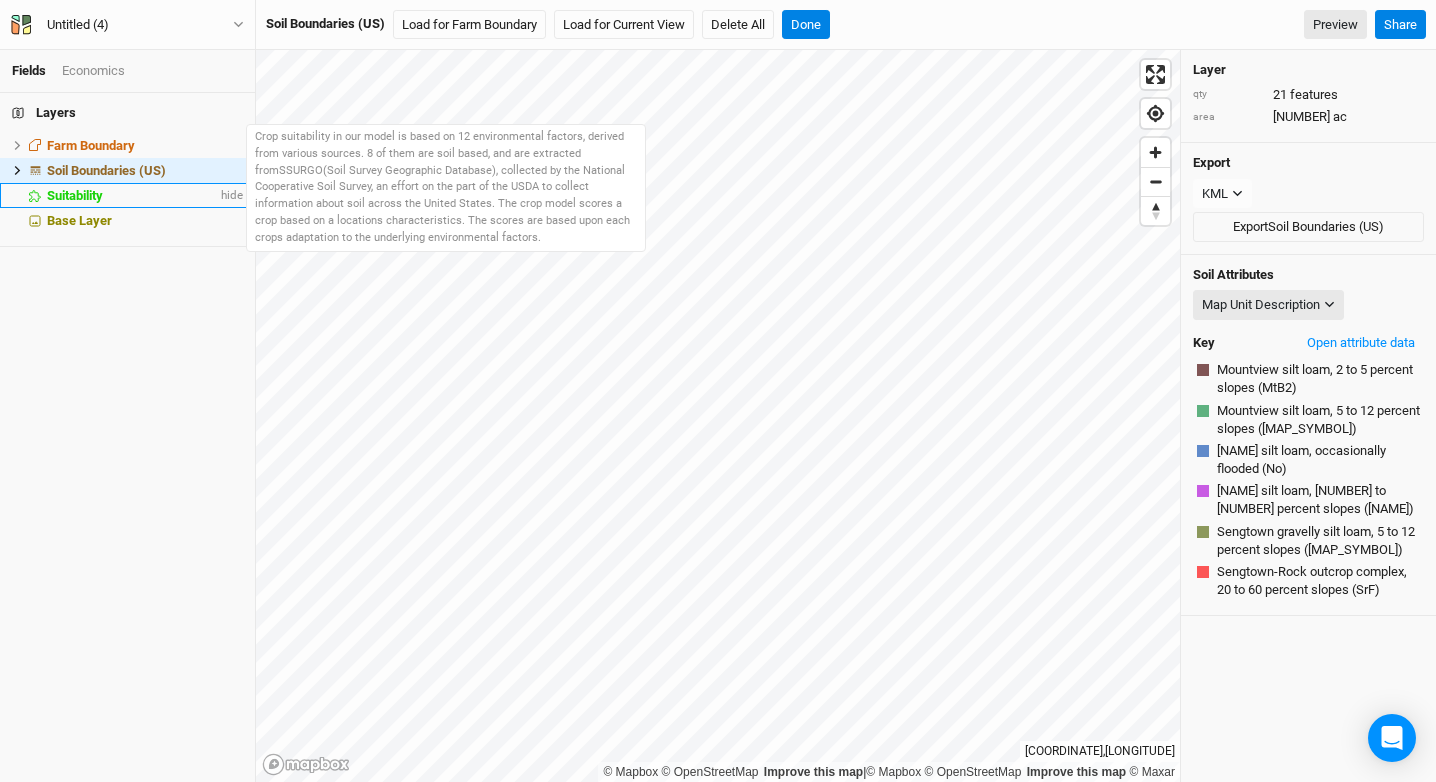 click on "Suitability" at bounding box center (75, 195) 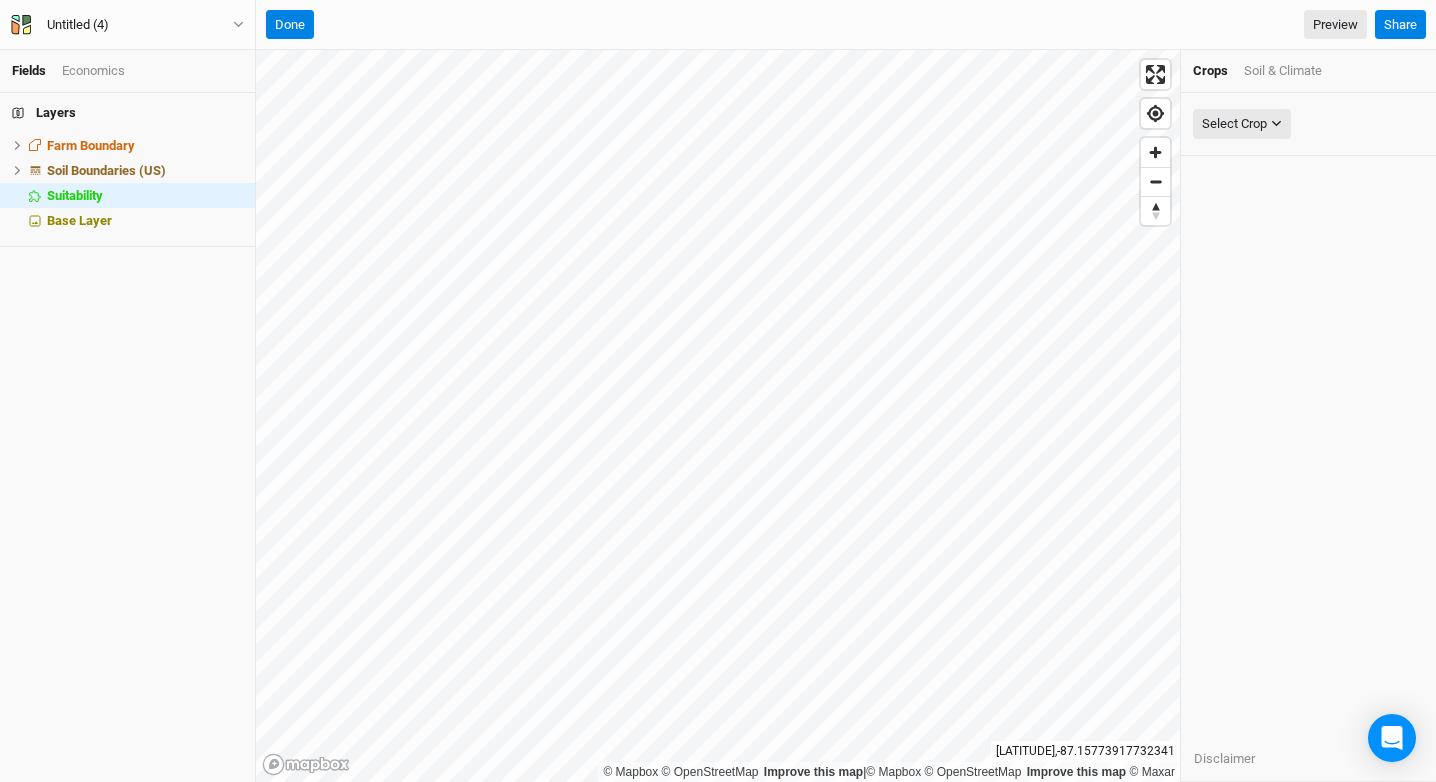 click on "Soil & Climate" at bounding box center [1283, 71] 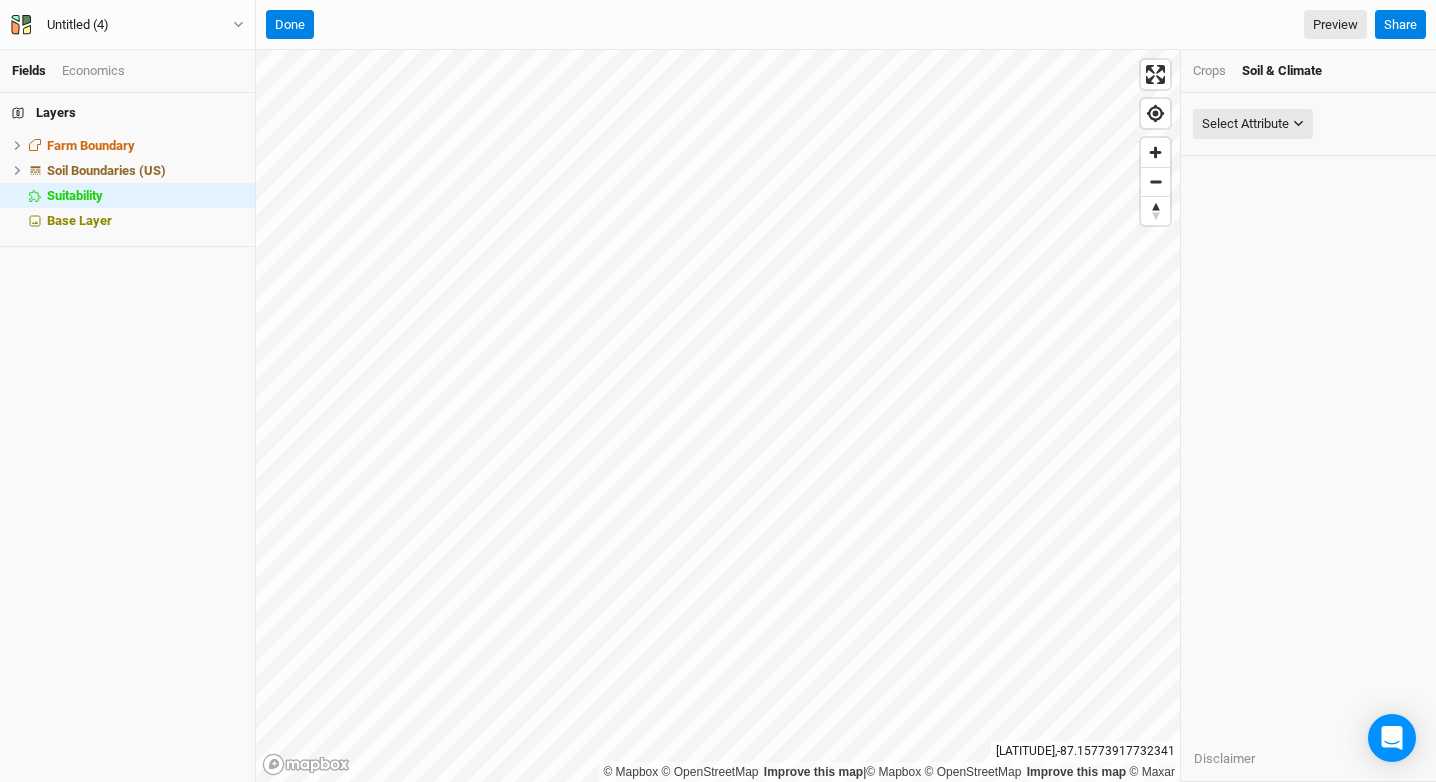 click on "Crops" at bounding box center (1209, 71) 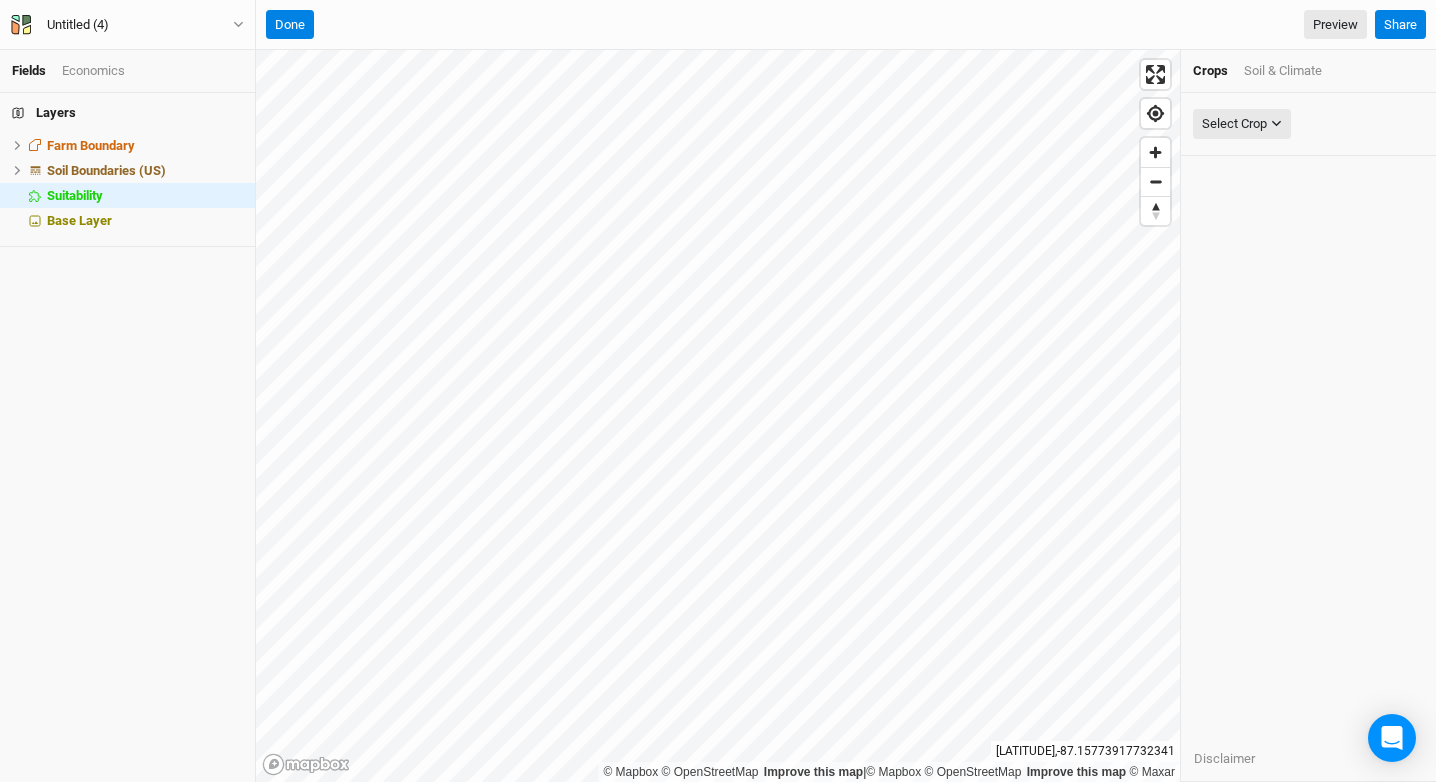 click on "Soil & Climate" at bounding box center [1283, 71] 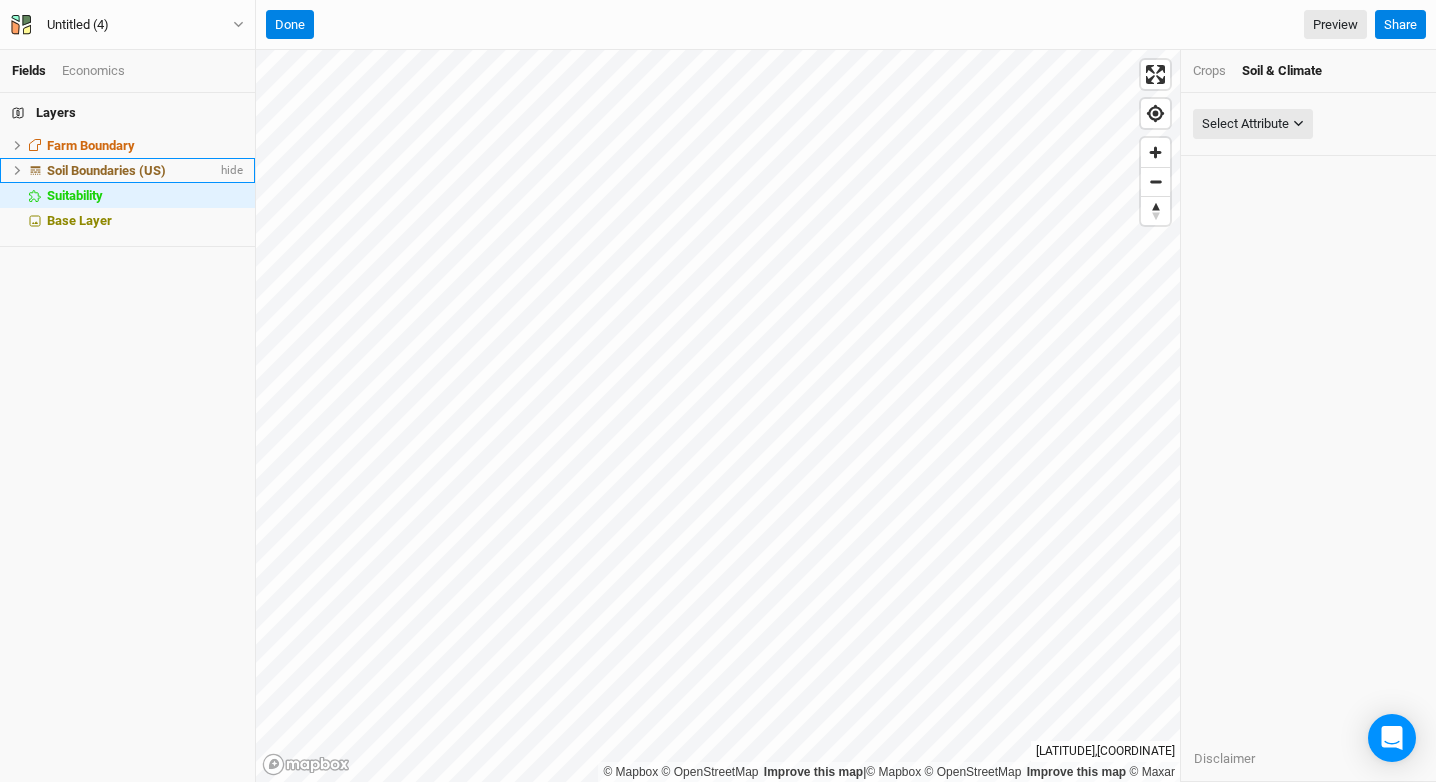 click on "Soil Boundaries (US) hide" at bounding box center [127, 170] 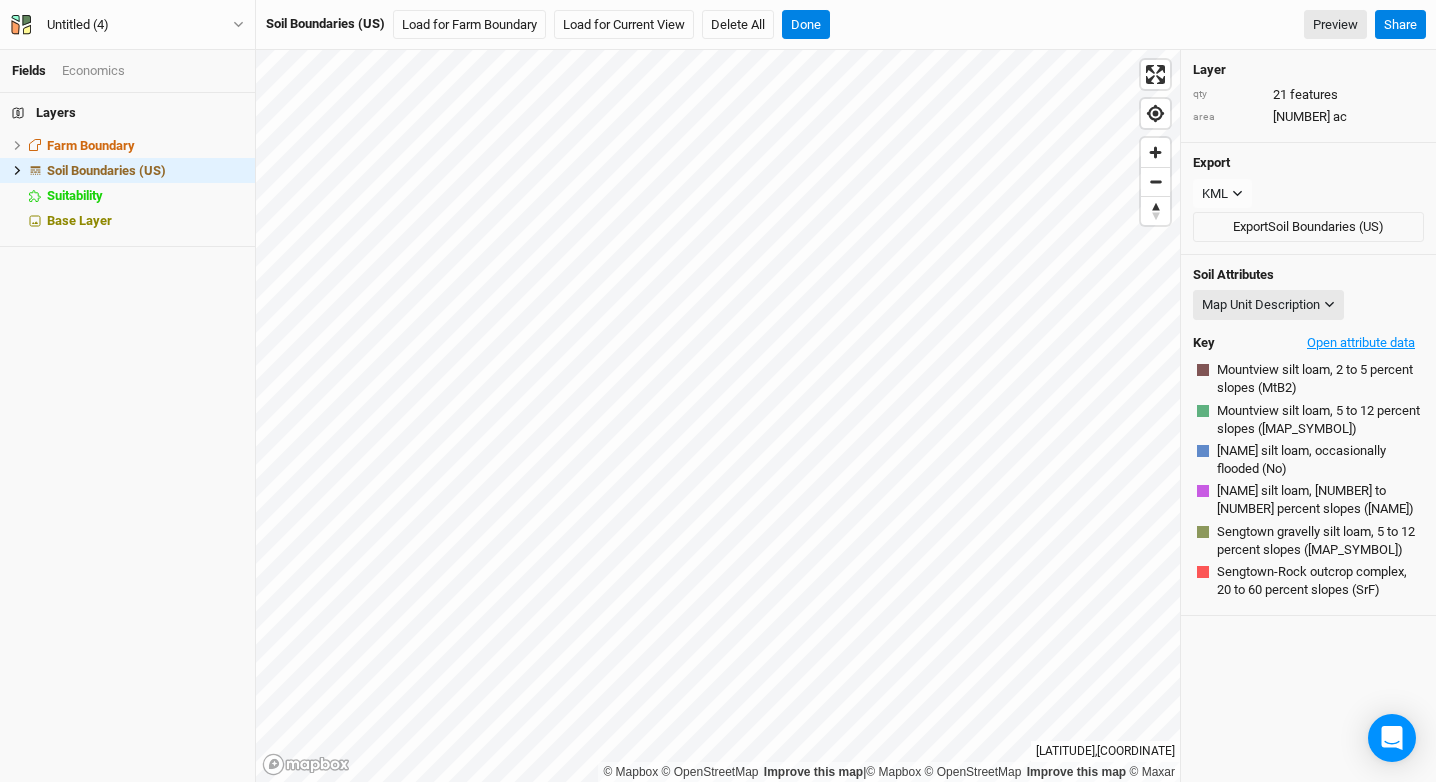 click on "Open attribute data" at bounding box center [1361, 343] 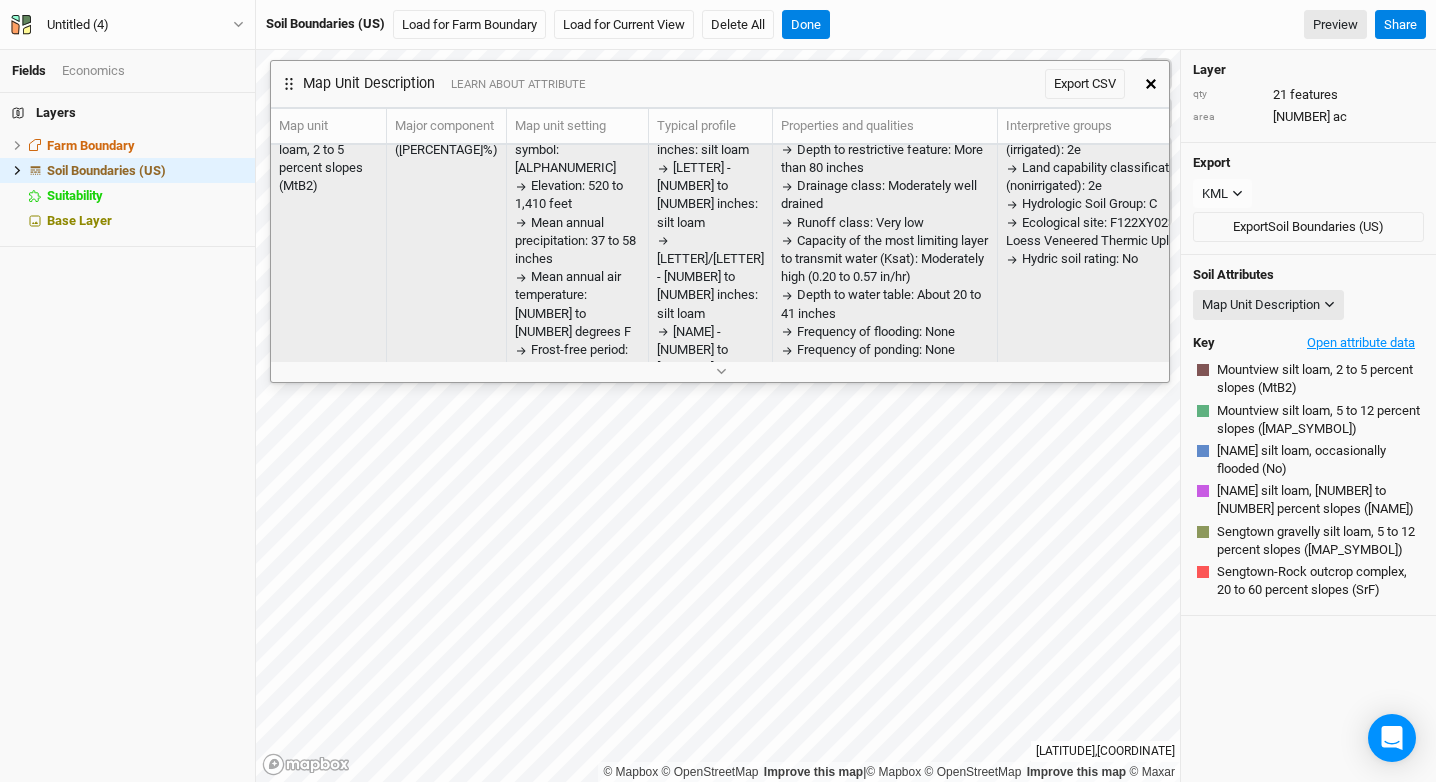 scroll, scrollTop: 0, scrollLeft: 0, axis: both 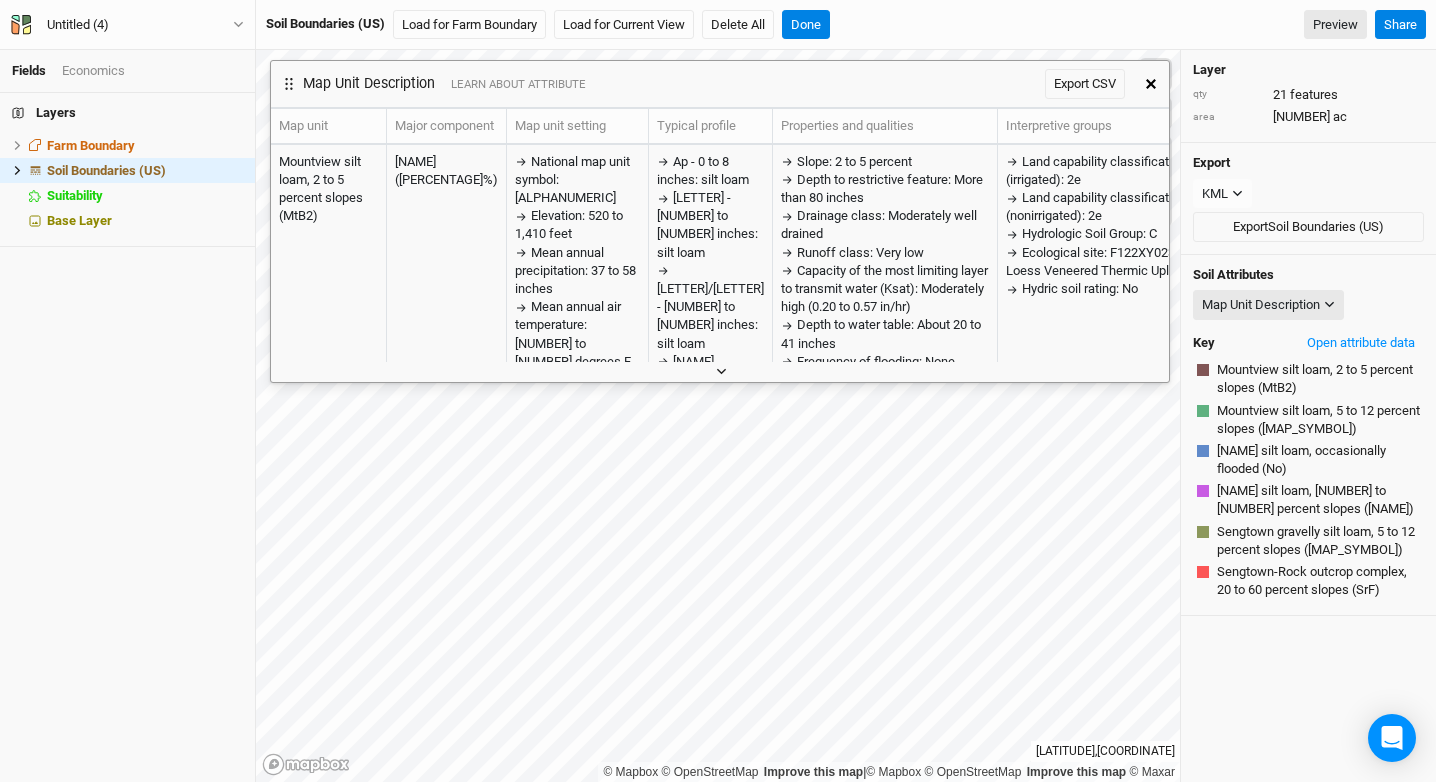 click 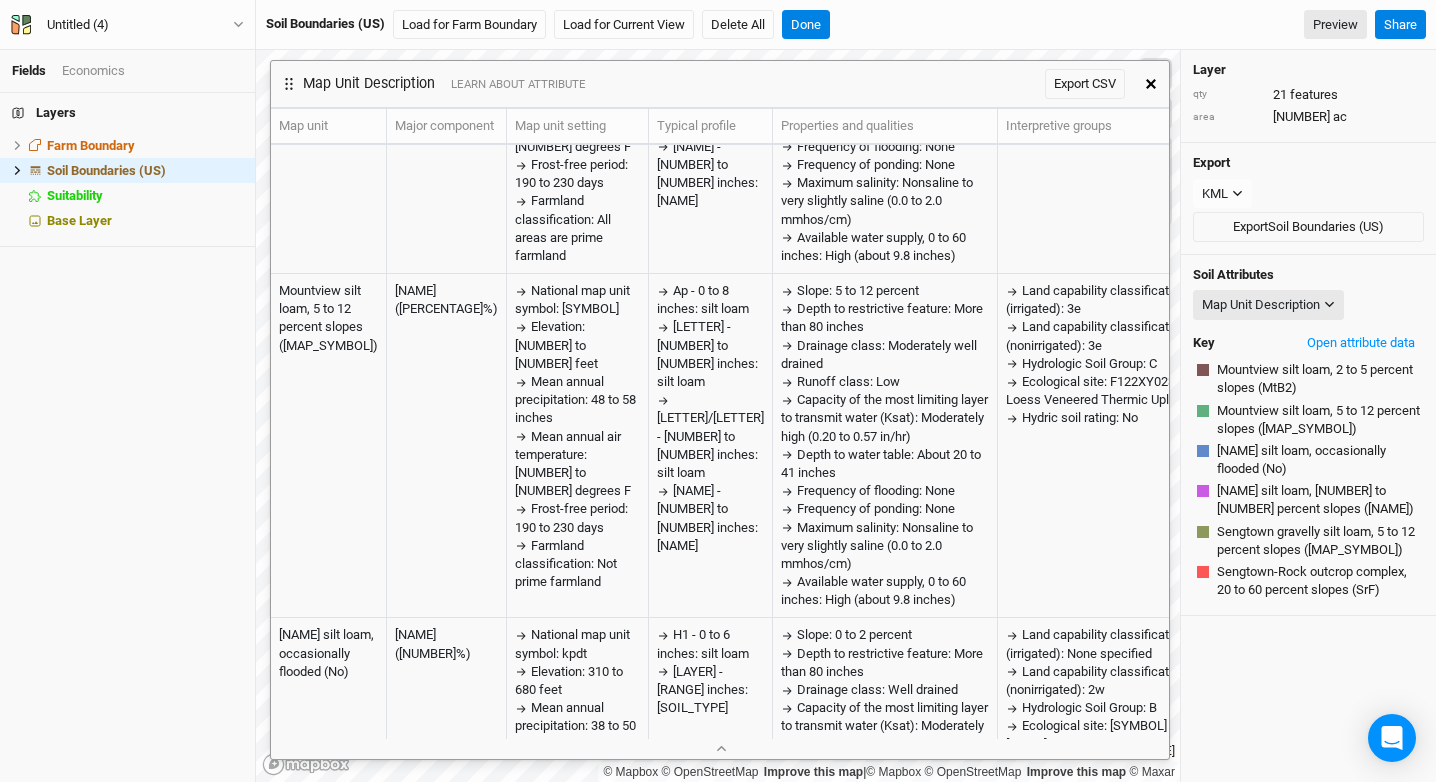 scroll, scrollTop: 198, scrollLeft: 0, axis: vertical 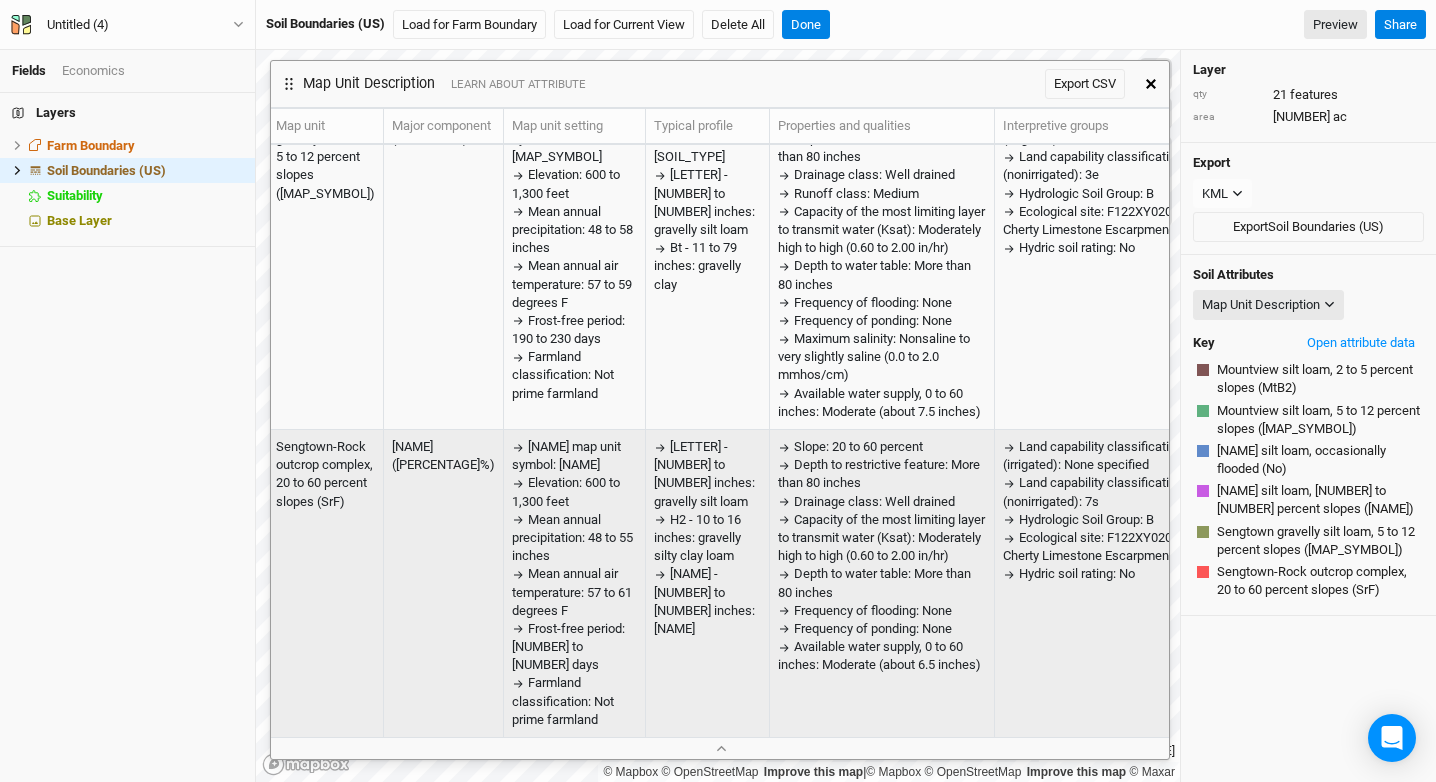 drag, startPoint x: 1163, startPoint y: 757, endPoint x: 1090, endPoint y: 699, distance: 93.23626 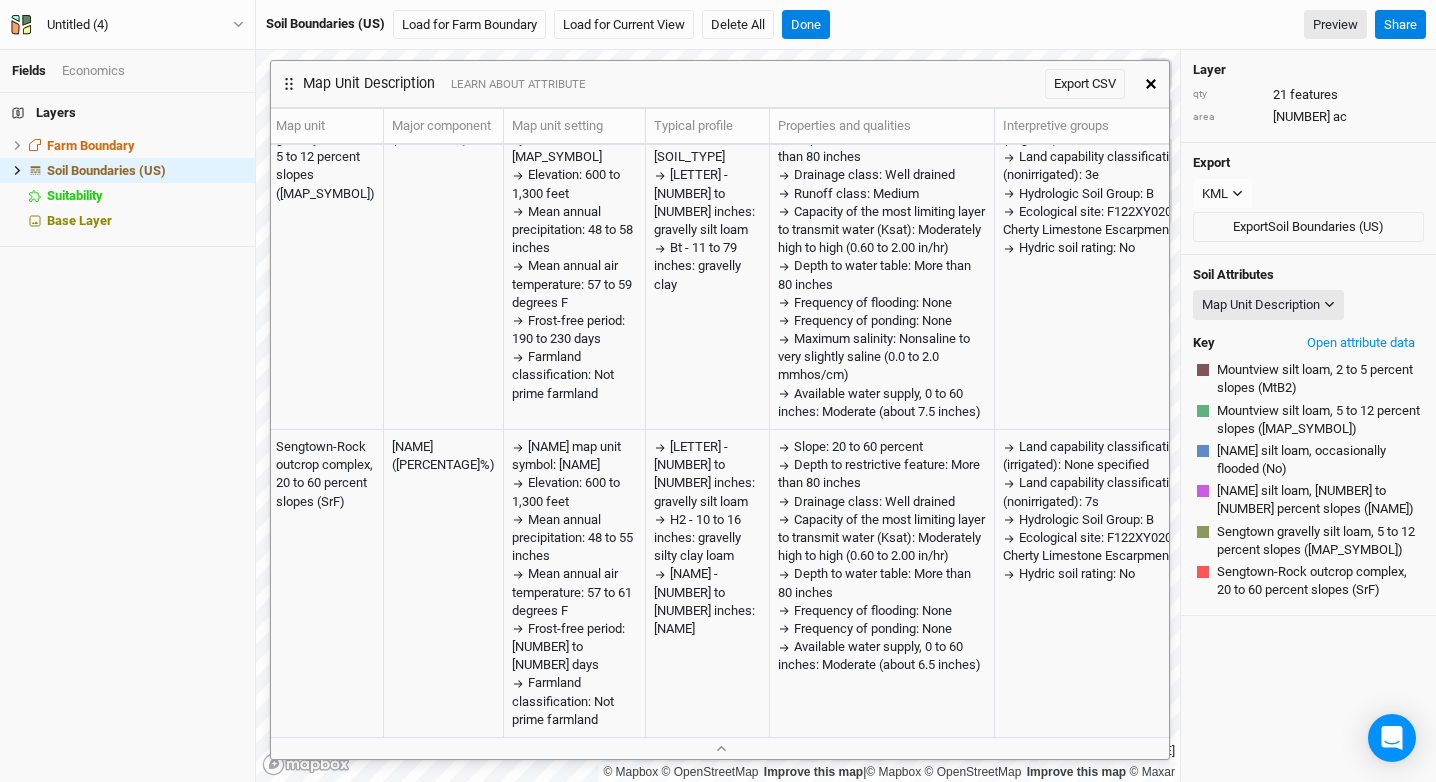 click 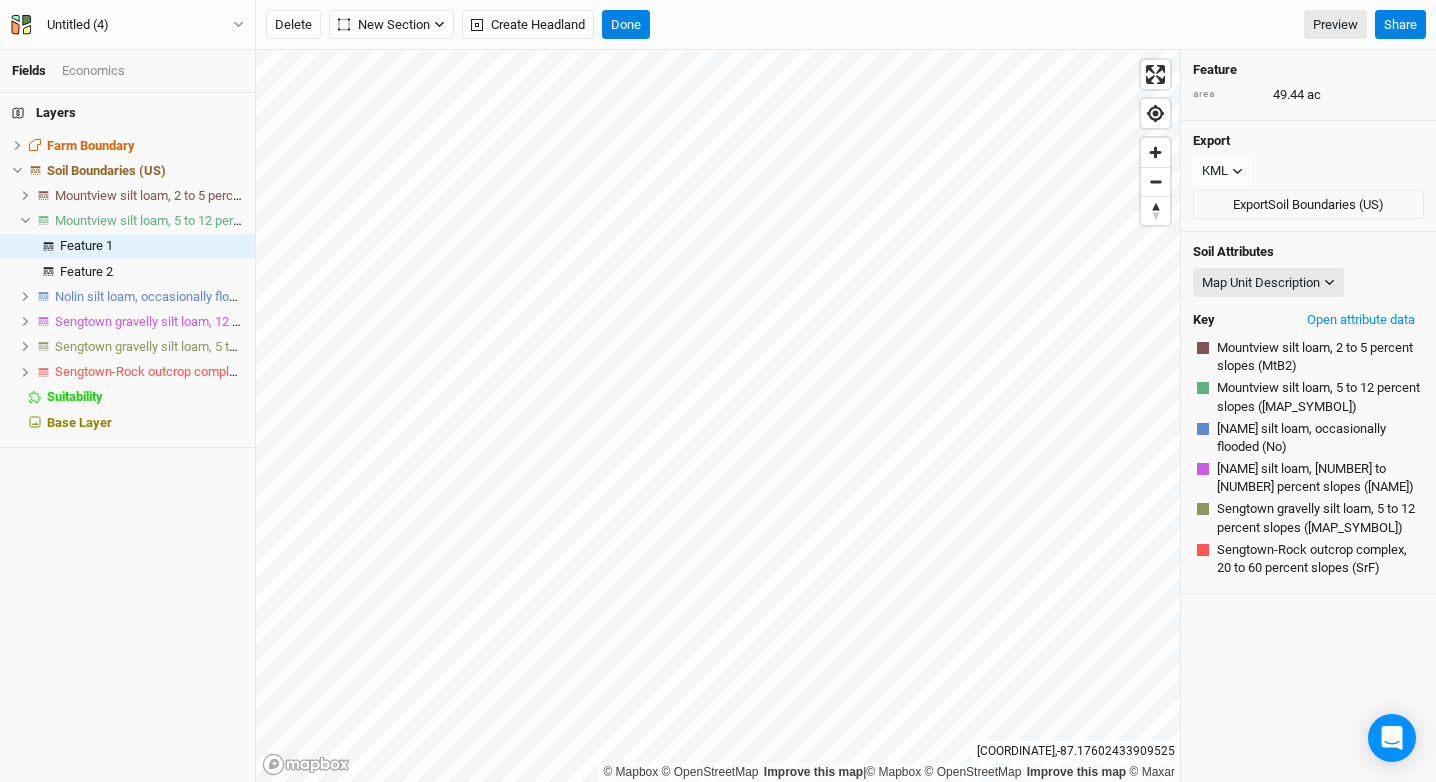 click on "Mountview silt loam, 5 to 12 percent slopes" at bounding box center [177, 220] 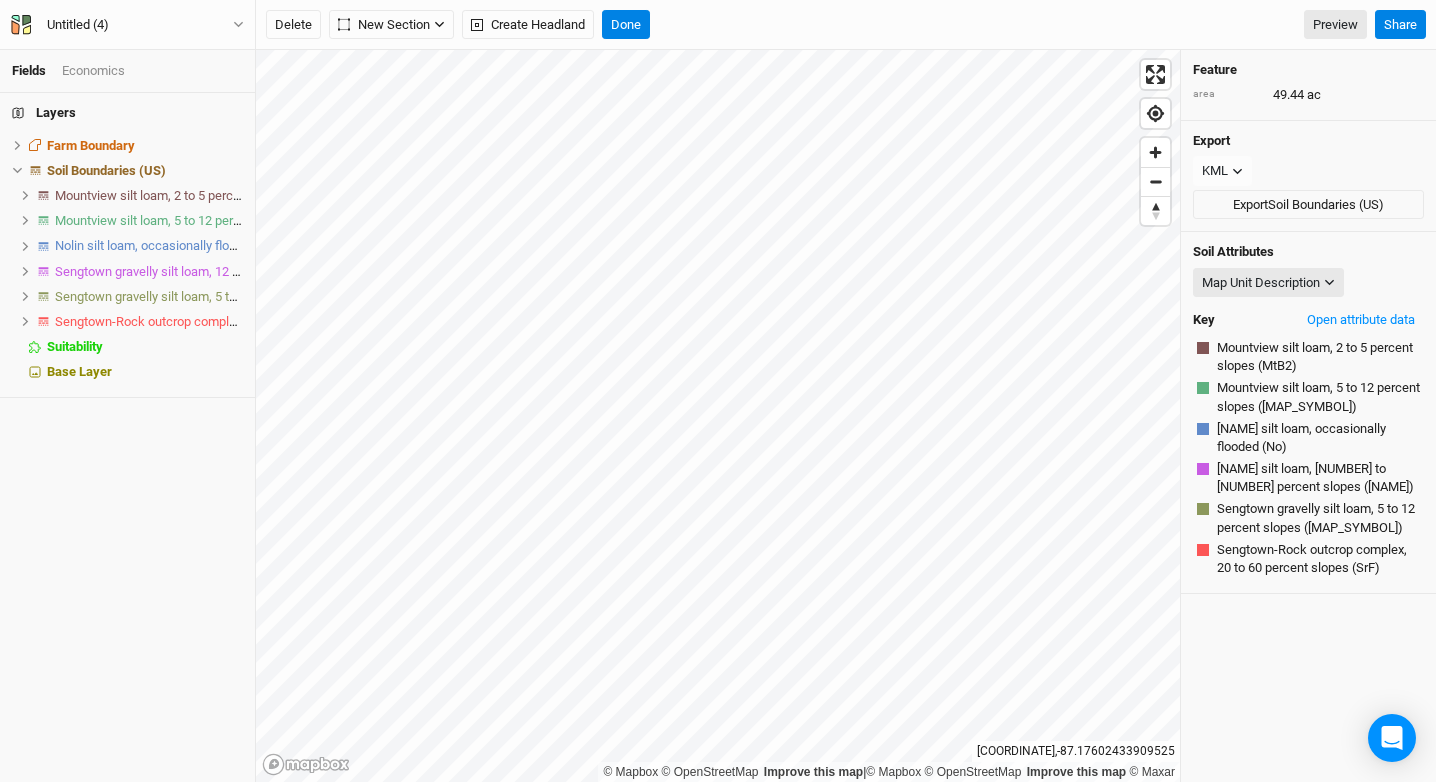 click on "Mountview silt loam, 5 to 12 percent slopes" at bounding box center (177, 220) 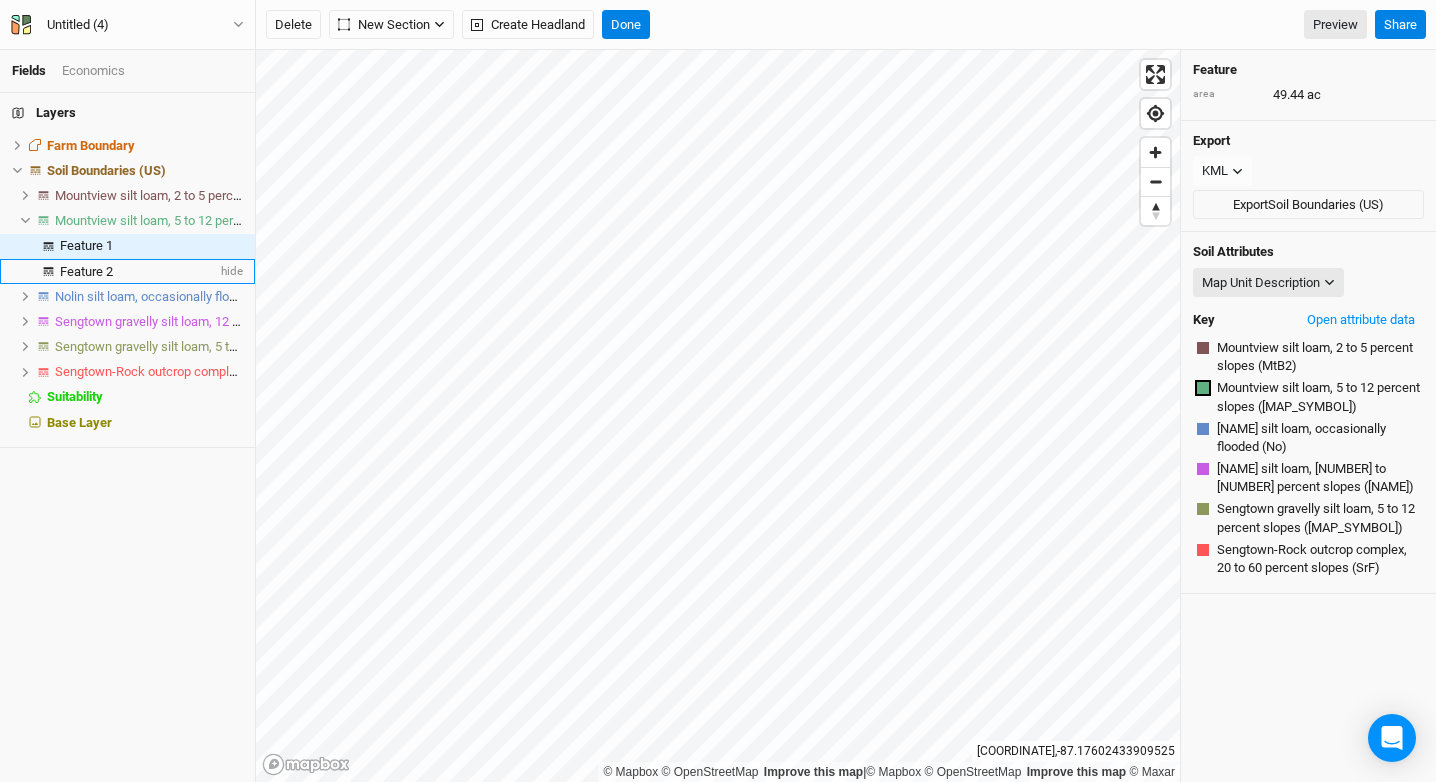 click on "Feature 2" at bounding box center (86, 271) 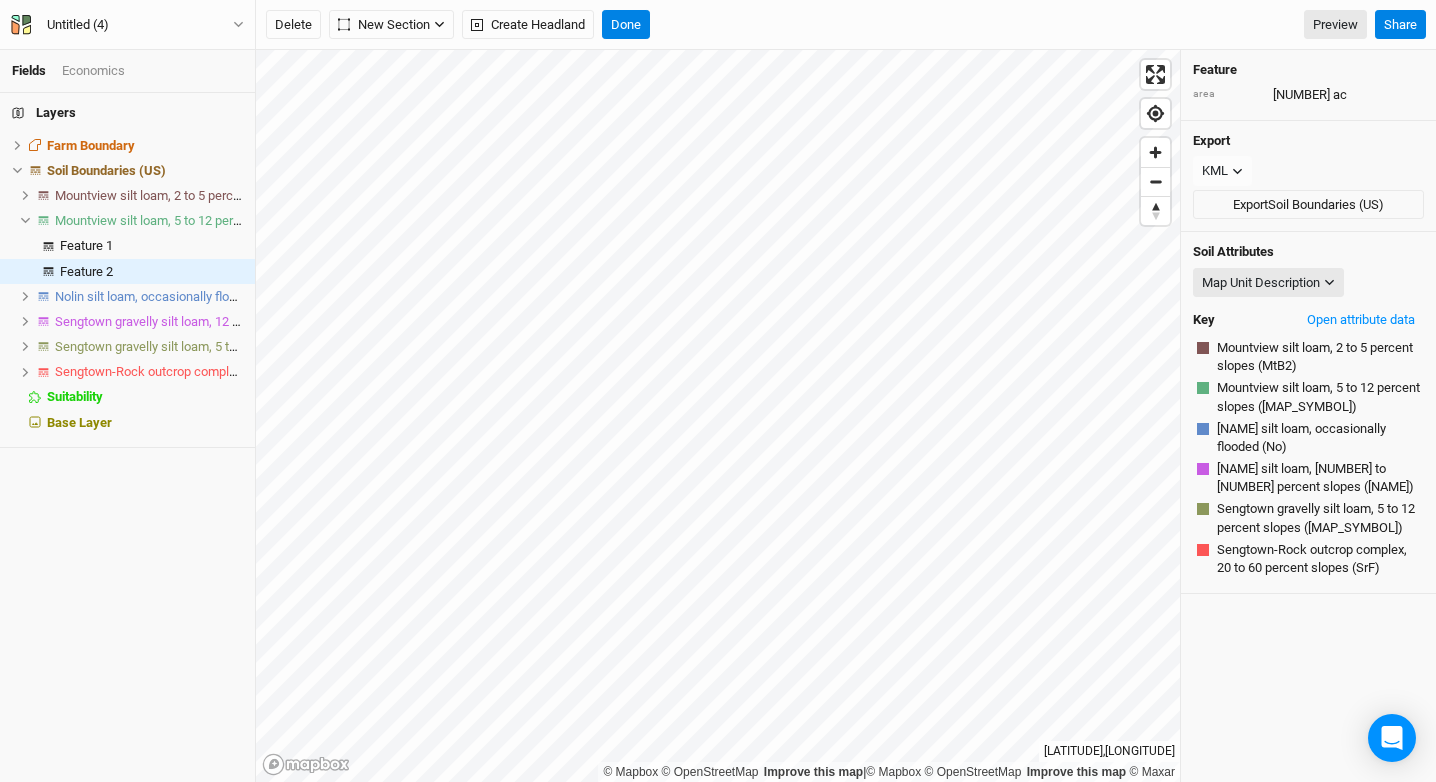 drag, startPoint x: 1270, startPoint y: 381, endPoint x: 1214, endPoint y: 398, distance: 58.5235 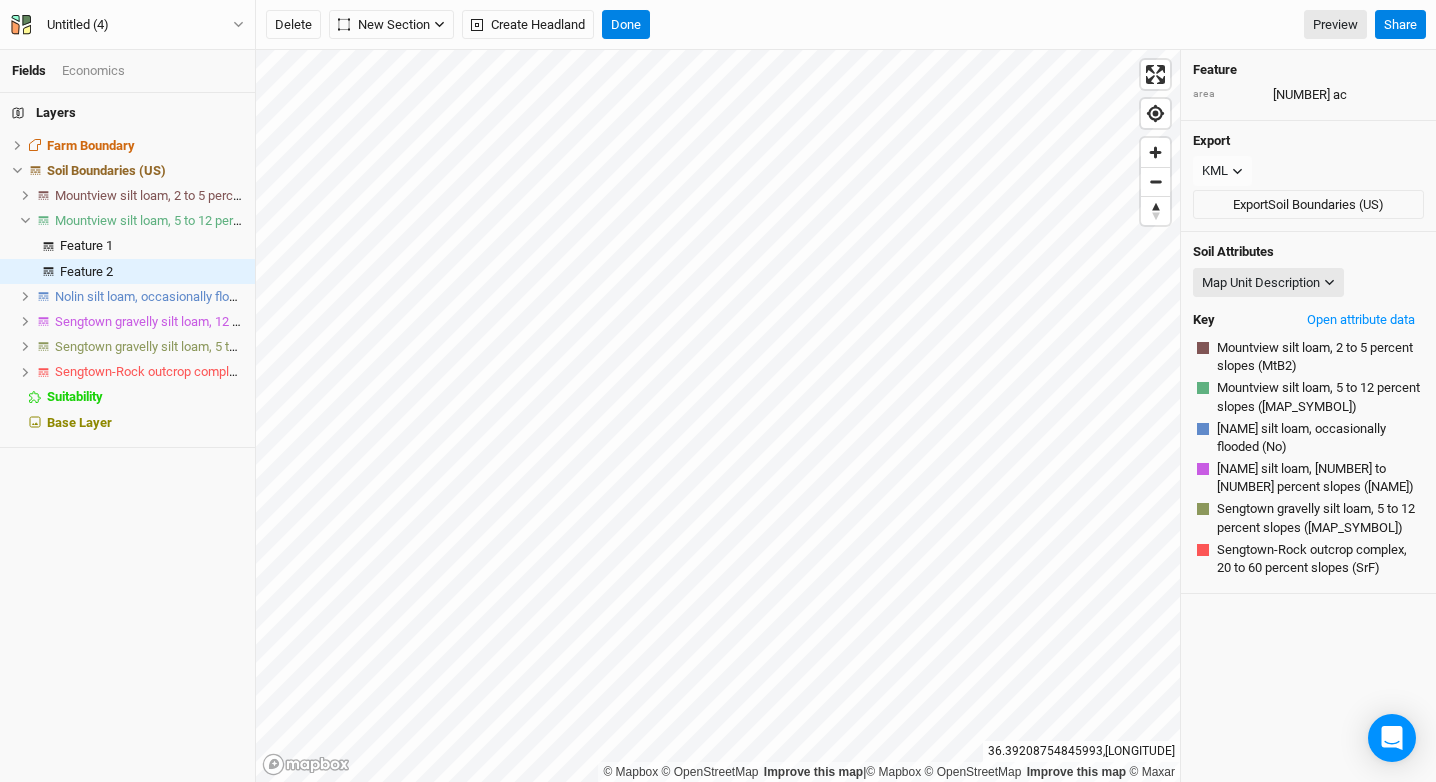 click 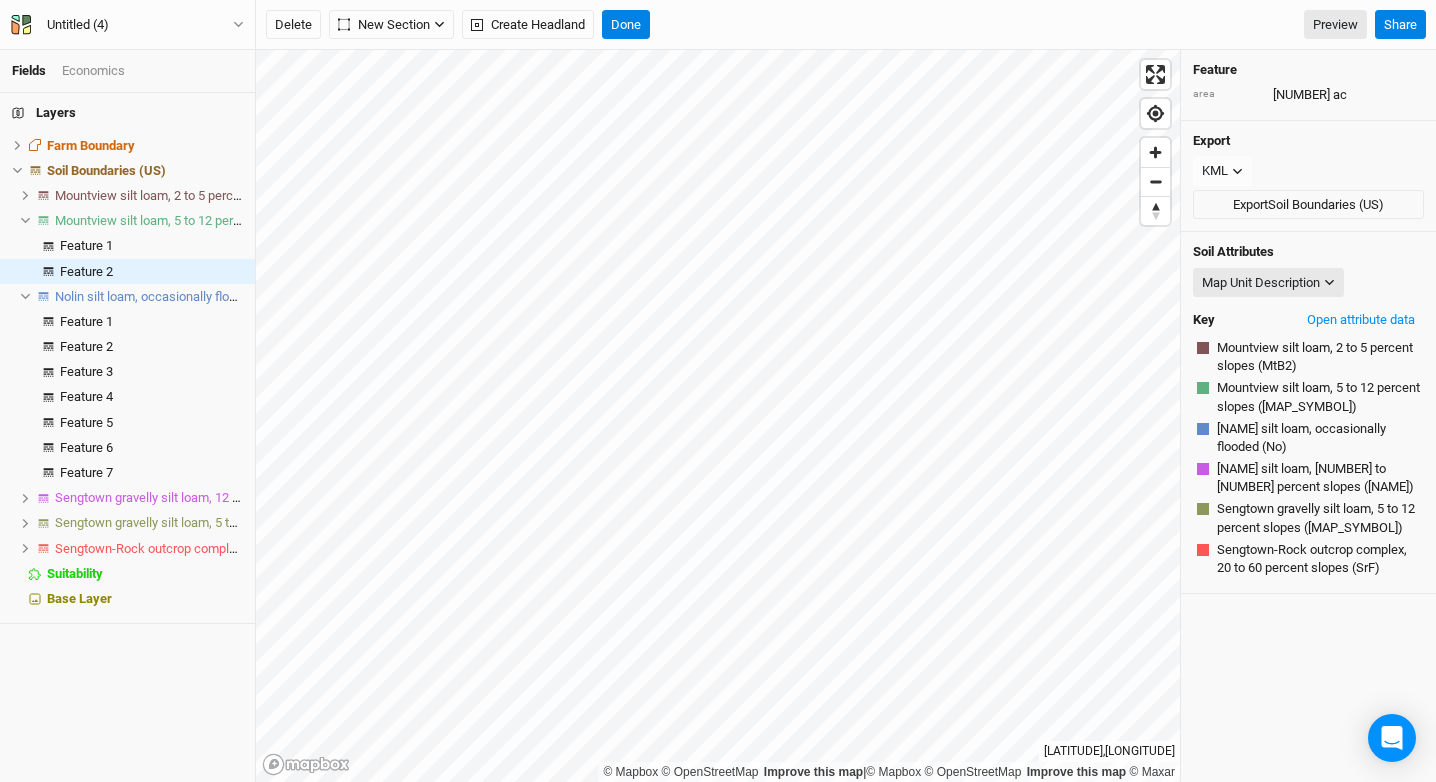 click on "Mountview silt loam, 2 to 5 percent slopes (MtB2)" at bounding box center [1318, 357] 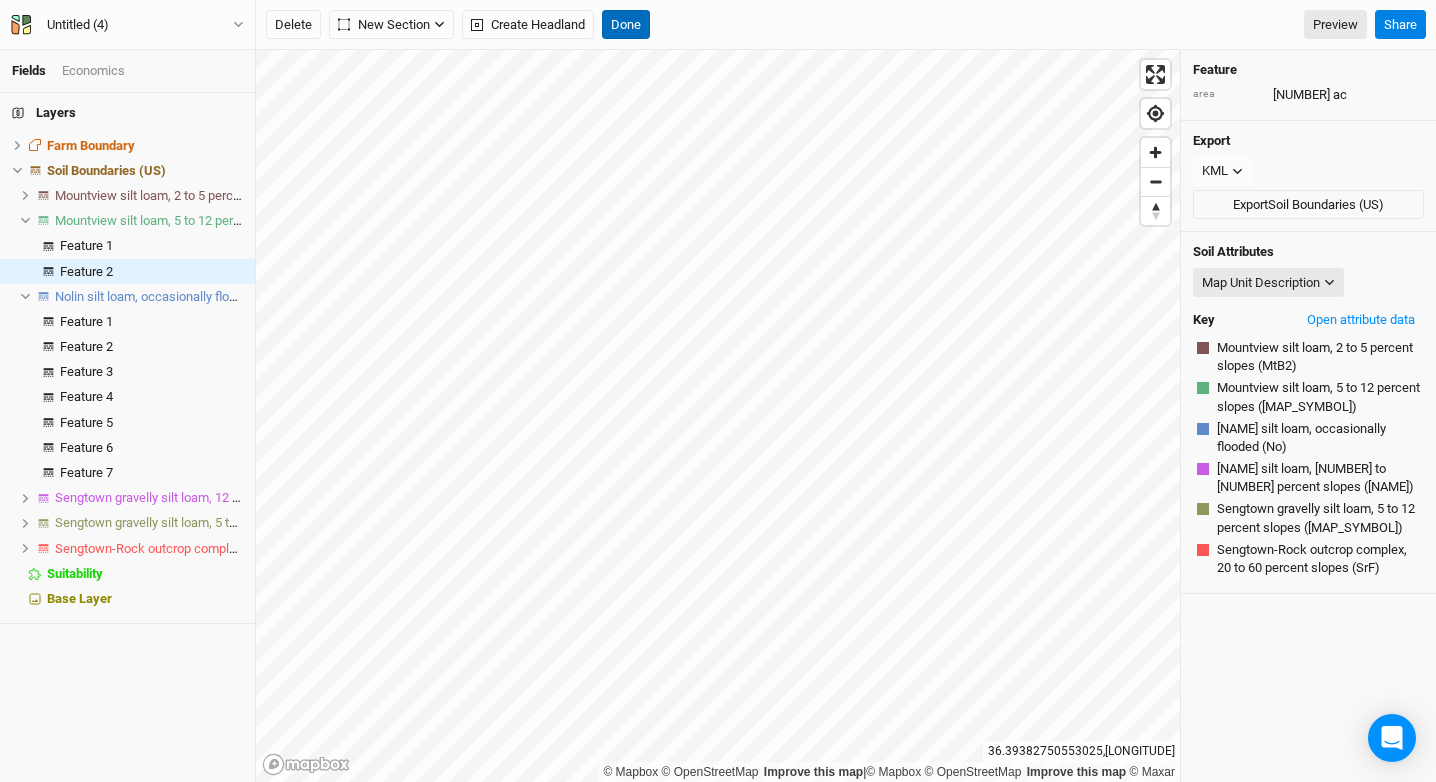 click on "Done" at bounding box center [626, 25] 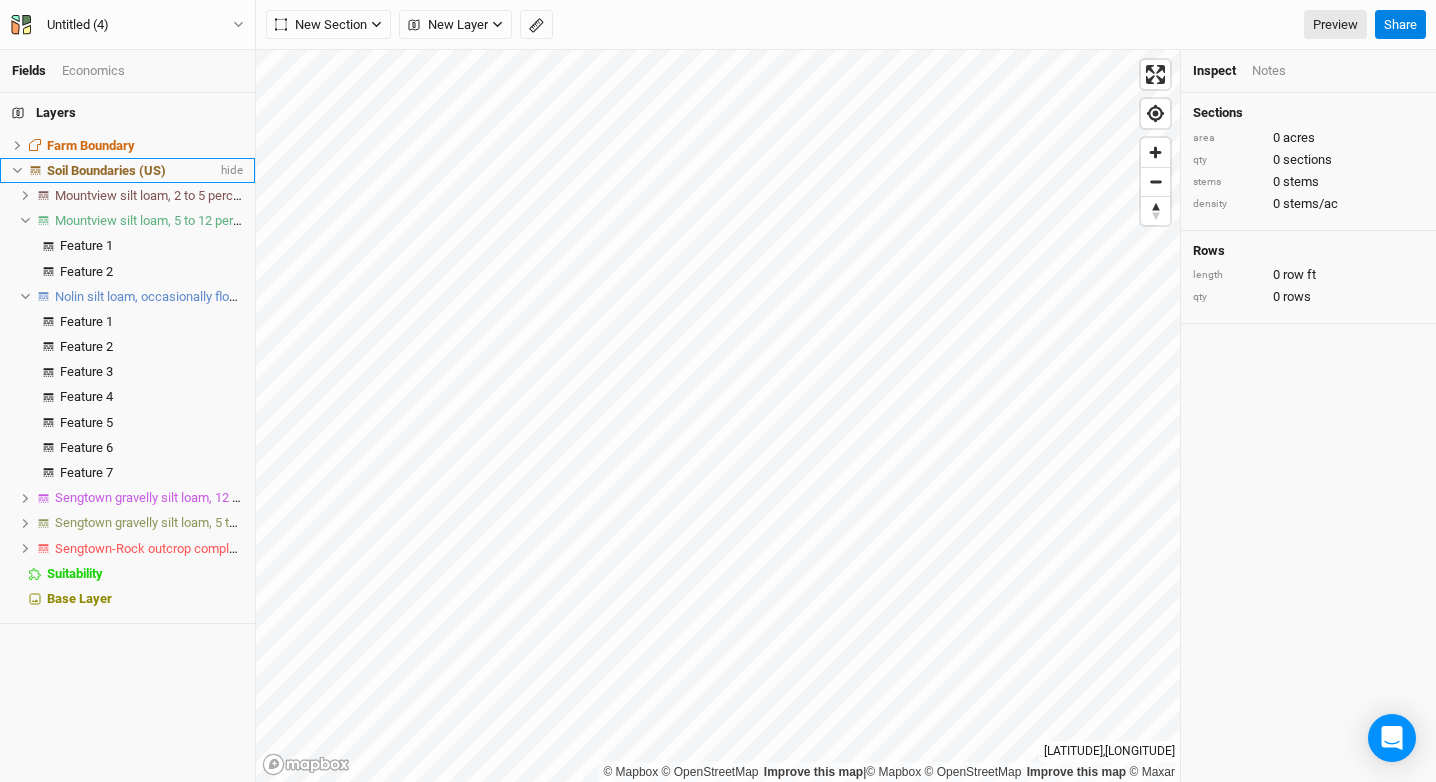 click on "Soil Boundaries (US)" at bounding box center (106, 170) 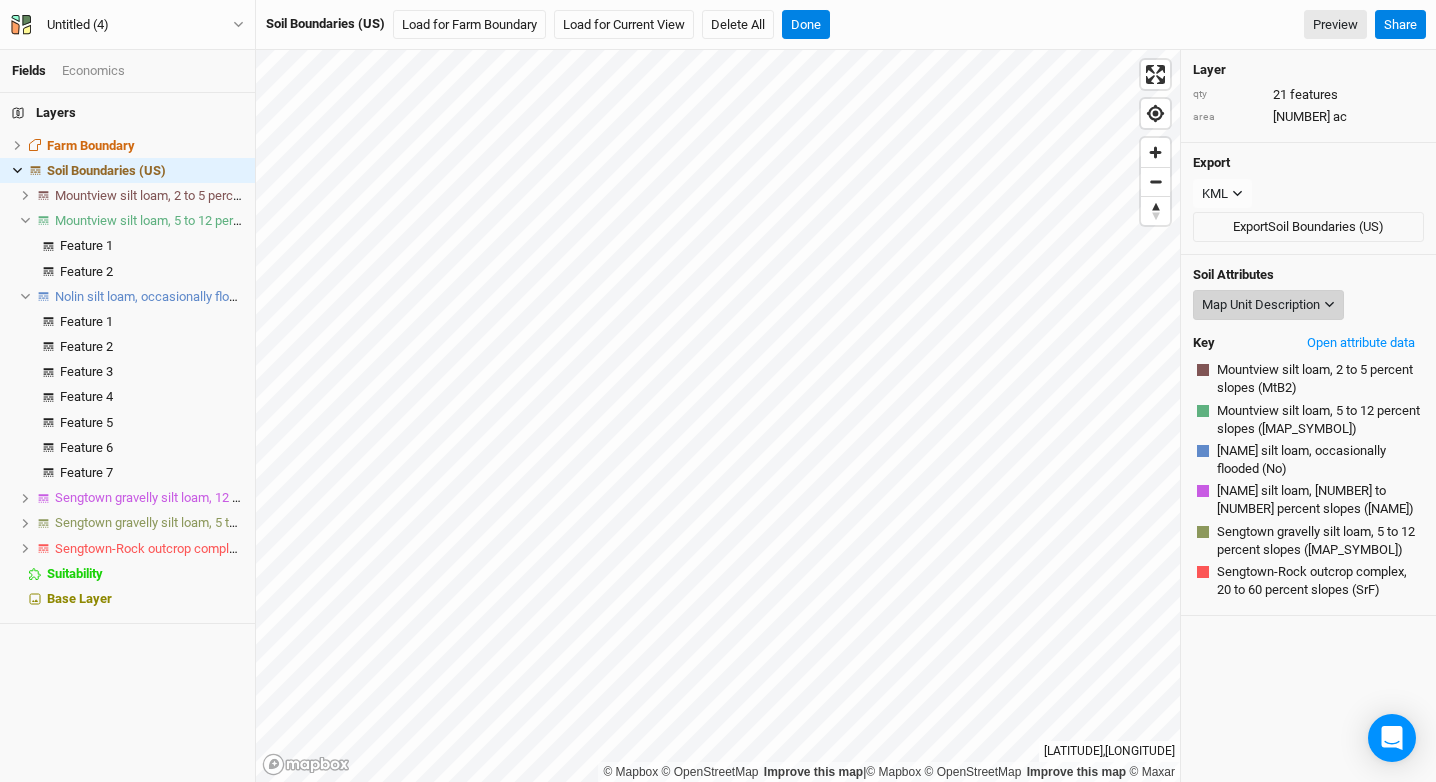 click on "Map Unit Description" at bounding box center [1261, 305] 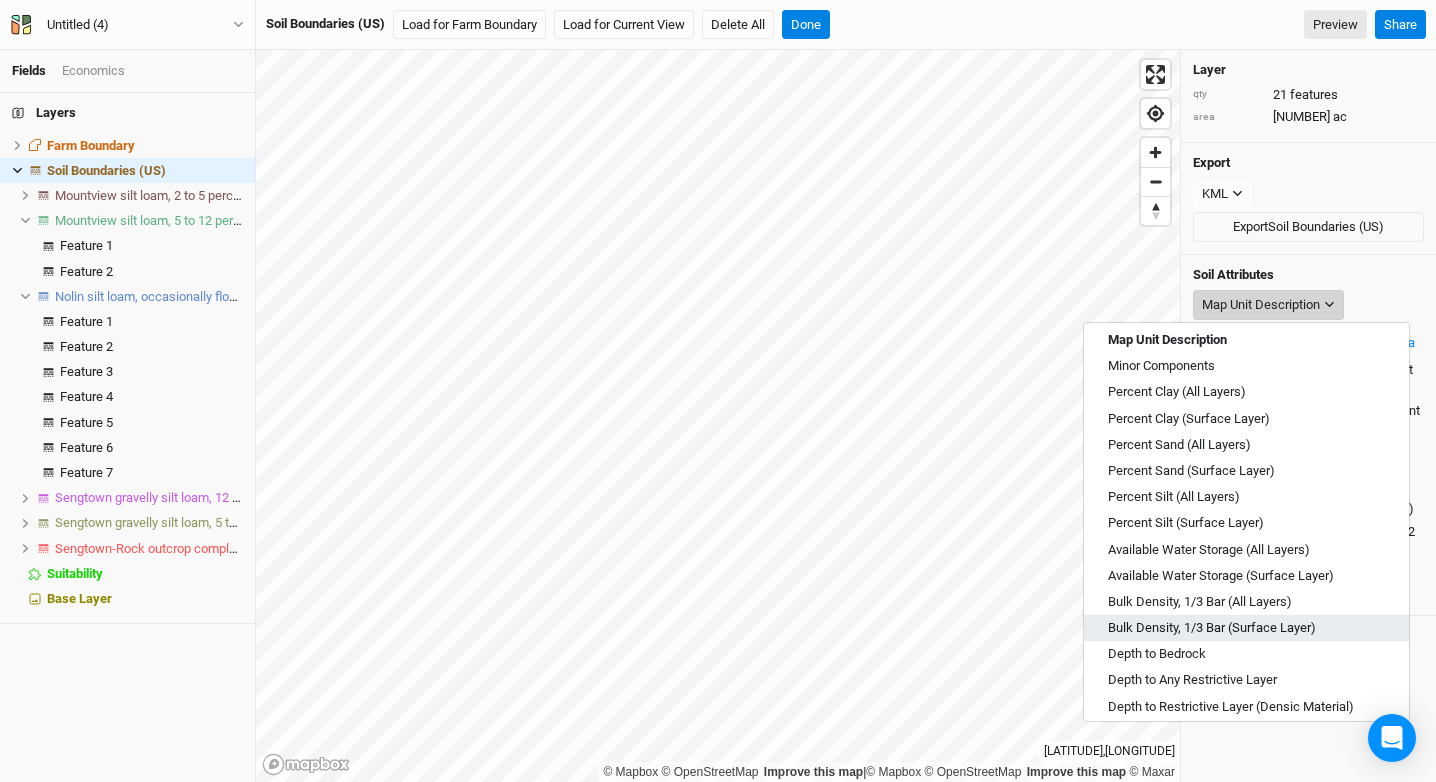 scroll, scrollTop: 8, scrollLeft: 0, axis: vertical 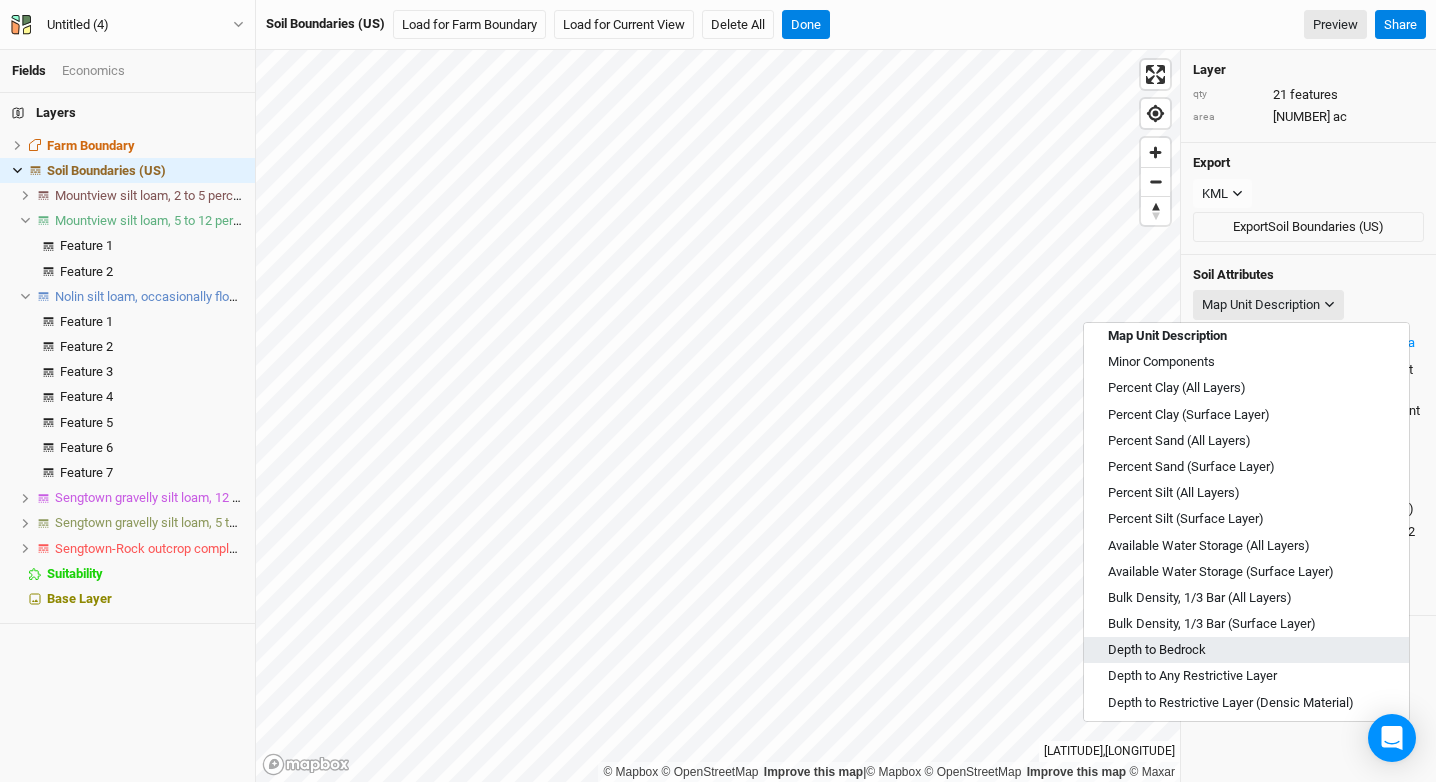 click on "Depth to Bedrock" at bounding box center [1157, 650] 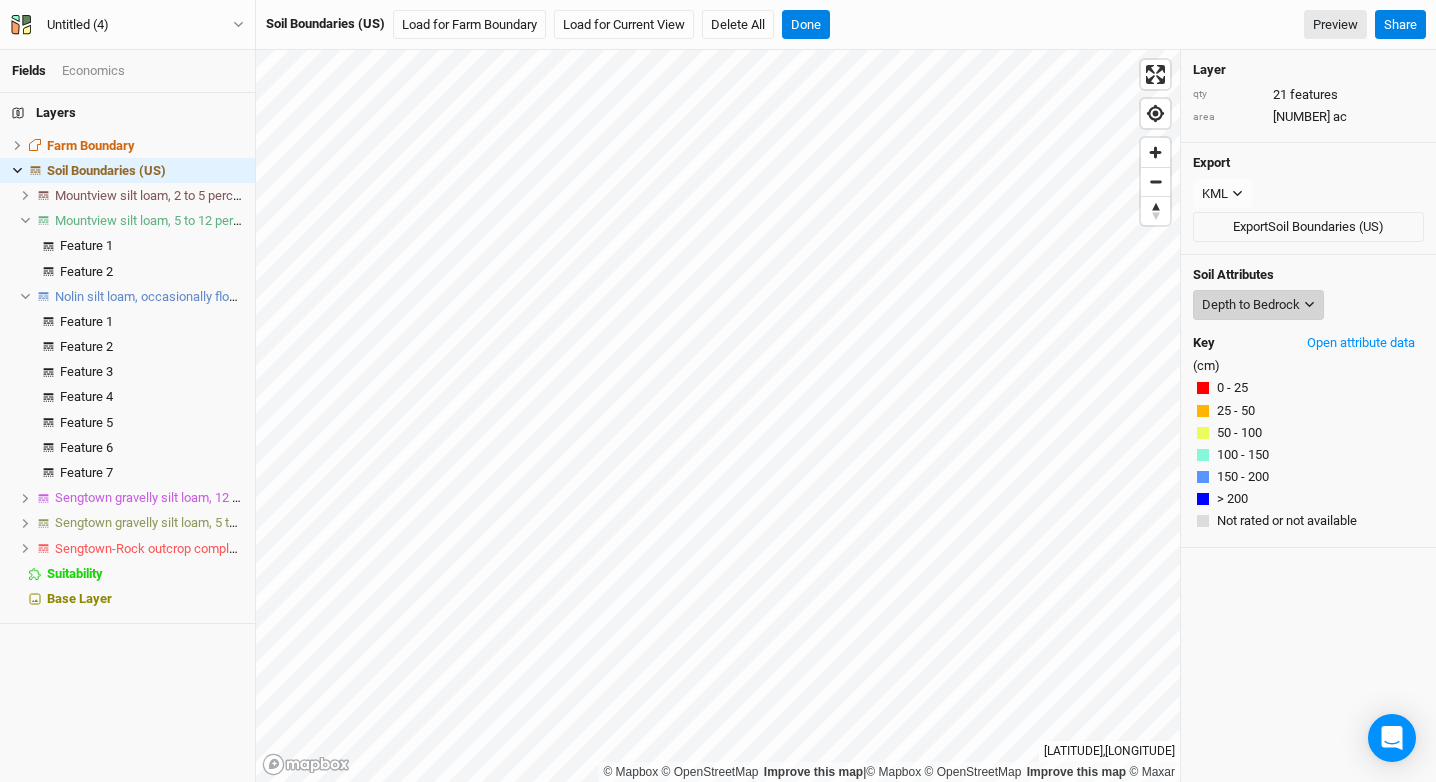 click on "Depth to Bedrock" at bounding box center (1251, 305) 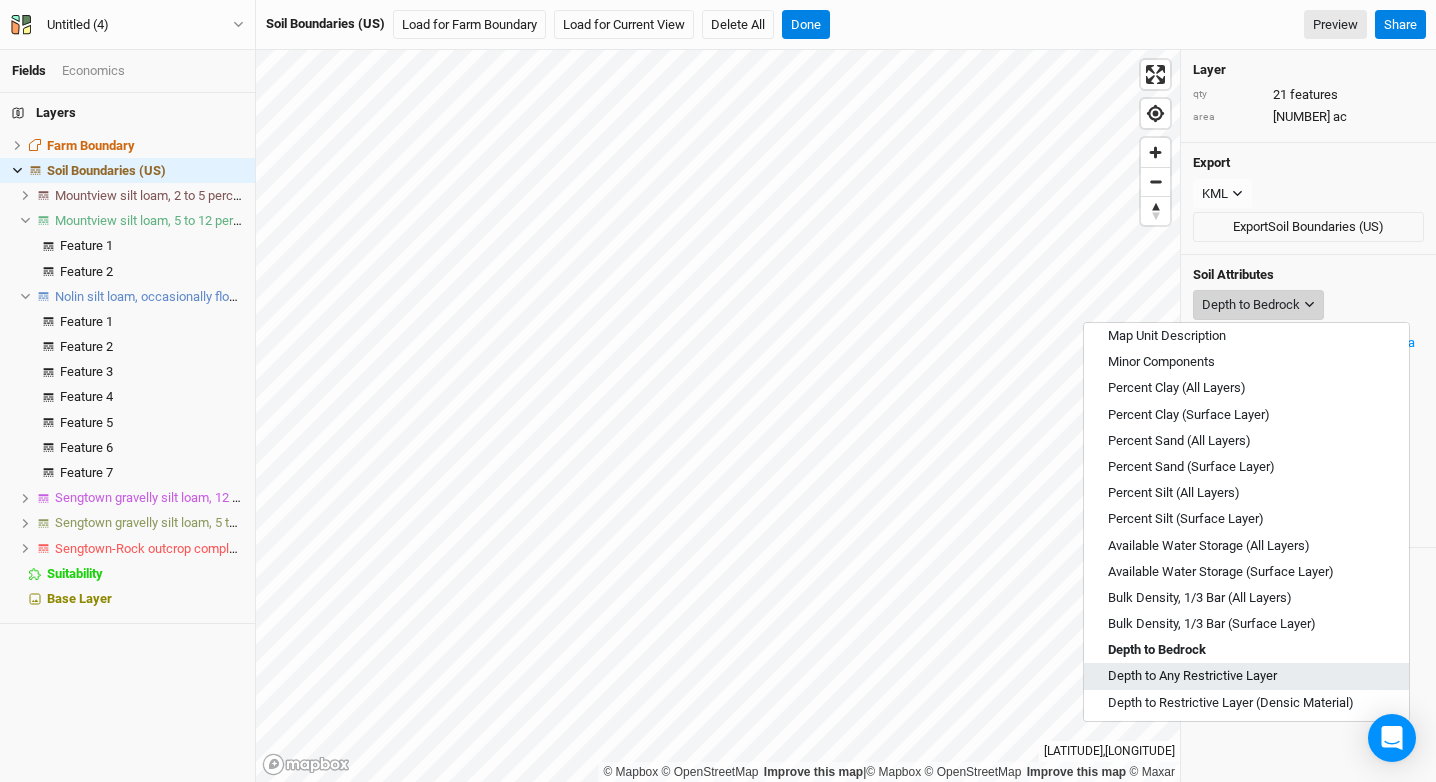 scroll, scrollTop: 9, scrollLeft: 0, axis: vertical 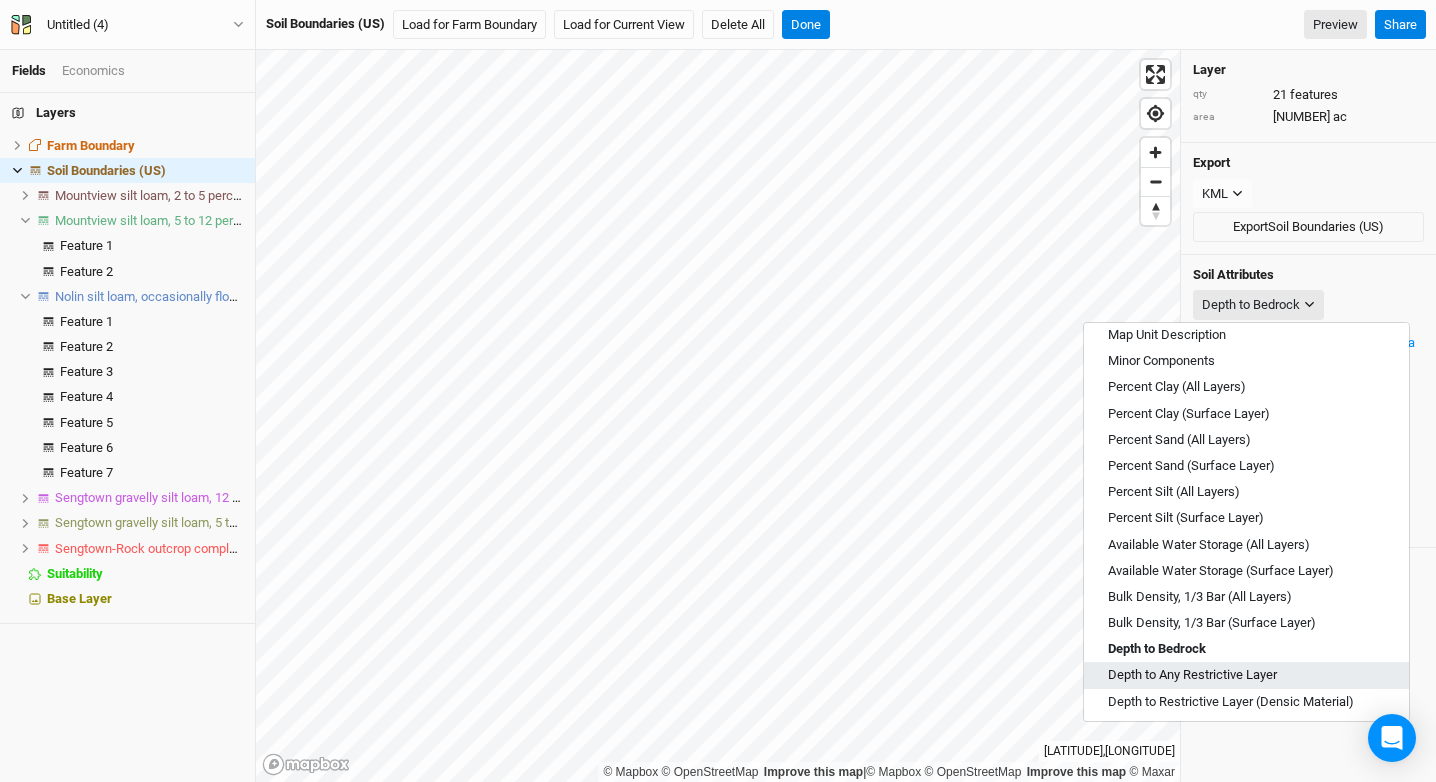 click on "Depth to Any Restrictive Layer" at bounding box center (1246, 675) 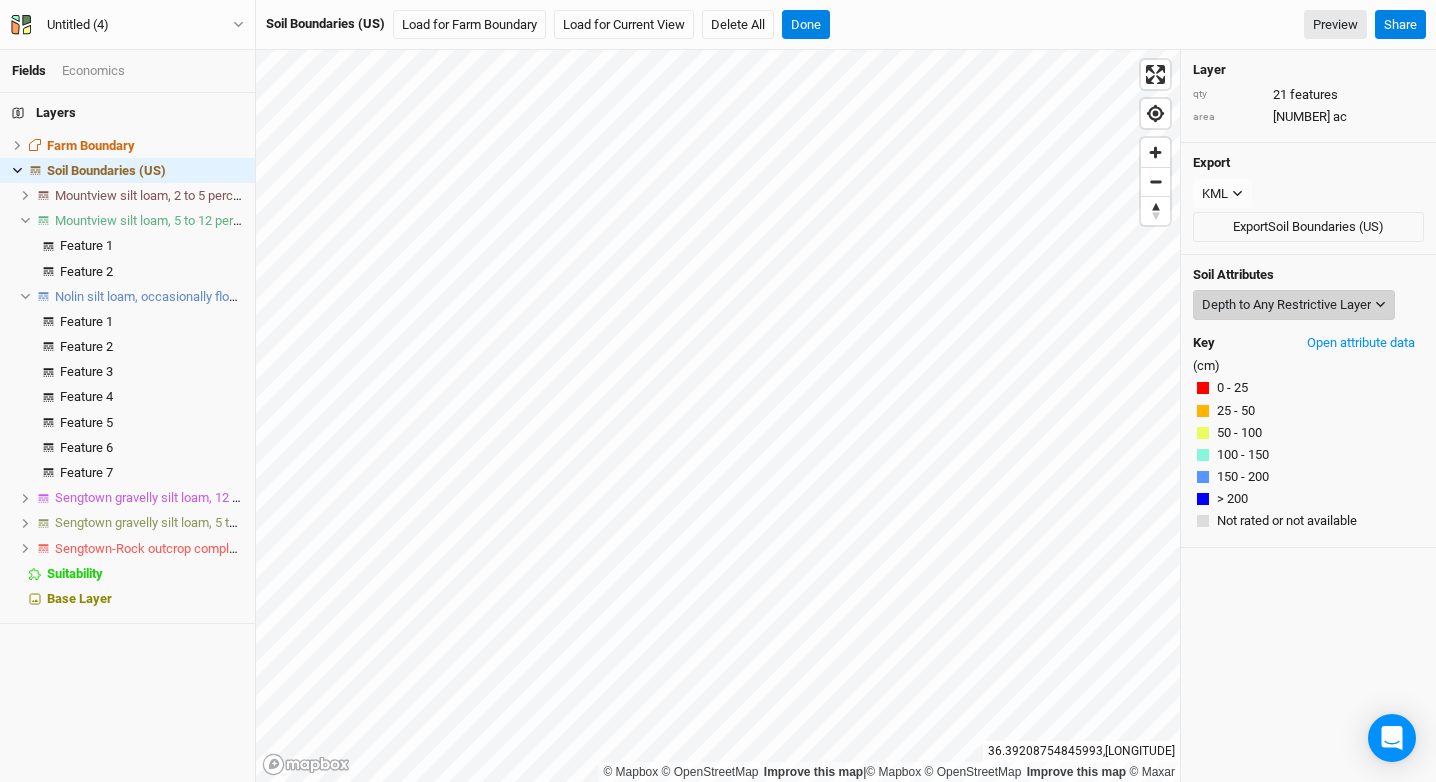 click on "Depth to Any Restrictive Layer" at bounding box center (1286, 305) 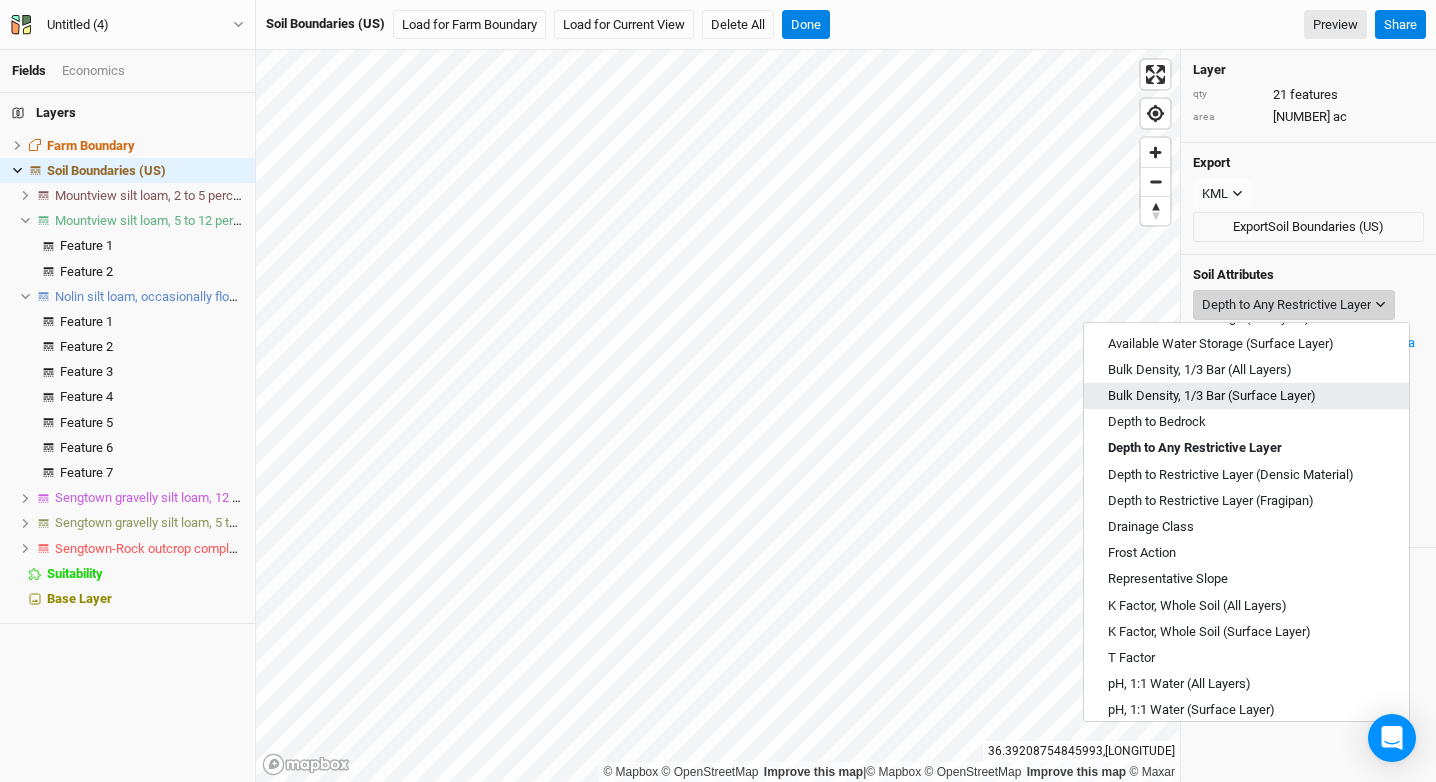 scroll, scrollTop: 272, scrollLeft: 0, axis: vertical 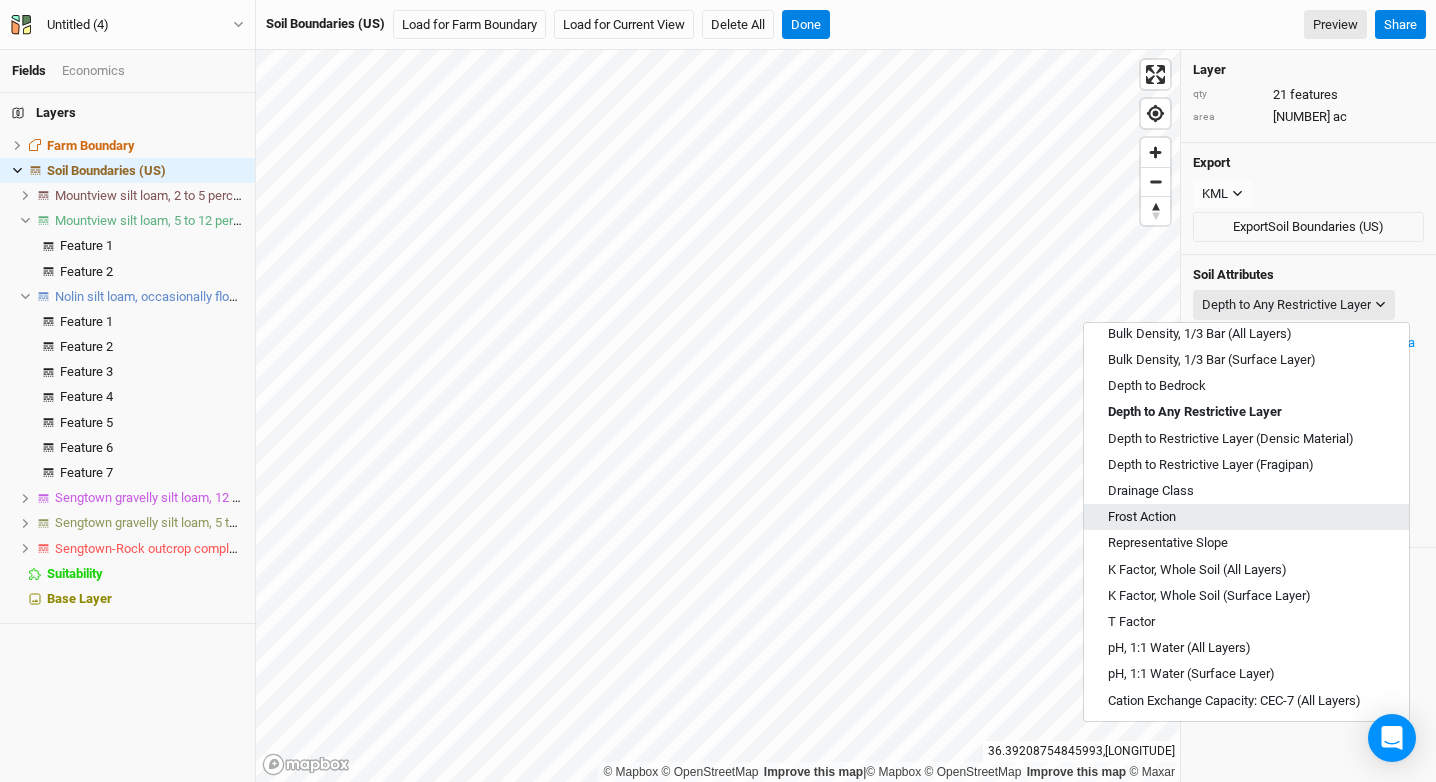 click on "Frost Action" at bounding box center [1246, 517] 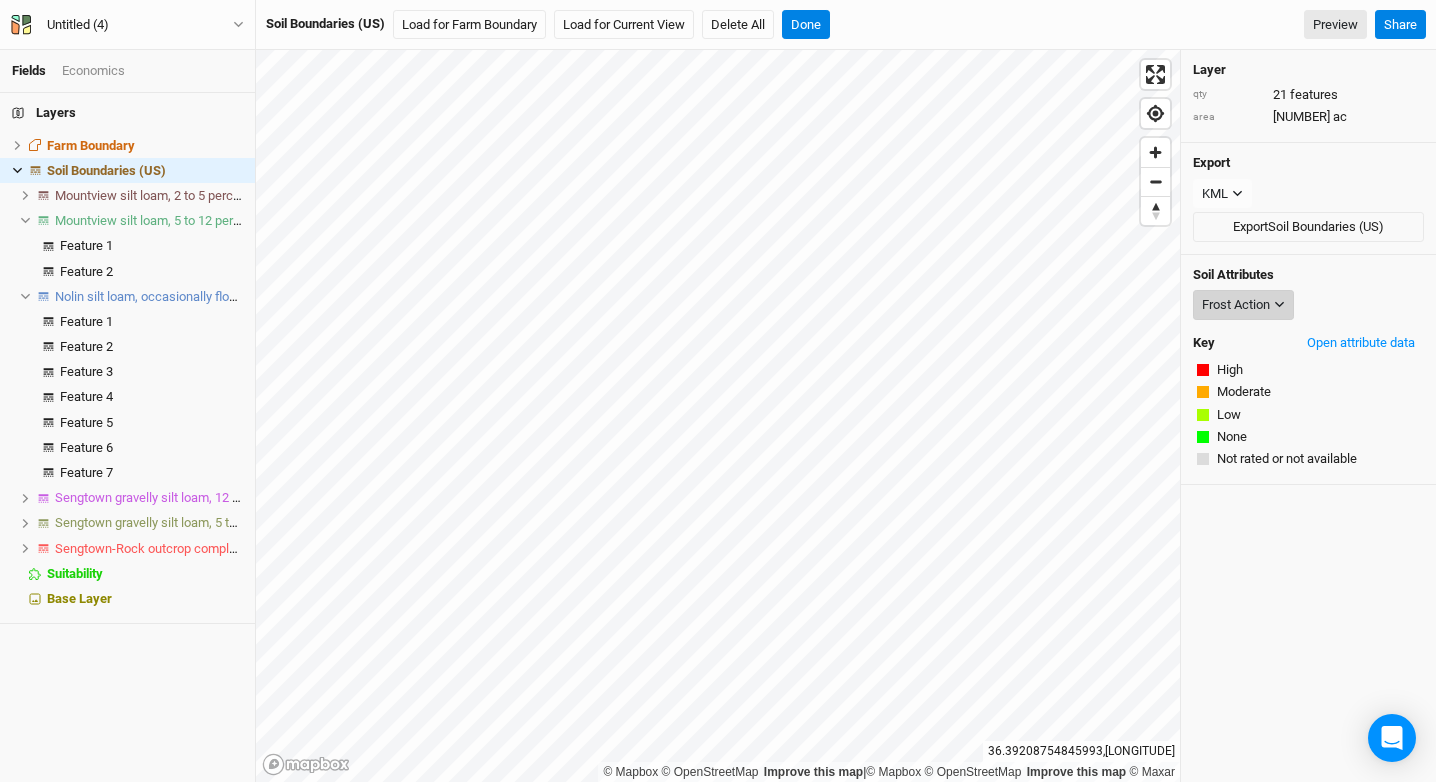 click on "Frost Action" at bounding box center (1236, 305) 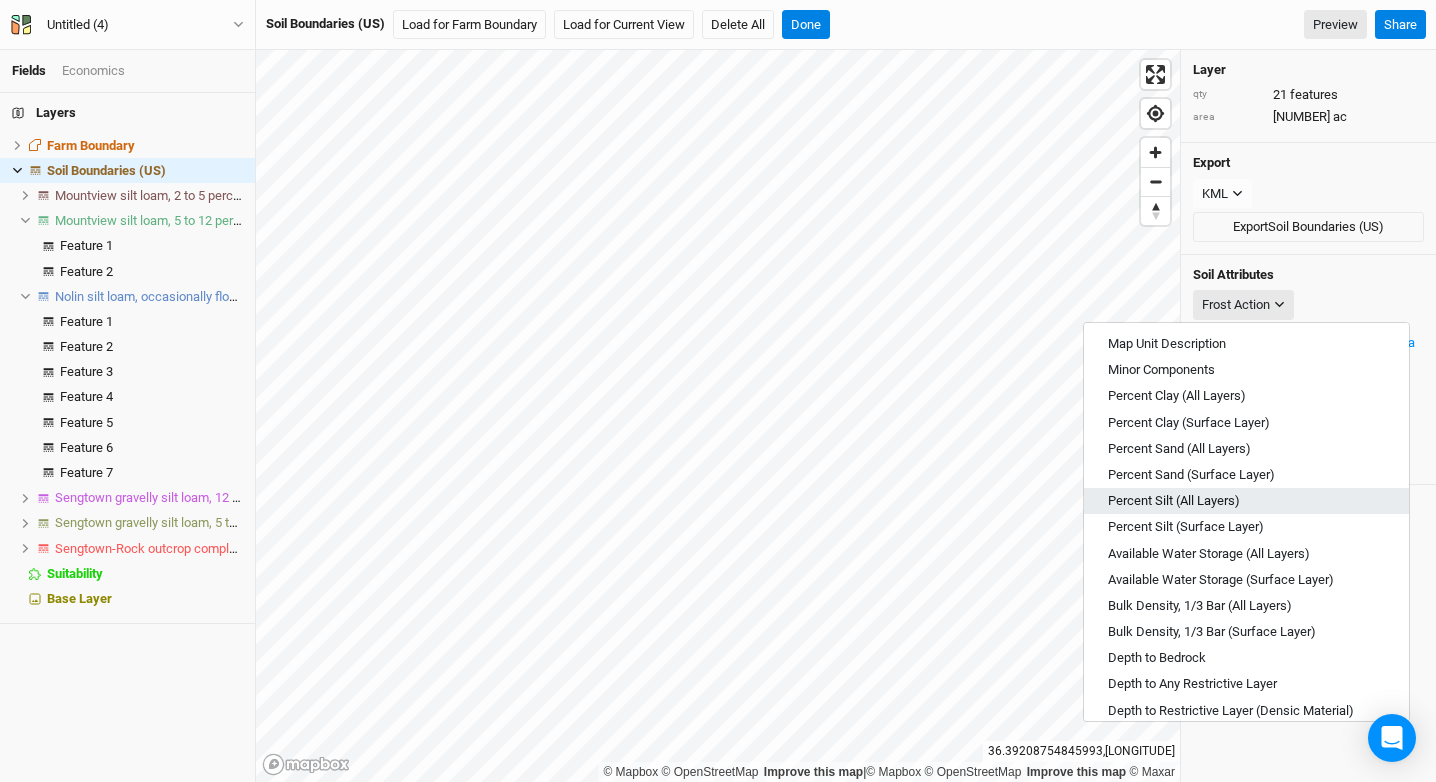 click on "Percent Silt (All Layers)" at bounding box center (1174, 501) 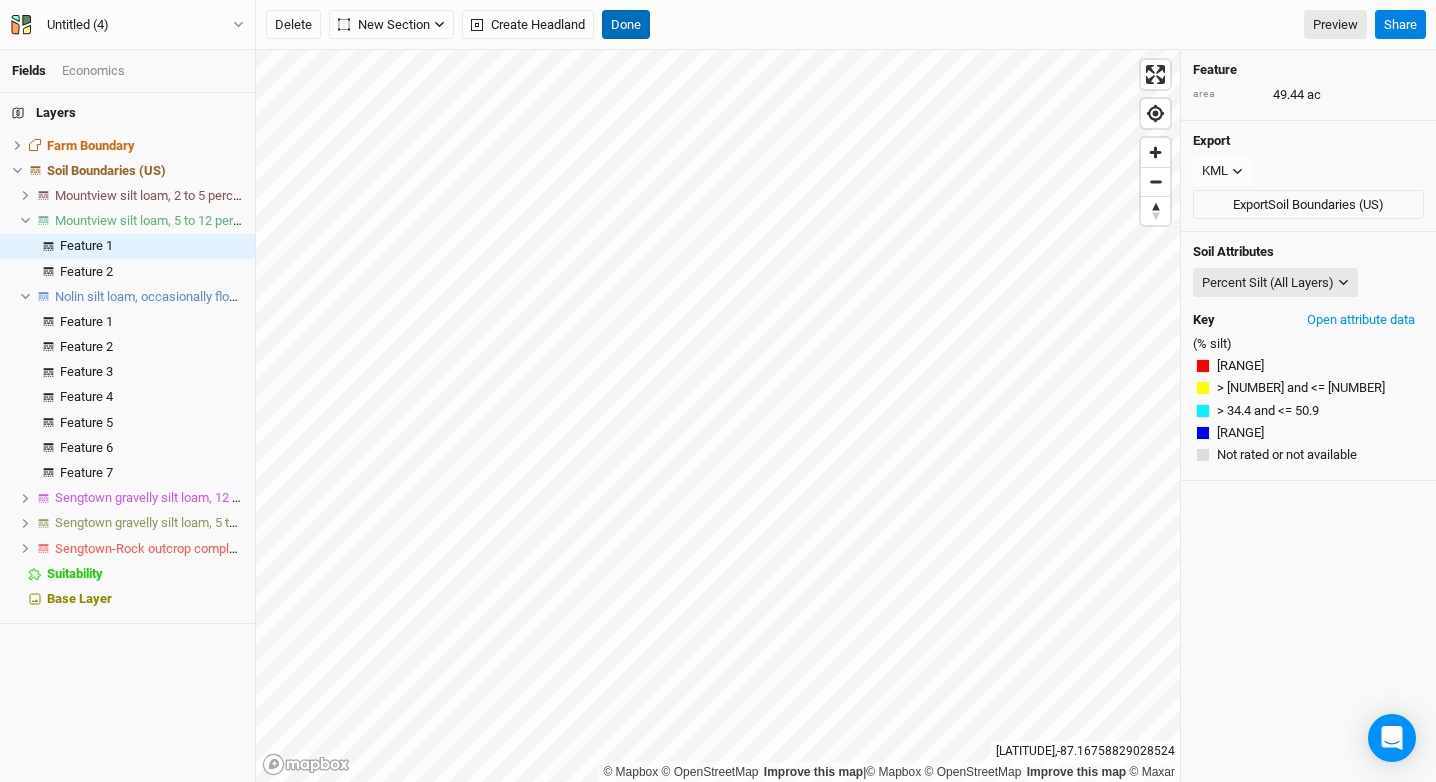 click on "Done" at bounding box center (626, 25) 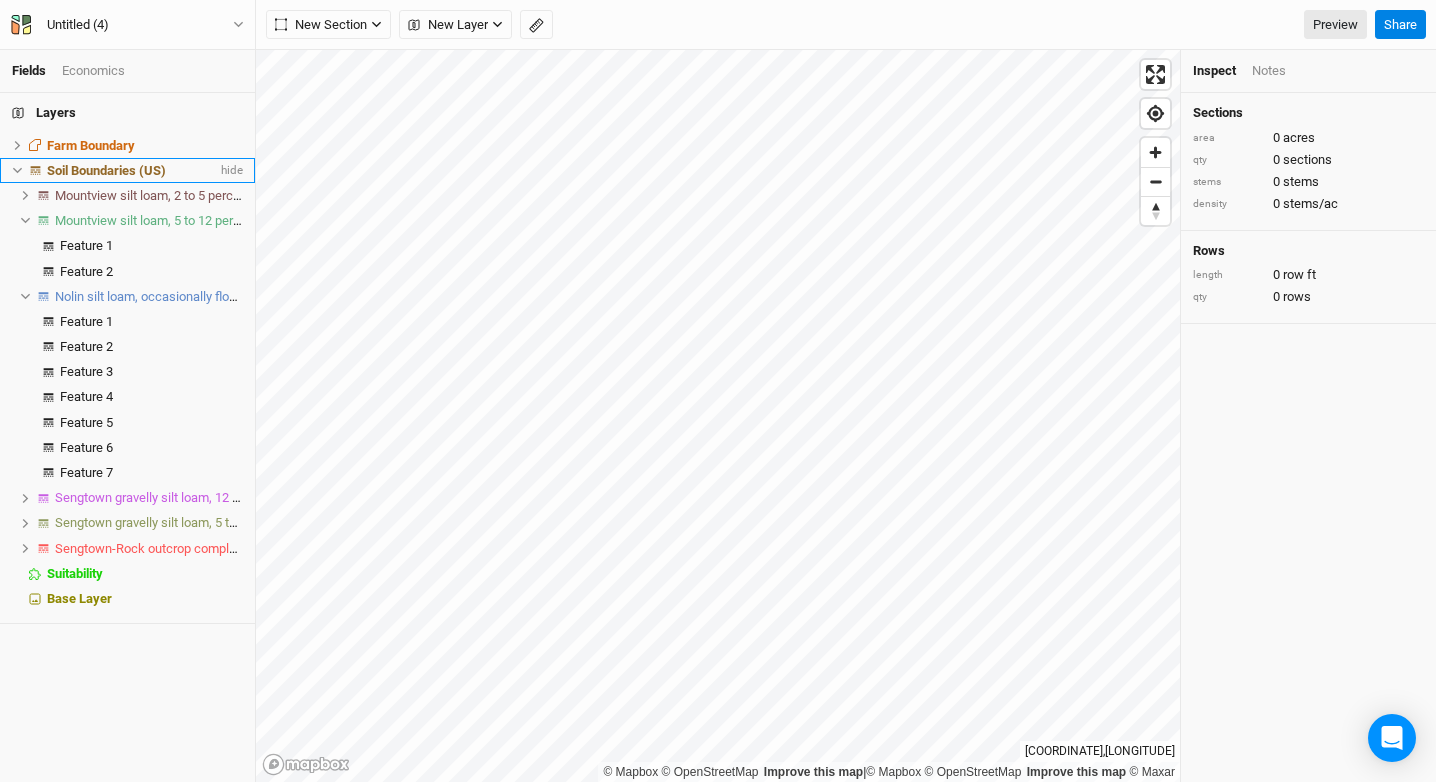 click on "Soil Boundaries (US)" at bounding box center (106, 170) 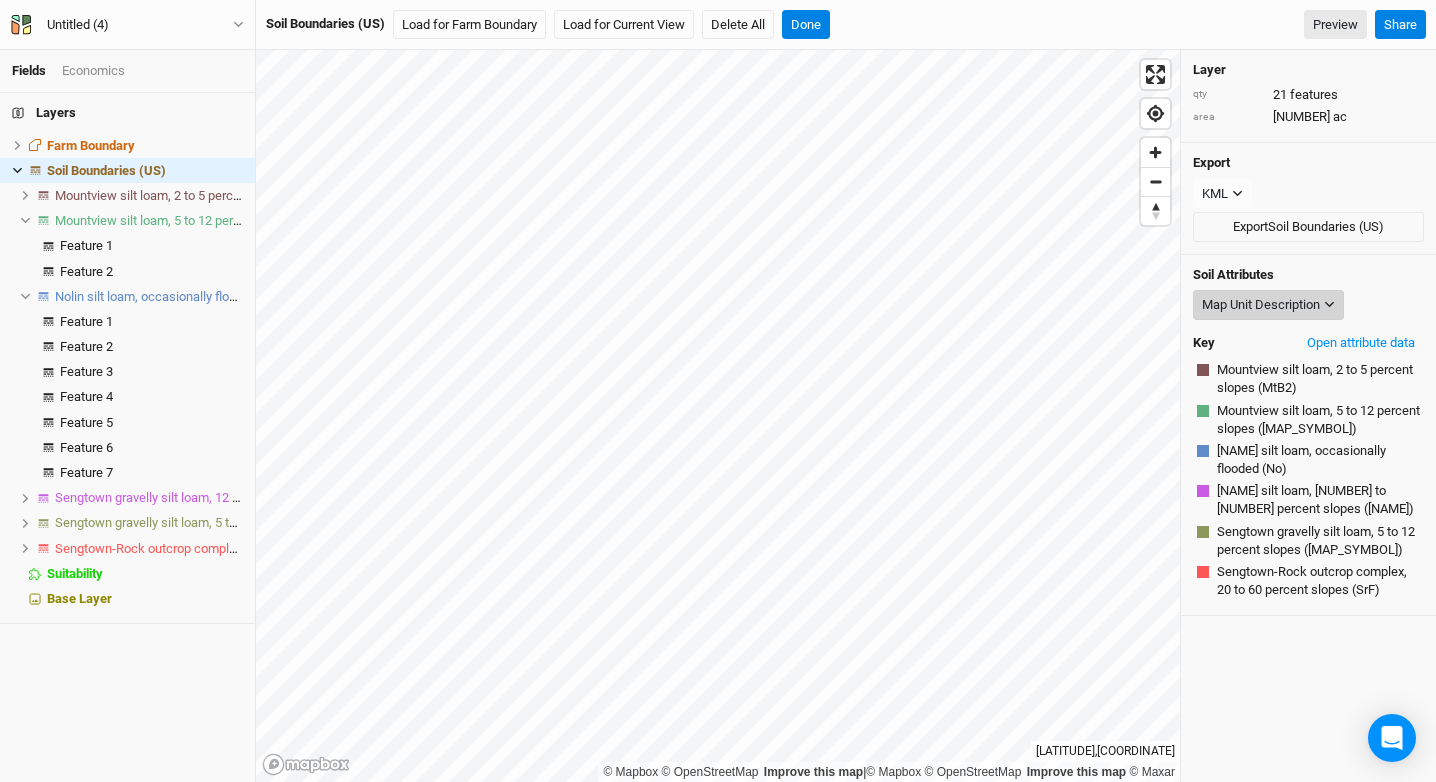 click on "Map Unit Description" at bounding box center (1261, 305) 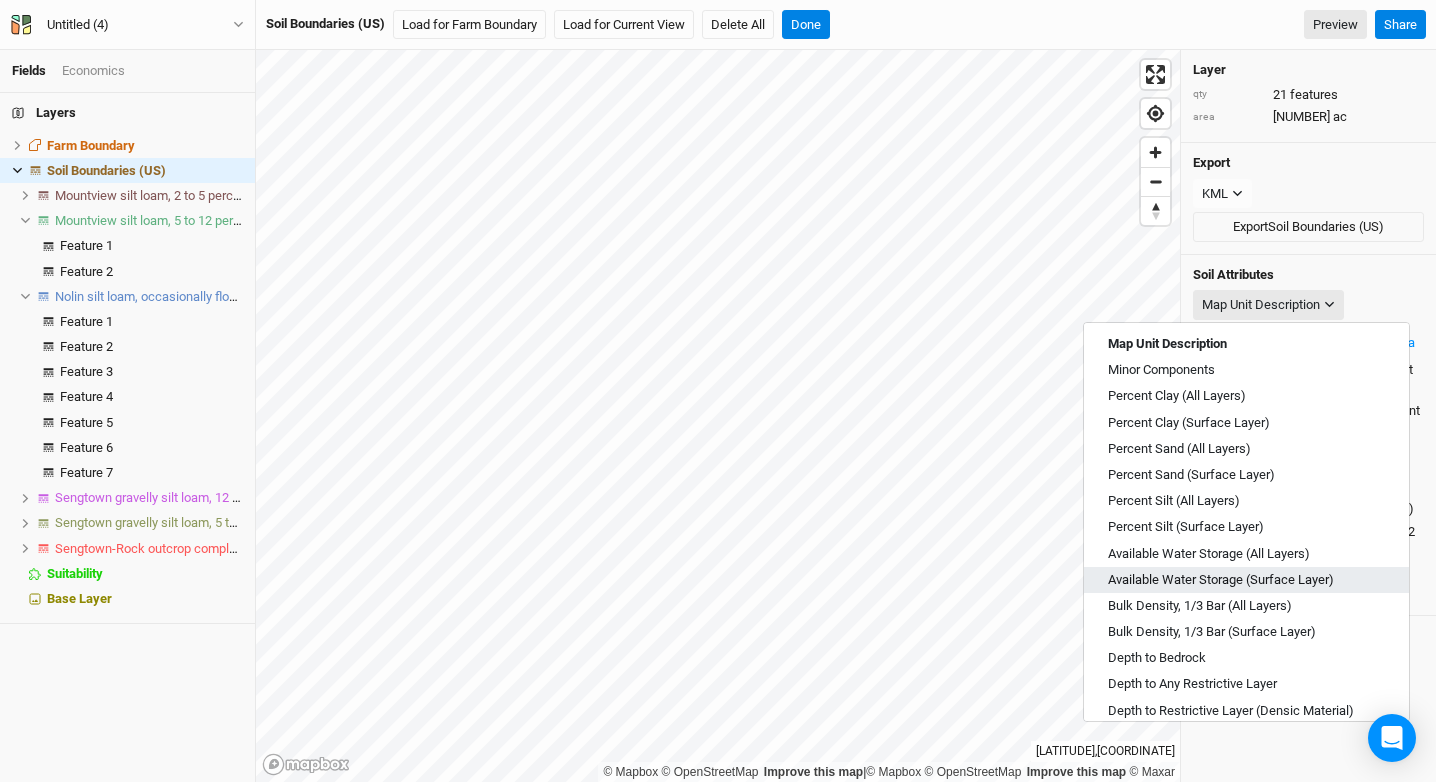 click on "Available Water Storage (Surface Layer)" at bounding box center [1221, 580] 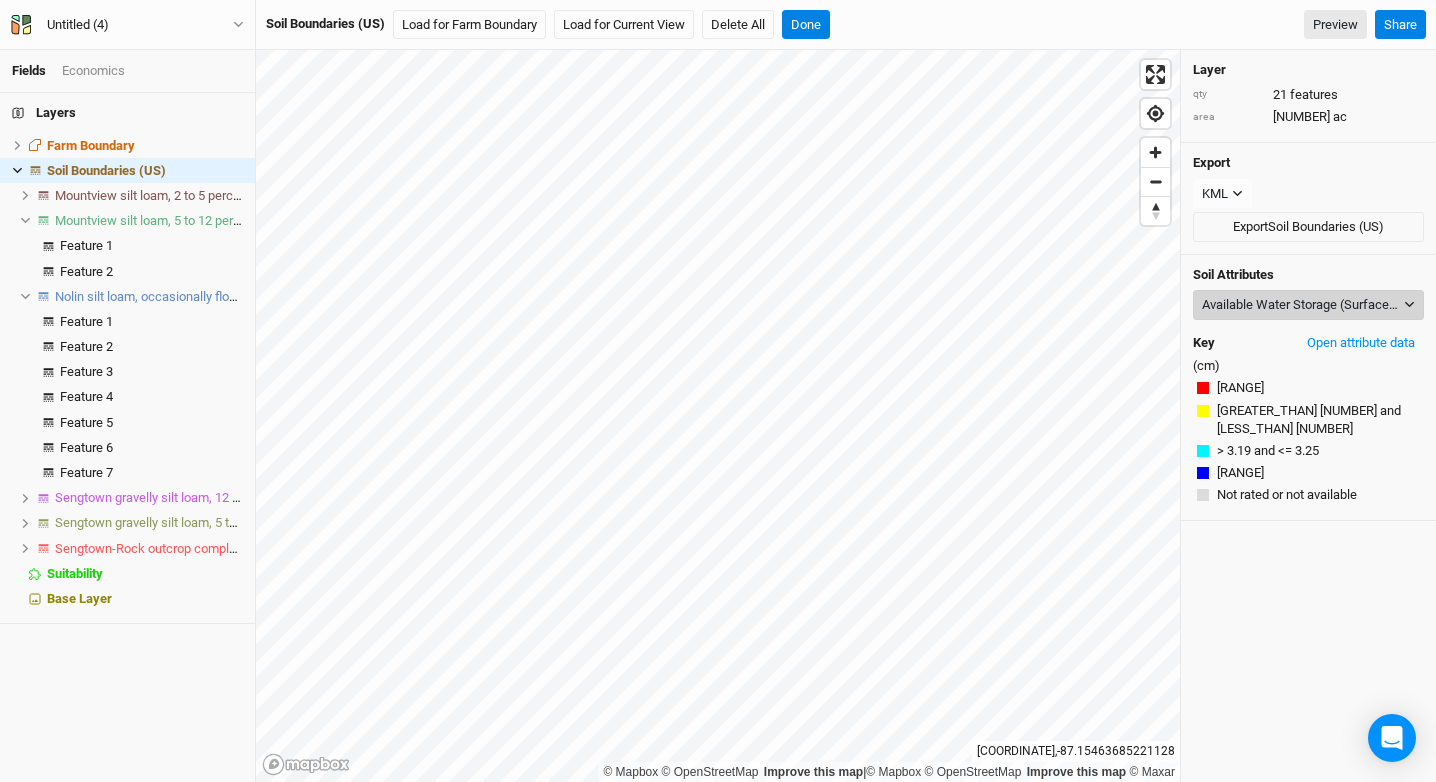 click on "Available Water Storage (Surface Layer)" at bounding box center (1301, 305) 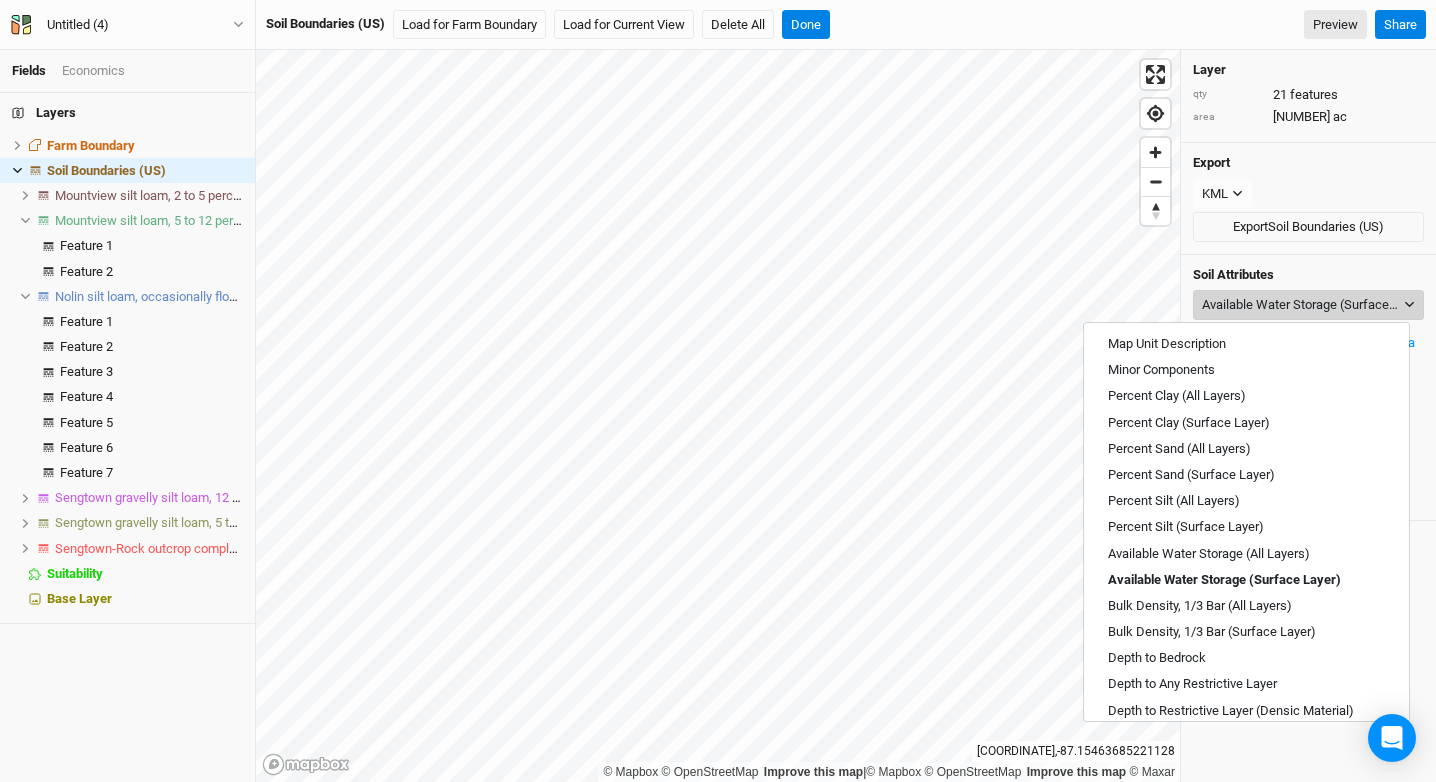 click on "Available Water Storage (Surface Layer)" at bounding box center [1301, 305] 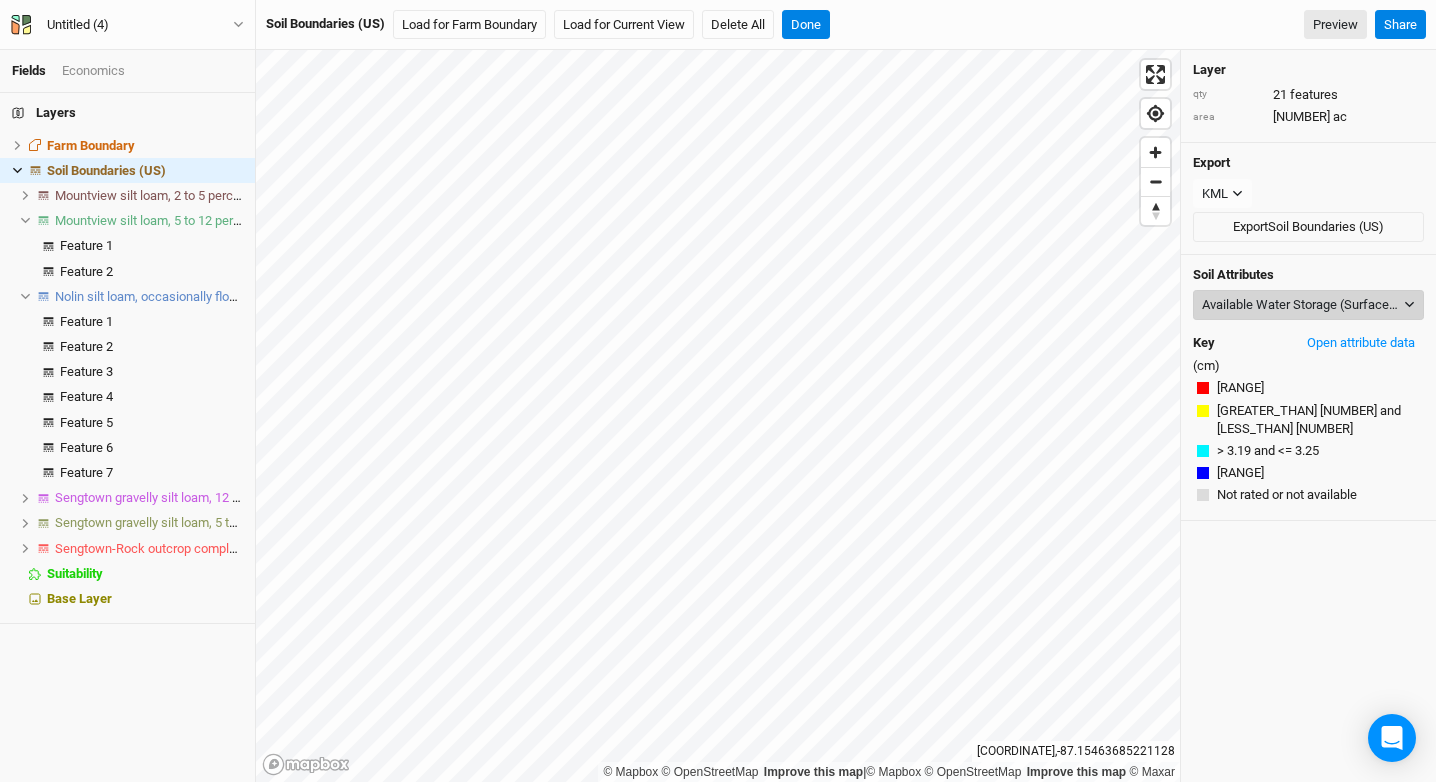 click on "Available Water Storage (Surface Layer)" at bounding box center (1301, 305) 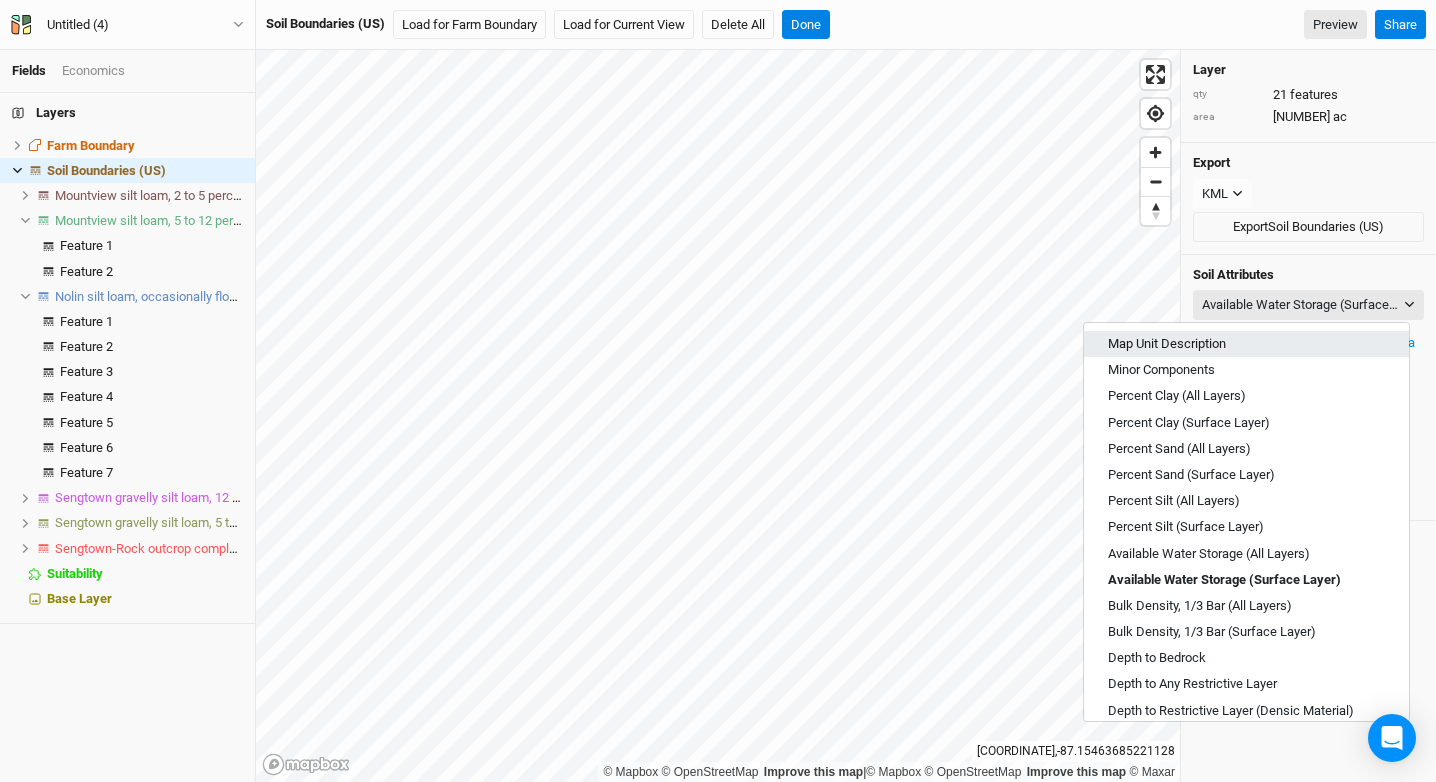 click on "Map Unit Description" at bounding box center [1167, 344] 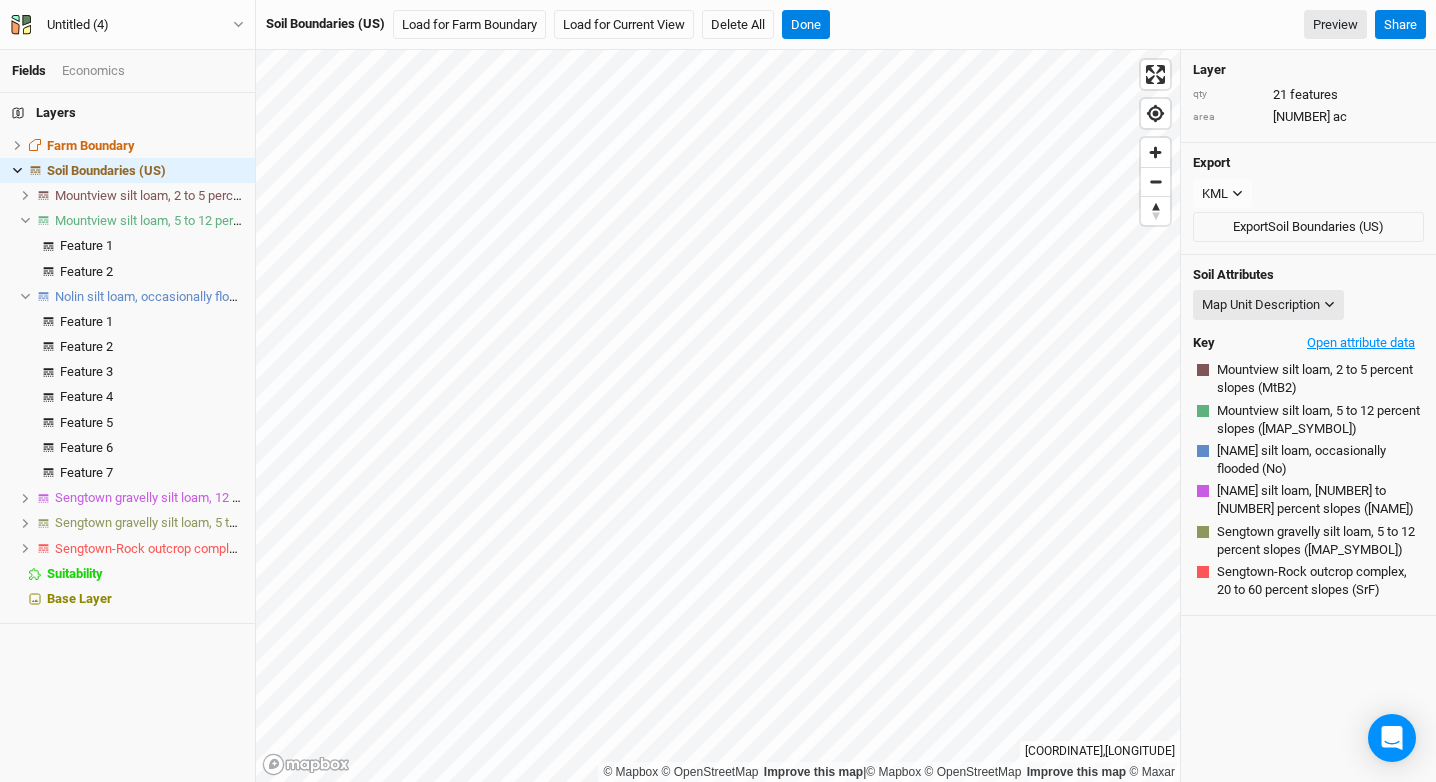 click on "Open attribute data" at bounding box center [1361, 343] 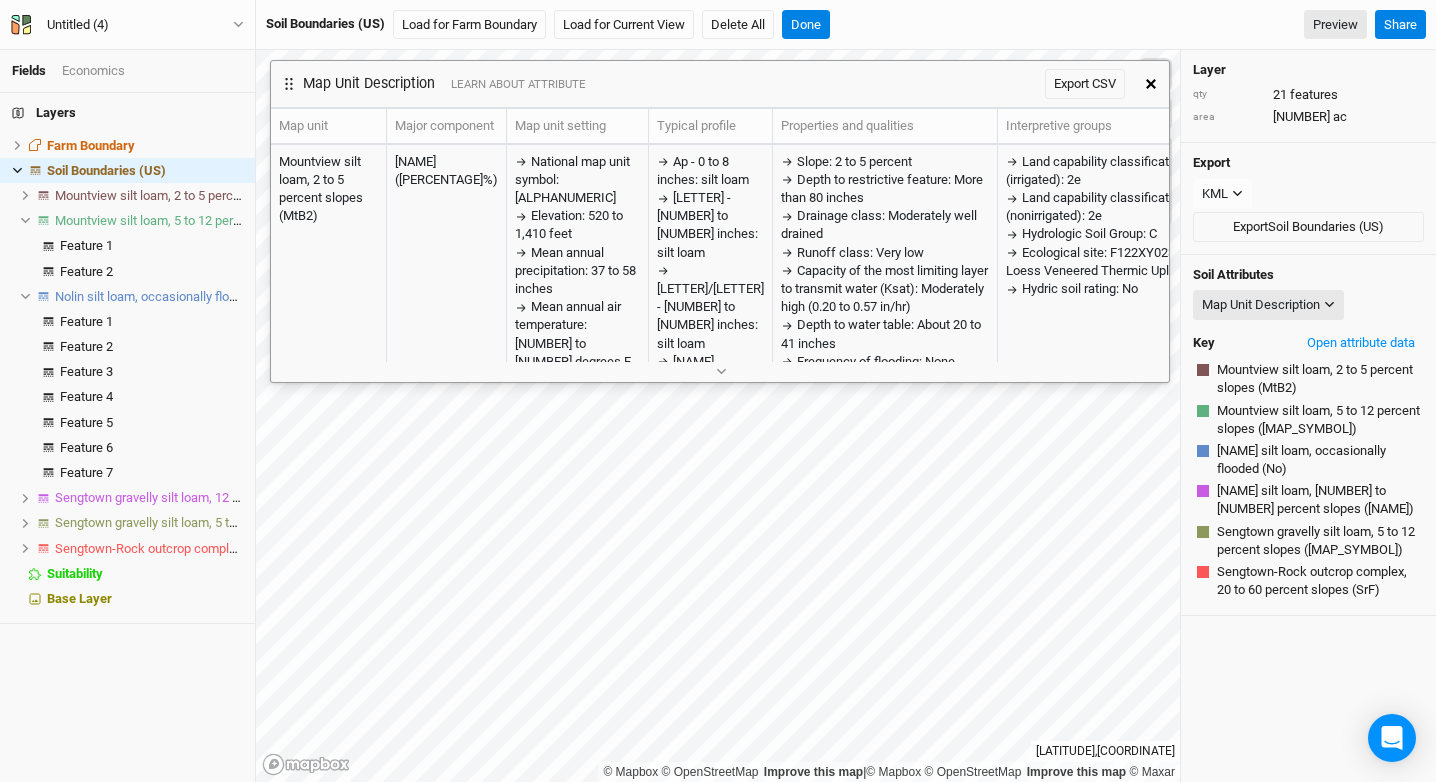 click at bounding box center [720, 371] 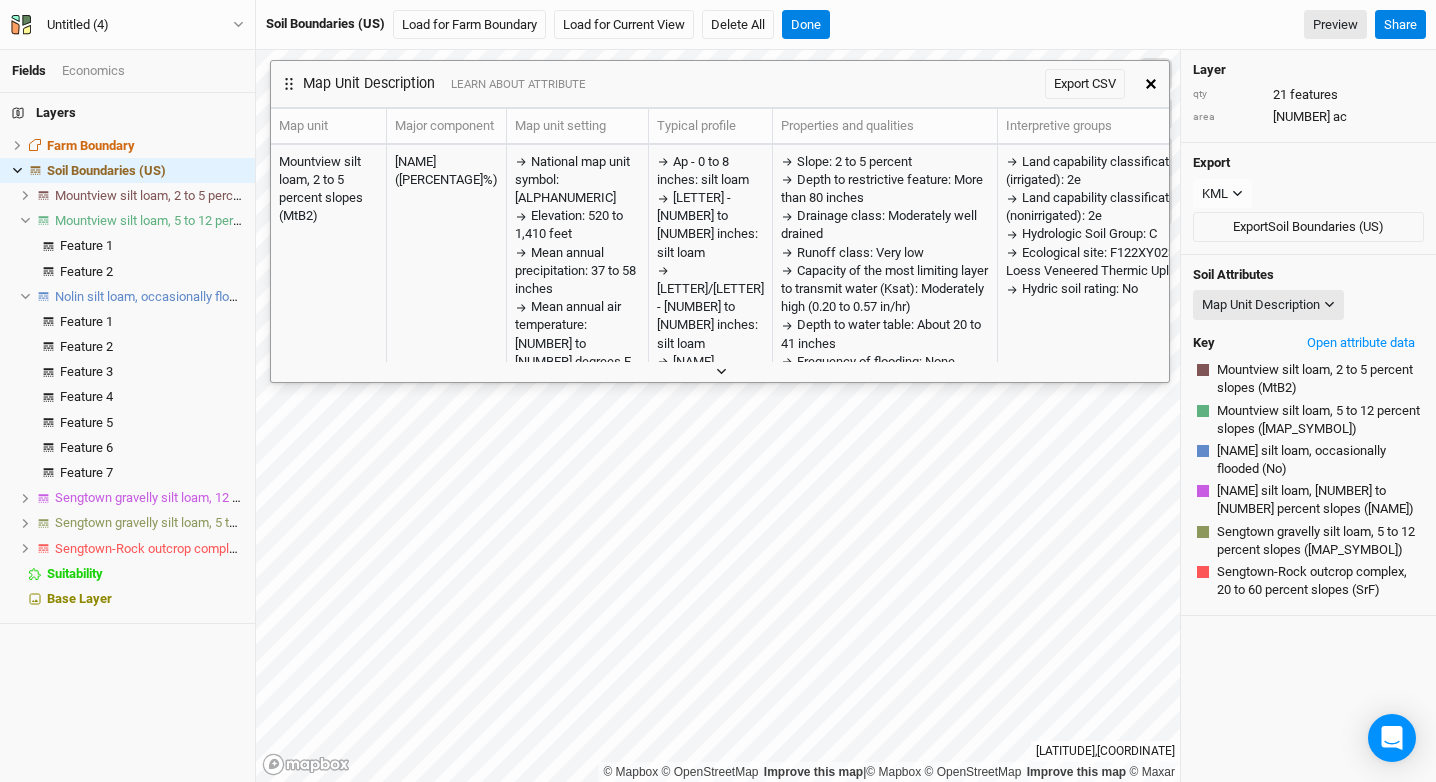 click at bounding box center [720, 371] 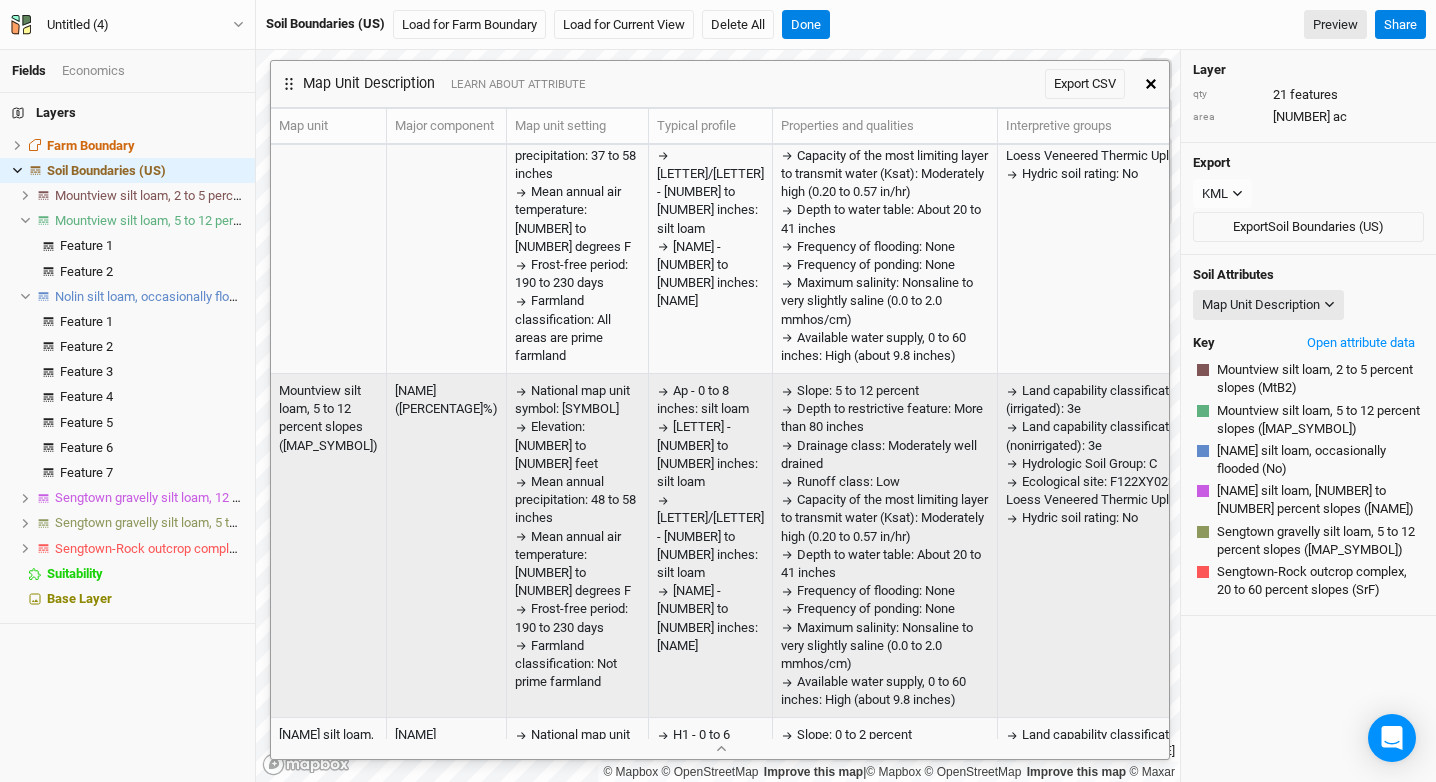 scroll, scrollTop: 112, scrollLeft: 0, axis: vertical 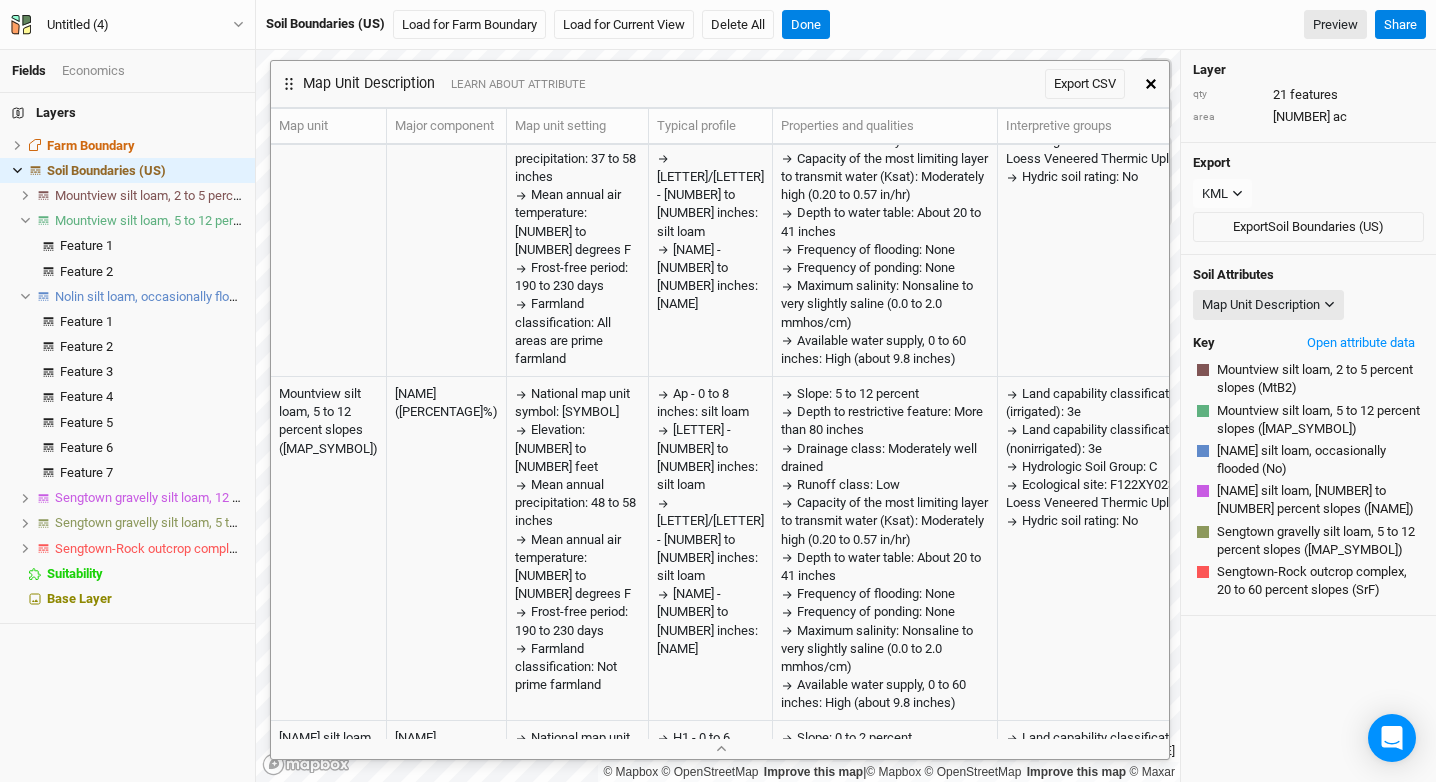 click 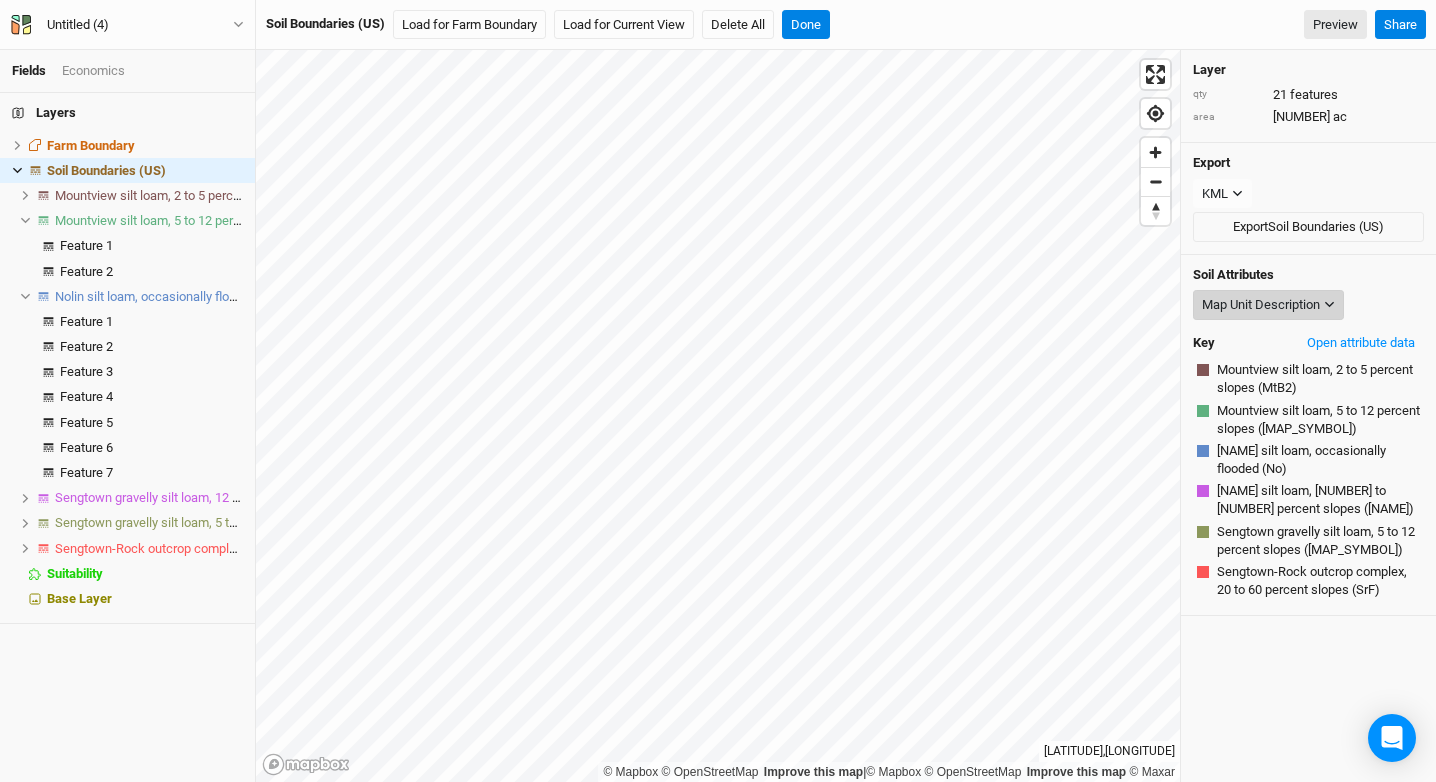 click on "Map Unit Description" at bounding box center [1261, 305] 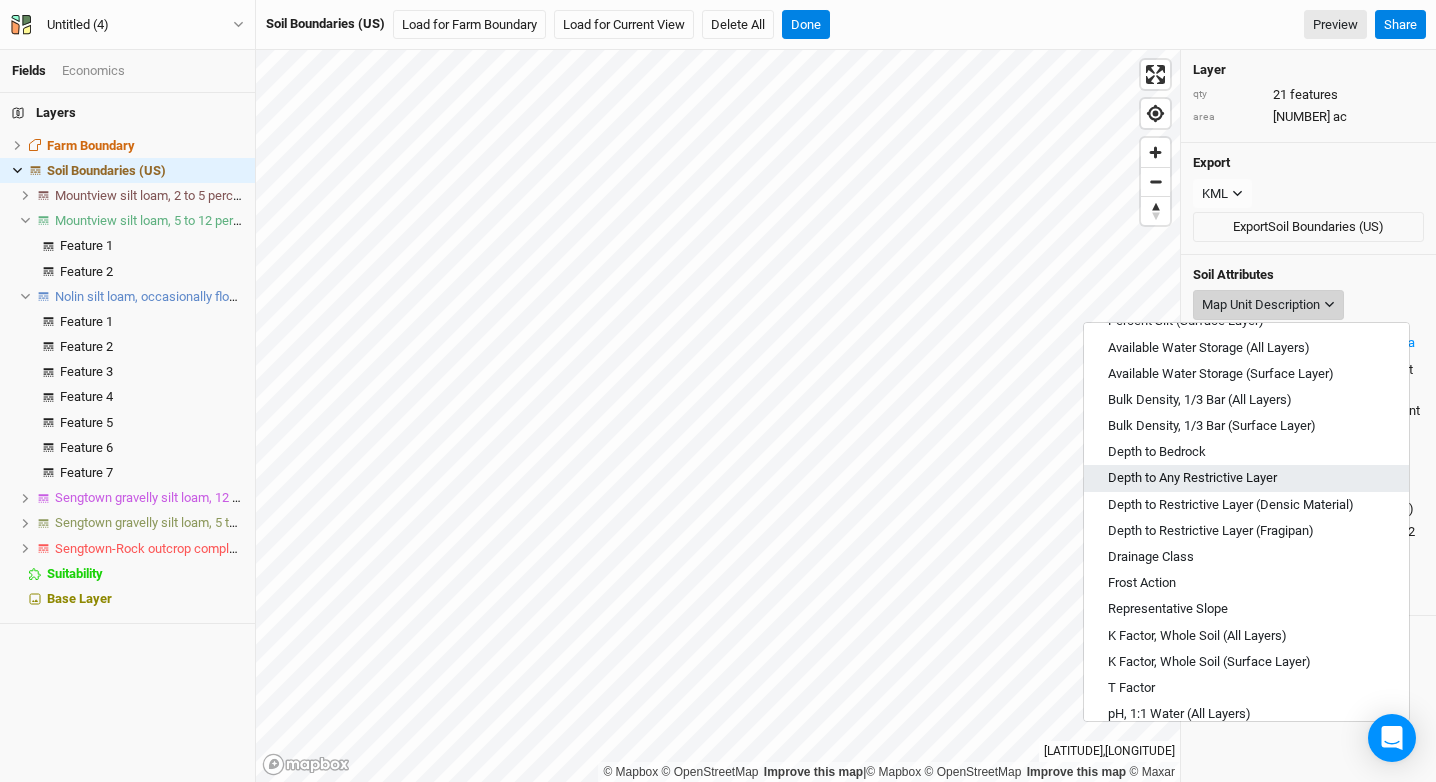 scroll, scrollTop: 191, scrollLeft: 0, axis: vertical 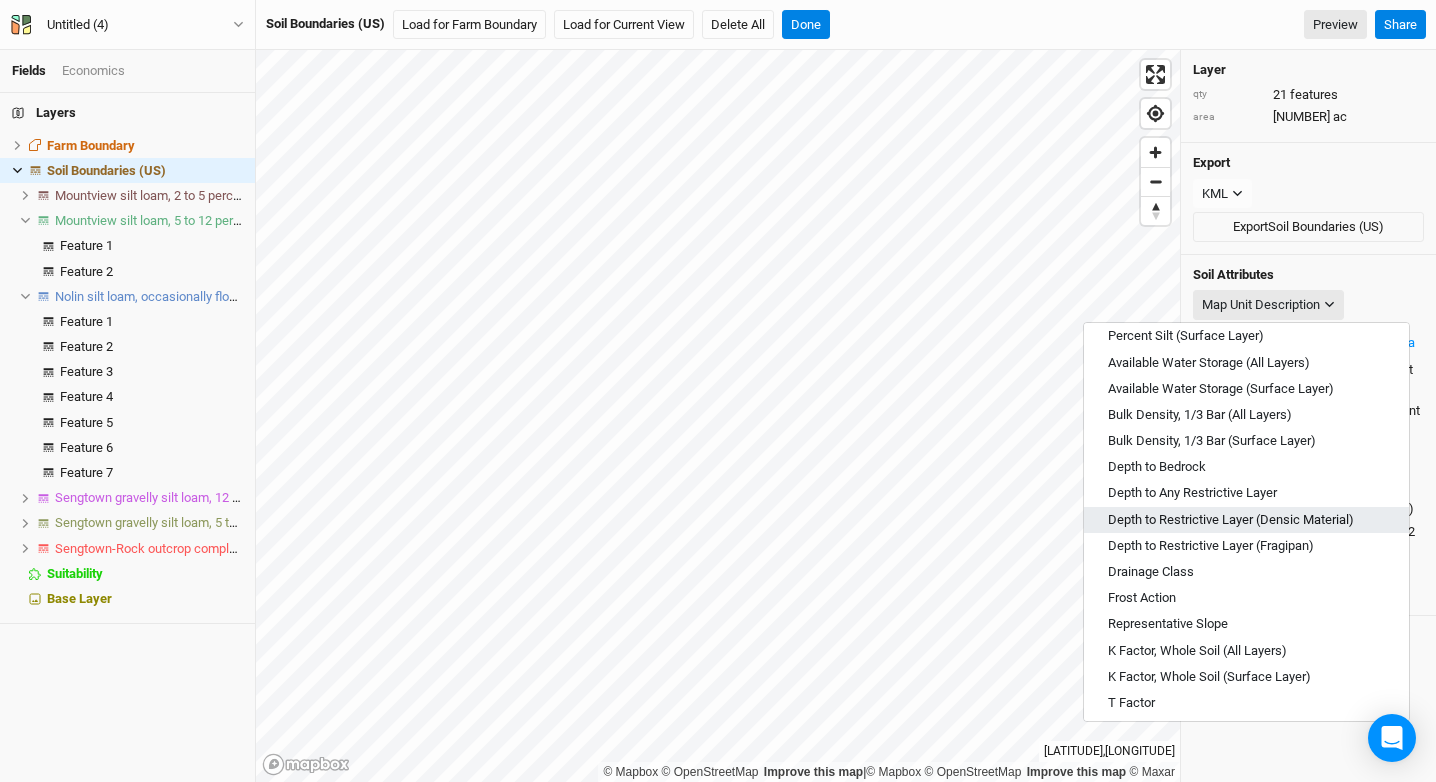click on "Depth to Restrictive Layer (Densic Material)" at bounding box center (1231, 520) 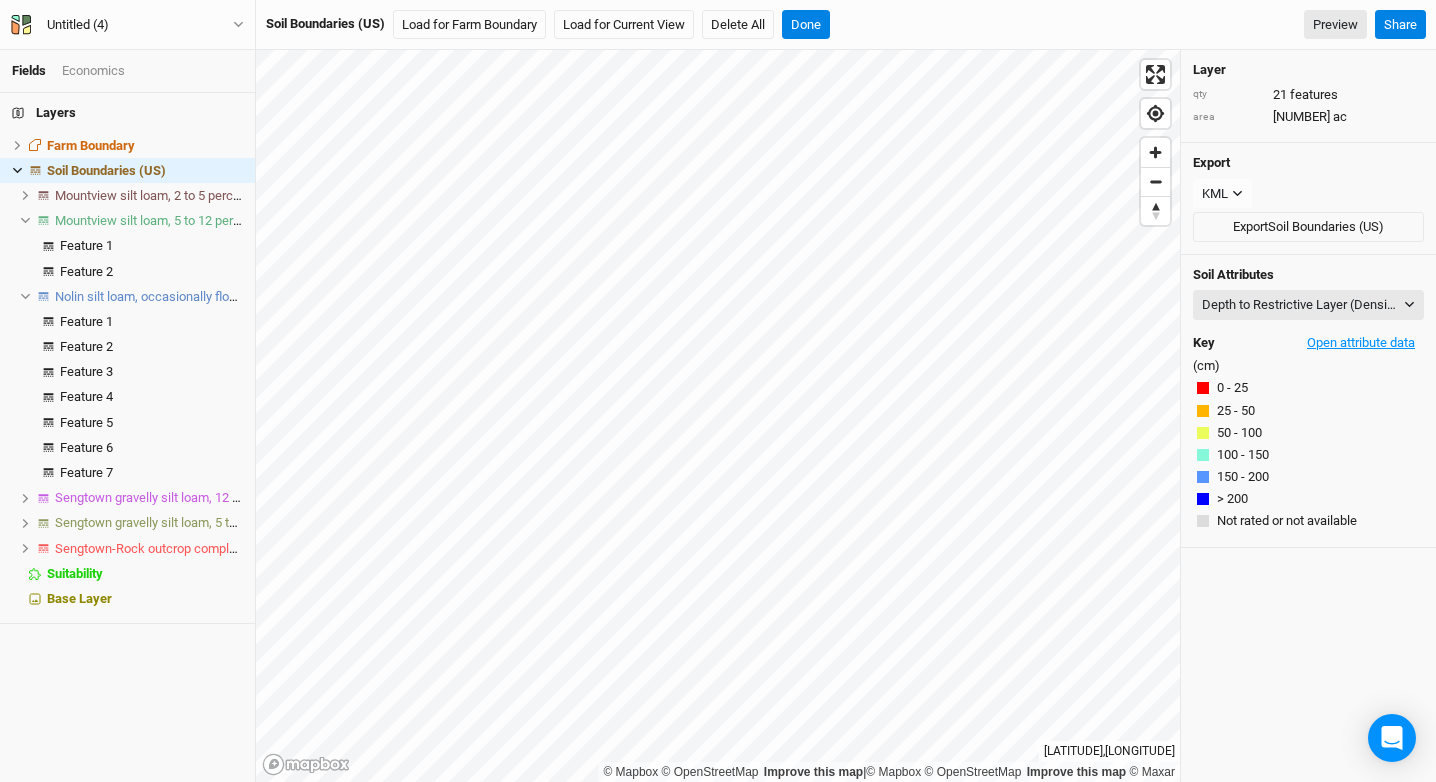 click on "Open attribute data" at bounding box center (1361, 343) 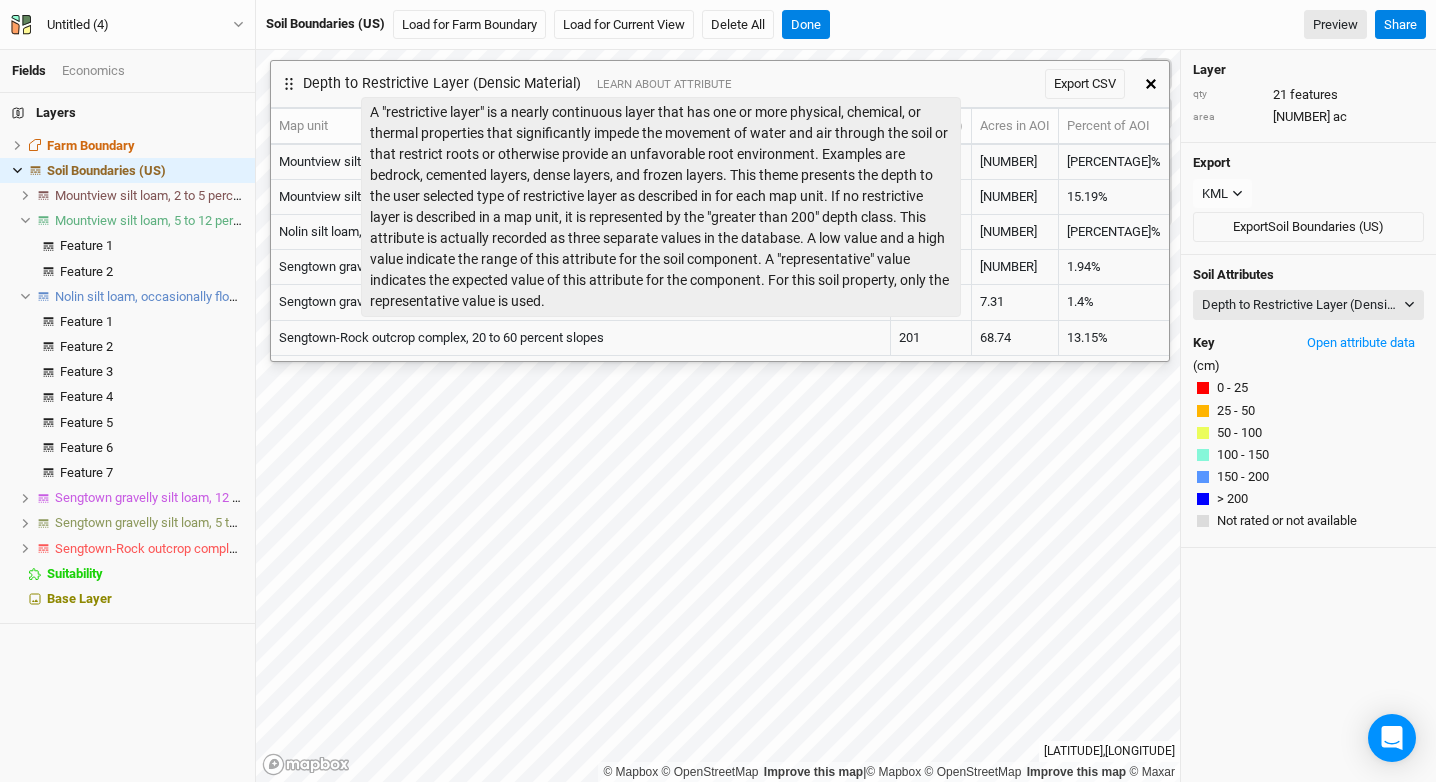 click on "LEARN ABOUT ATTRIBUTE" at bounding box center [664, 84] 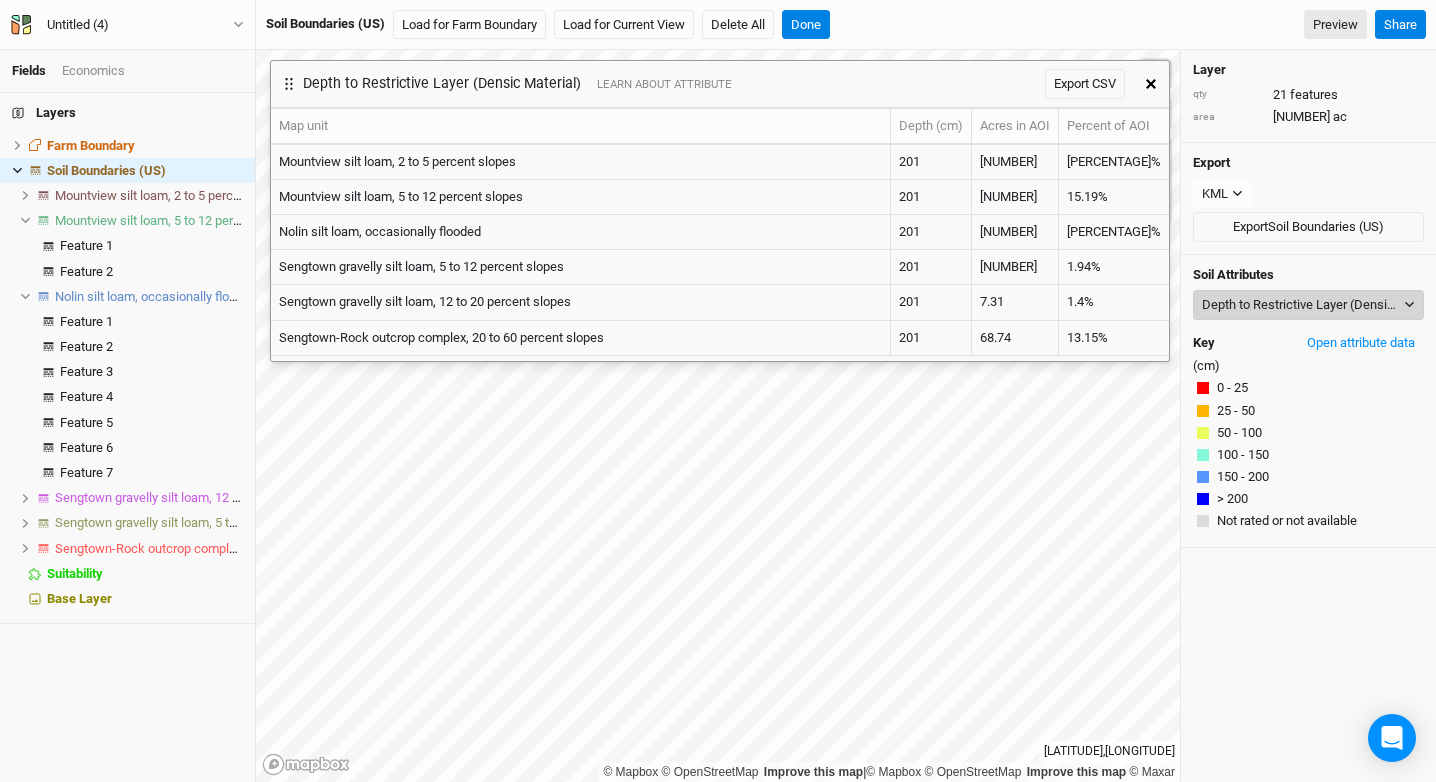 click on "Depth to Restrictive Layer (Densic Material)" at bounding box center (1308, 305) 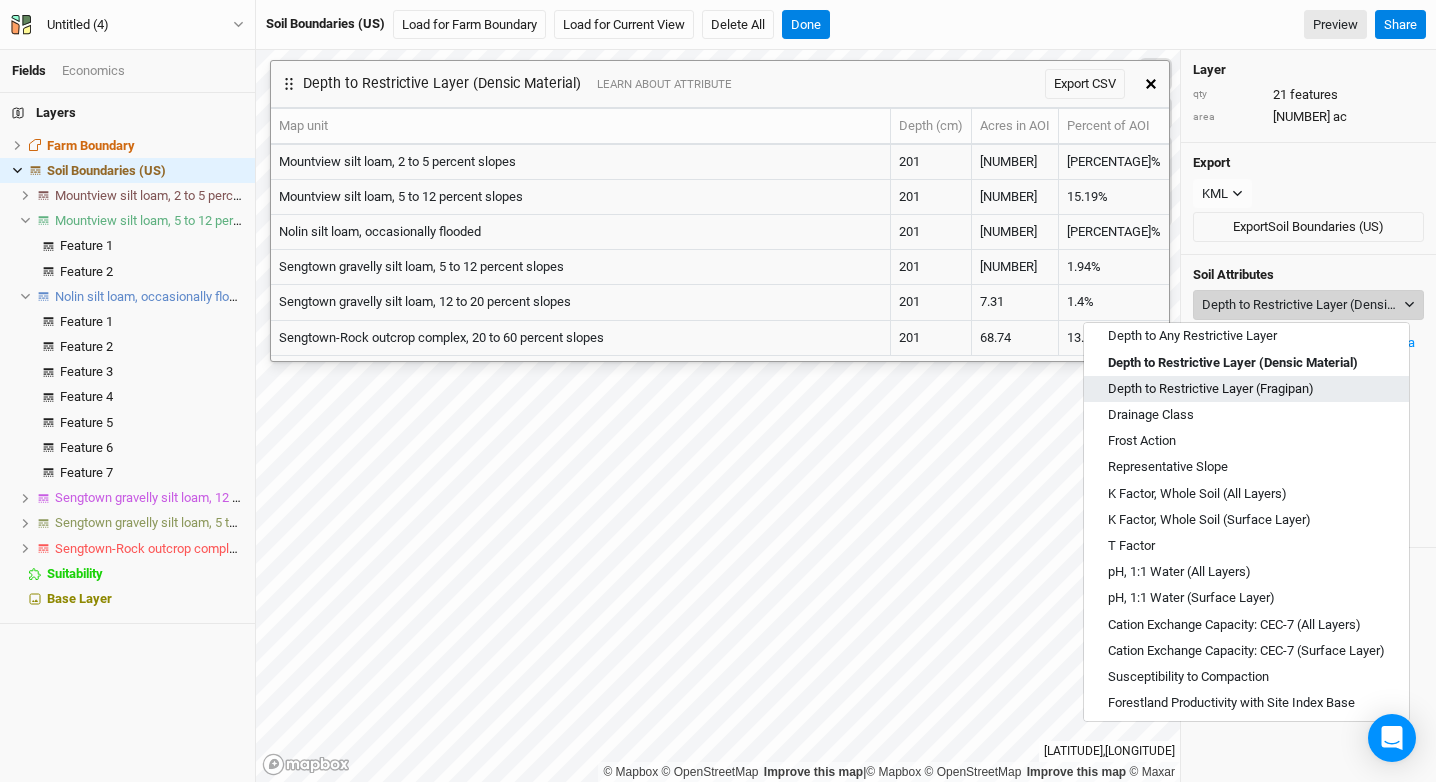 scroll, scrollTop: 346, scrollLeft: 0, axis: vertical 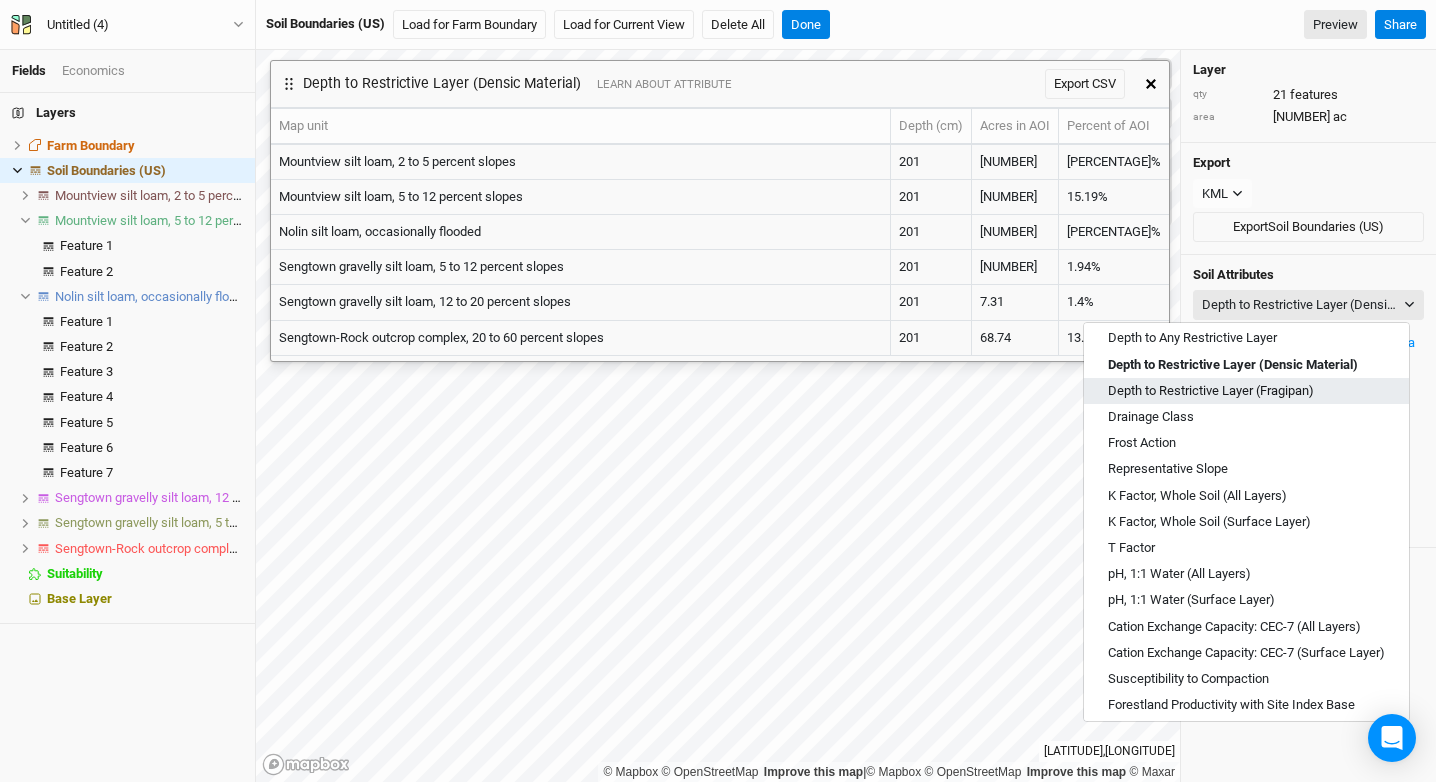 click on "Depth to Restrictive Layer (Fragipan)" at bounding box center [1246, 391] 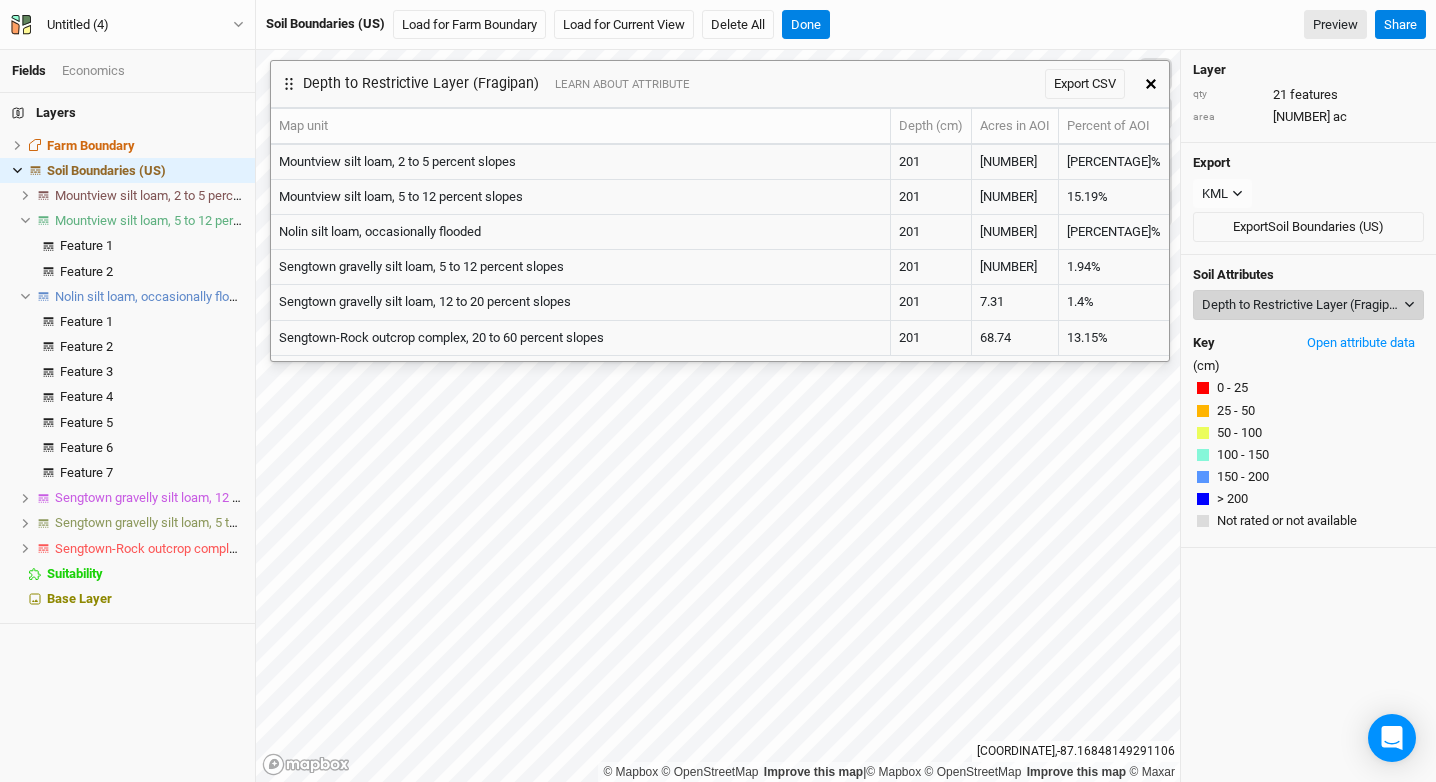 click on "Depth to Restrictive Layer (Fragipan)" at bounding box center [1301, 305] 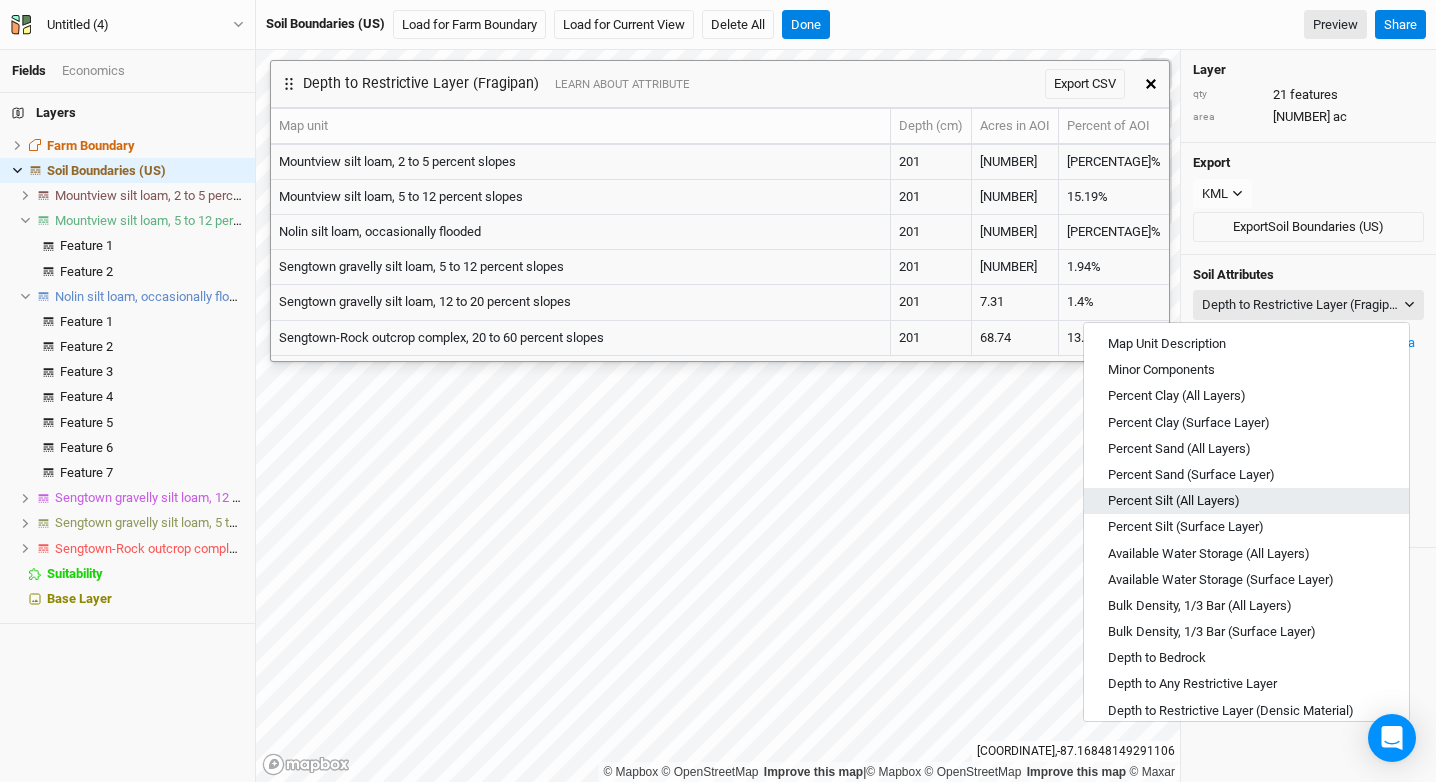 click on "Percent Silt (All Layers)" at bounding box center [1246, 501] 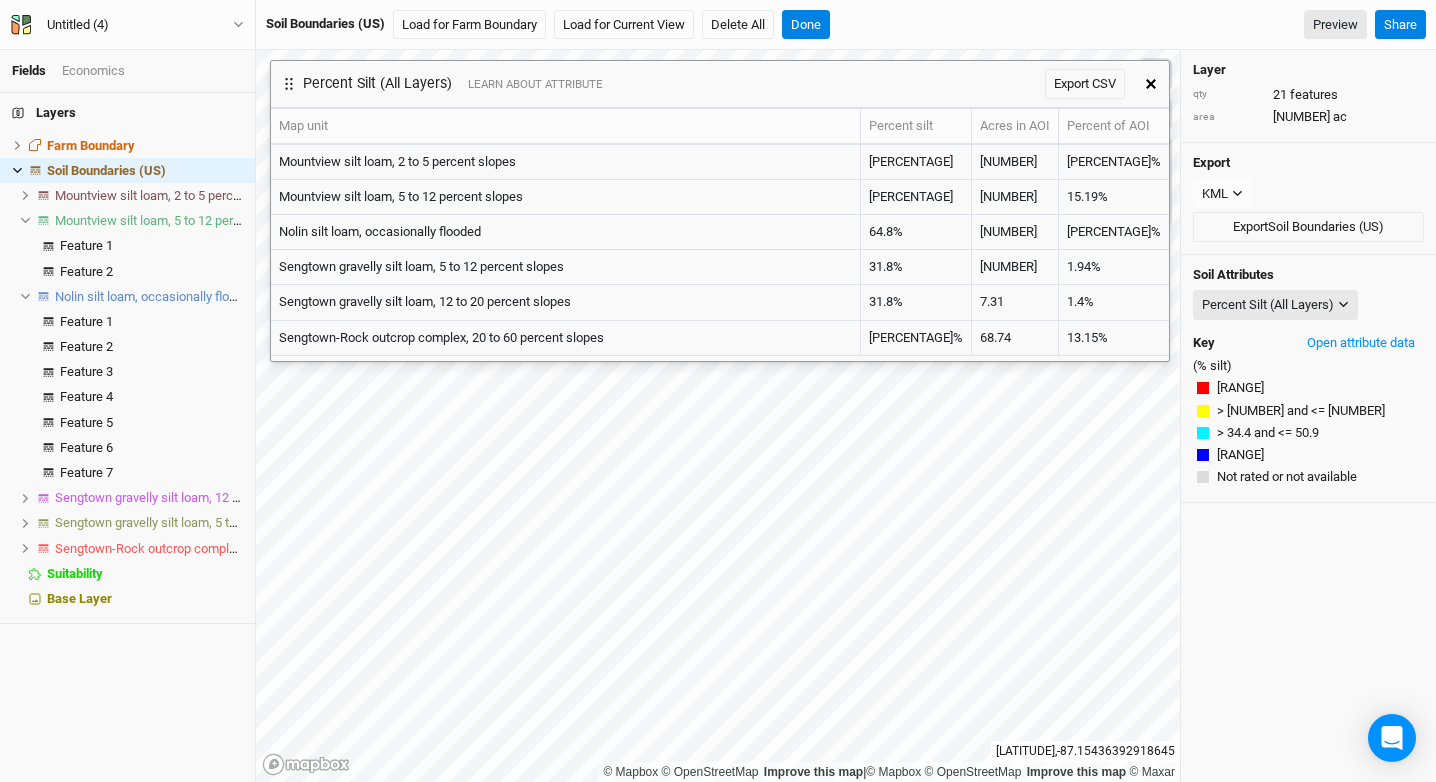 click on "Soil Attributes Percent Silt (All Layers) Map Unit Description Minor Components Percent Clay (All Layers) Percent Clay (Surface Layer) Percent Sand (All Layers) Percent Sand (Surface Layer) Percent Silt (All Layers) Percent Silt (Surface Layer) Available Water Storage (All Layers) Available Water Storage (Surface Layer) Bulk Density, 1/3 Bar (All Layers) Bulk Density, 1/3 Bar (Surface Layer) Depth to Bedrock Depth to Any Restrictive Layer Depth to Restrictive Layer (Densic Material) Depth to Restrictive Layer (Fragipan) Drainage Class Frost Action Representative Slope K Factor, Whole Soil (All Layers) K Factor, Whole Soil (Surface Layer) T Factor pH, 1:1 Water (All Layers) pH, 1:1 Water (Surface Layer) Cation Exchange Capacity: CEC-7 (All Layers) Cation Exchange Capacity: CEC-7 (Surface Layer) Susceptibility to Compaction Forestland Productivity with Site Index Base Hydrologic Soil Group and Surface Runoff Farmland Classification National Commodity Crop Productivity Index Drought Vulnerable Soils Key (% silt)" at bounding box center [1308, 379] 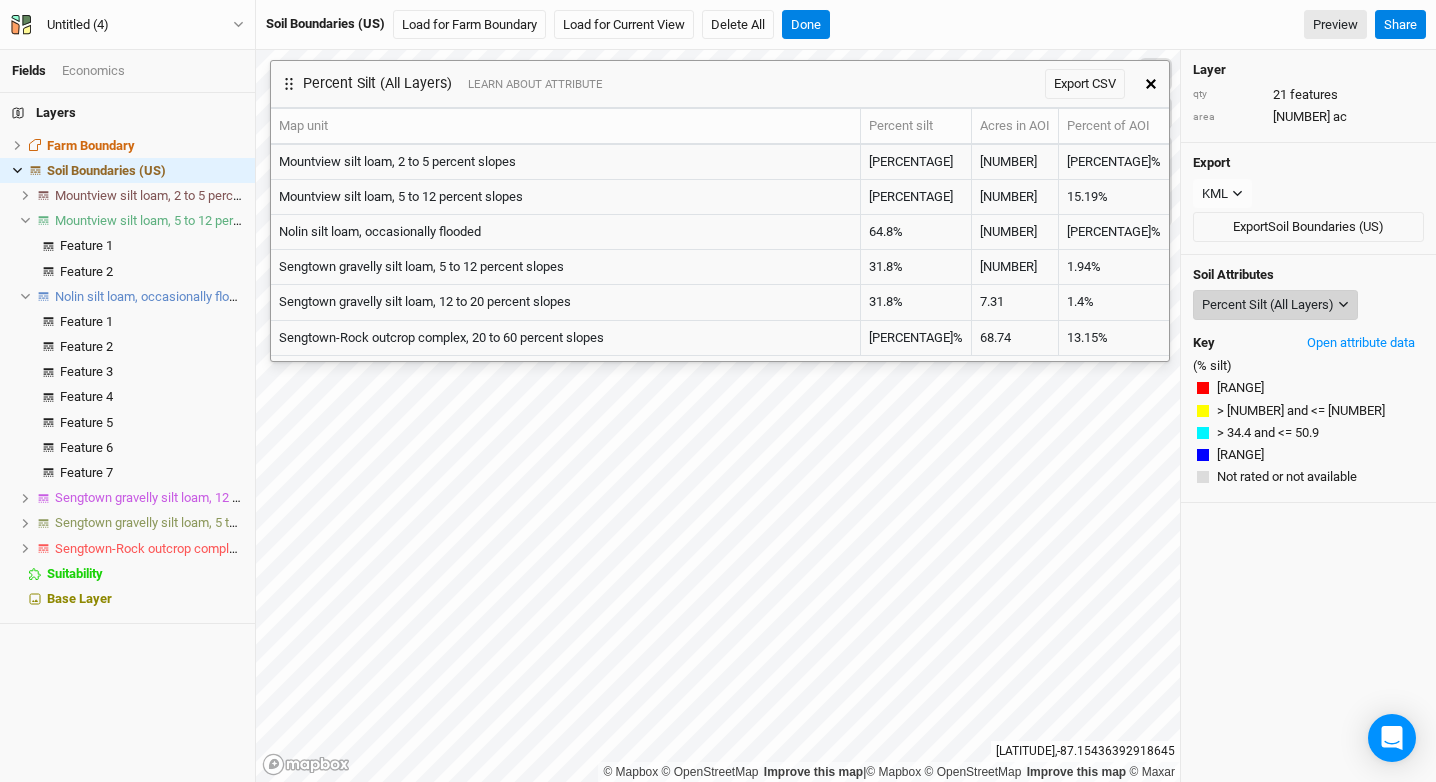 click on "Soil Attributes Percent Silt (All Layers) Map Unit Description Minor Components Percent Clay (All Layers) Percent Clay (Surface Layer) Percent Sand (All Layers) Percent Sand (Surface Layer) Percent Silt (All Layers) Percent Silt (Surface Layer) Available Water Storage (All Layers) Available Water Storage (Surface Layer) Bulk Density, 1/3 Bar (All Layers) Bulk Density, 1/3 Bar (Surface Layer) Depth to Bedrock Depth to Any Restrictive Layer Depth to Restrictive Layer (Densic Material) Depth to Restrictive Layer (Fragipan) Drainage Class Frost Action Representative Slope K Factor, Whole Soil (All Layers) K Factor, Whole Soil (Surface Layer) T Factor pH, 1:1 Water (All Layers) pH, 1:1 Water (Surface Layer) Cation Exchange Capacity: CEC-7 (All Layers) Cation Exchange Capacity: CEC-7 (Surface Layer) Susceptibility to Compaction Forestland Productivity with Site Index Base Hydrologic Soil Group and Surface Runoff Farmland Classification National Commodity Crop Productivity Index Drought Vulnerable Soils Key (% silt)" at bounding box center [1308, 379] 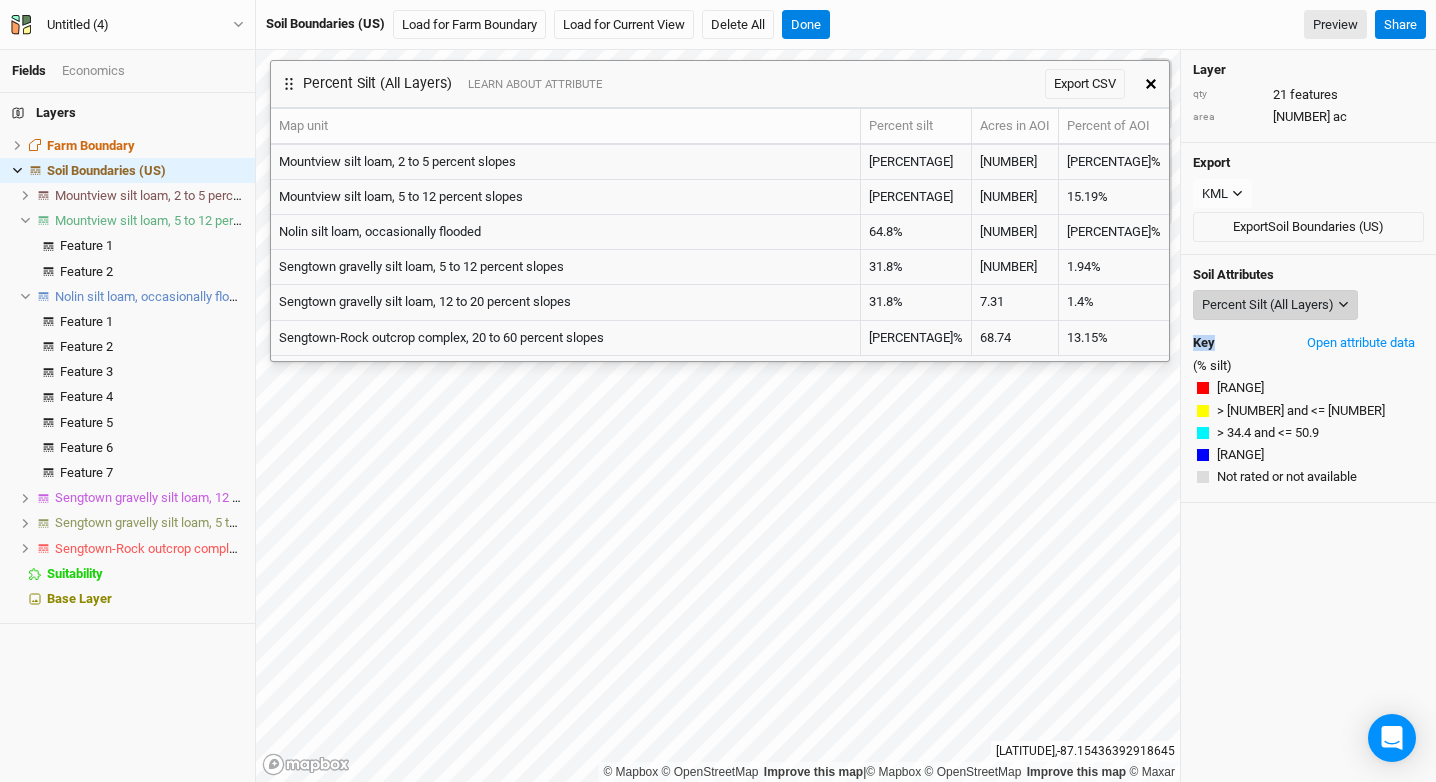 click on "Percent Silt (All Layers)" at bounding box center (1268, 305) 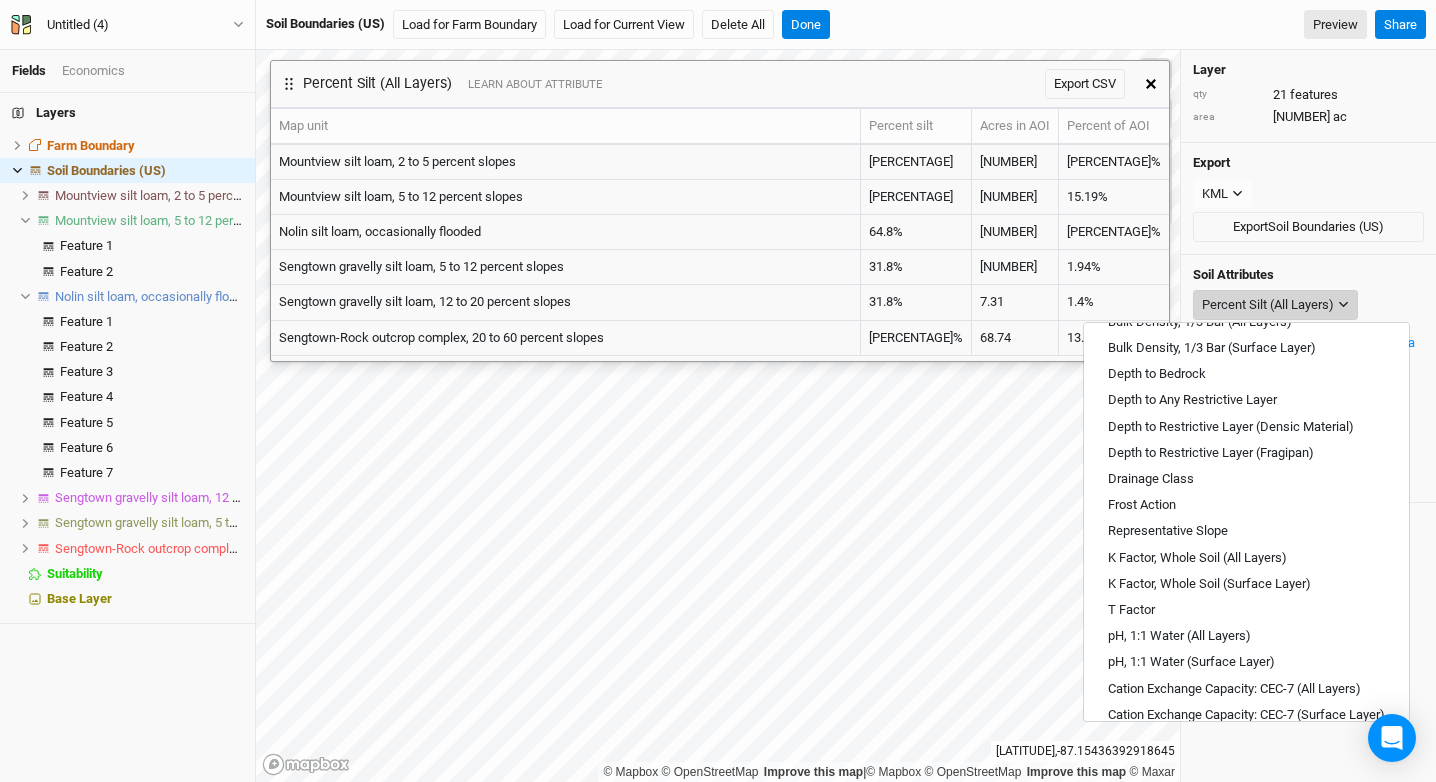 scroll, scrollTop: 462, scrollLeft: 0, axis: vertical 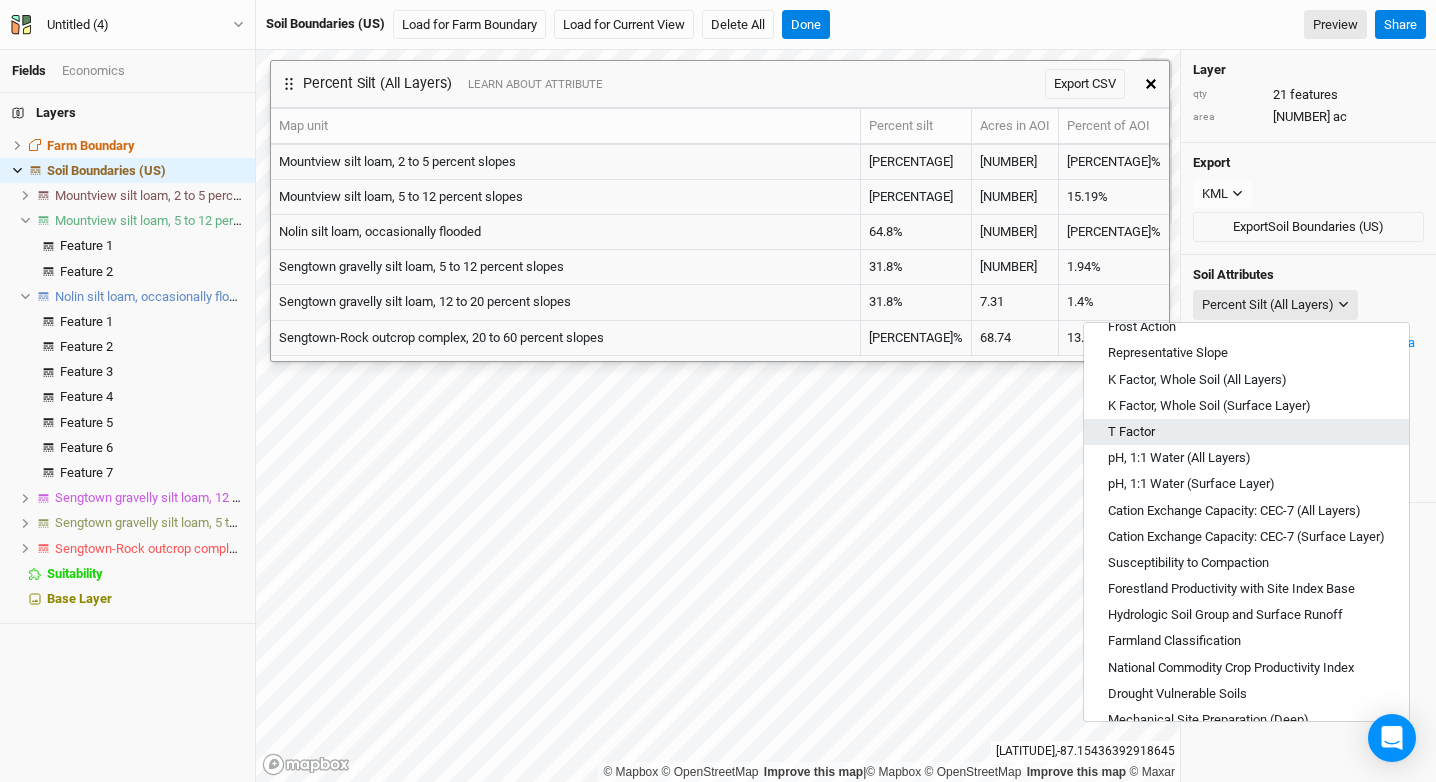 click on "T Factor" at bounding box center [1246, 432] 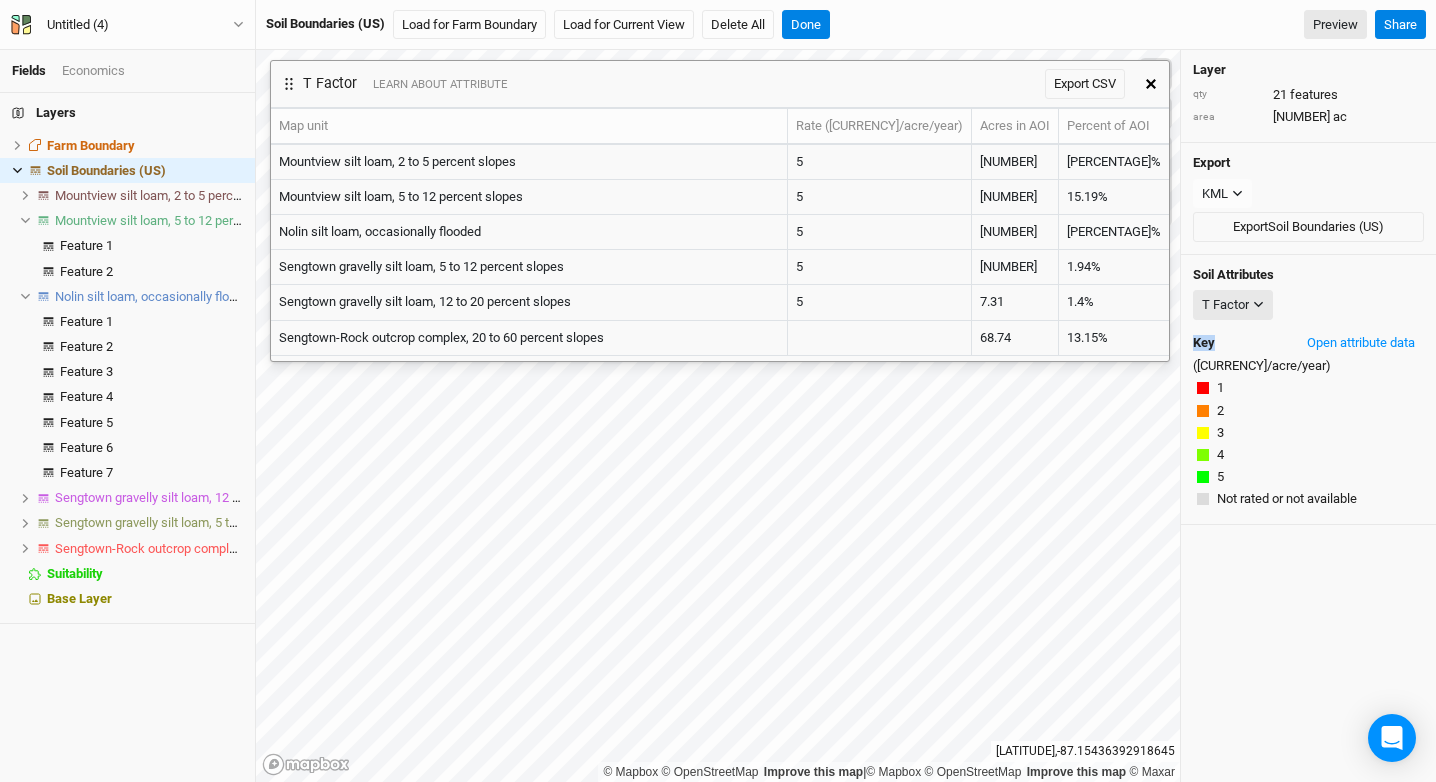 click at bounding box center (1151, 84) 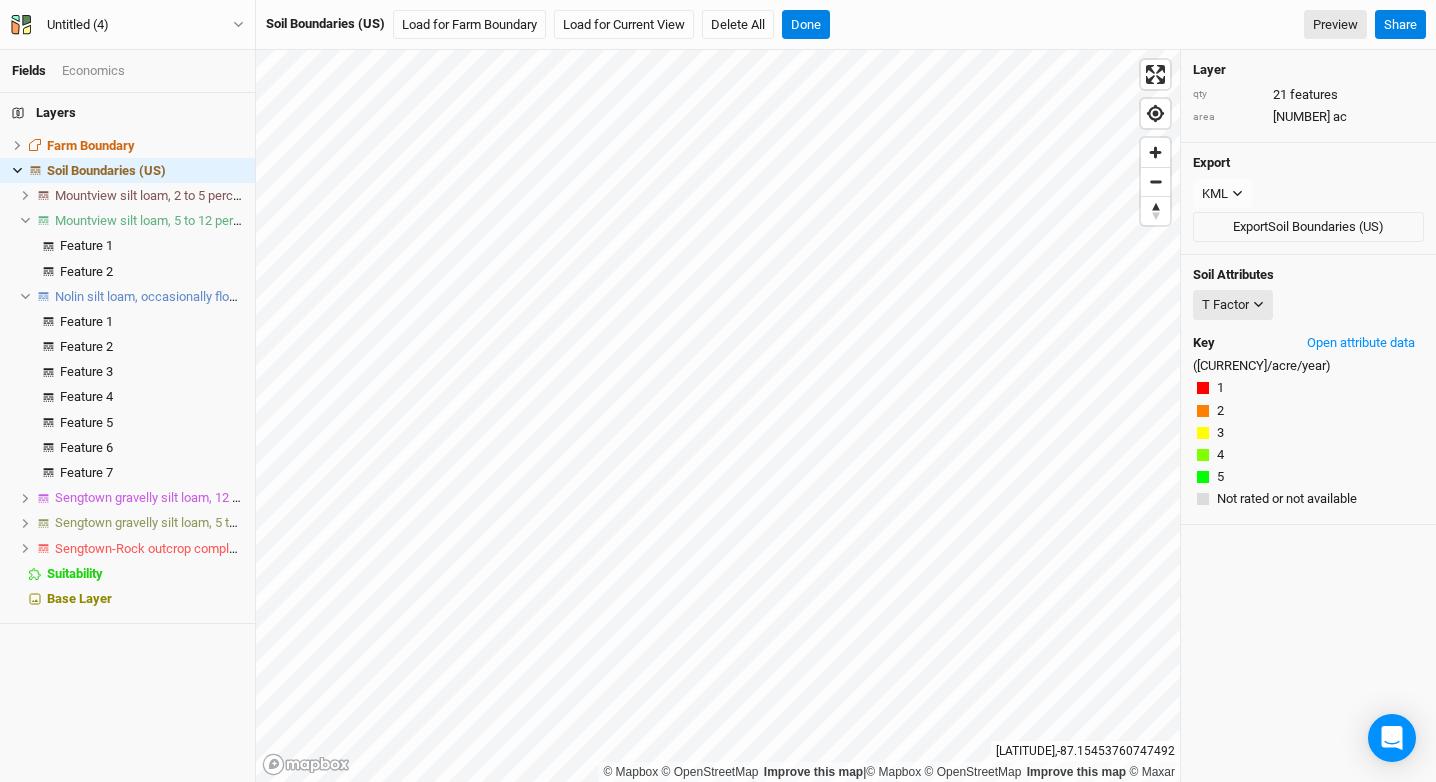 click on "Layer qty 21   features area 274.69   ac Export KML JSON KML Export  Soil Boundaries (US) T Factor LEARN ABOUT ATTRIBUTE Export CSV Map unit Rate (tons/acre/year) Acres in AOI Percent of AOI [NAME] silt loam, 2 to 5 percent slopes 5 26.45 5.06% [NAME] silt loam, 5 to 12 percent slopes 5 79.40 15.19% [NAME] silt loam, occasionally flooded 5 7.53 1.44% [NAME] gravelly silt loam, 5 to 12 percent slopes 5 10.14 1.94% [NAME] gravelly silt loam, 12 to 20 percent slopes 5 7.31 1.4% [NAME]-[NAME] complex, 20 to 60 percent slopes 68.74 13.15% Soil Attributes T Factor Map Unit Description Minor Components Percent Clay (All Layers) Percent Clay (Surface Layer) Percent Sand (All Layers) Percent Sand (Surface Layer) Percent Silt (All Layers) Percent Silt (Surface Layer) Available Water Storage (All Layers) Available Water Storage (Surface Layer) Bulk Density, 1/3 Bar (All Layers) Bulk Density, 1/3 Bar (Surface Layer) Depth to Bedrock Depth to Any Restrictive Layer Depth to Restrictive Layer (Fragipan) 1" at bounding box center [1308, 416] 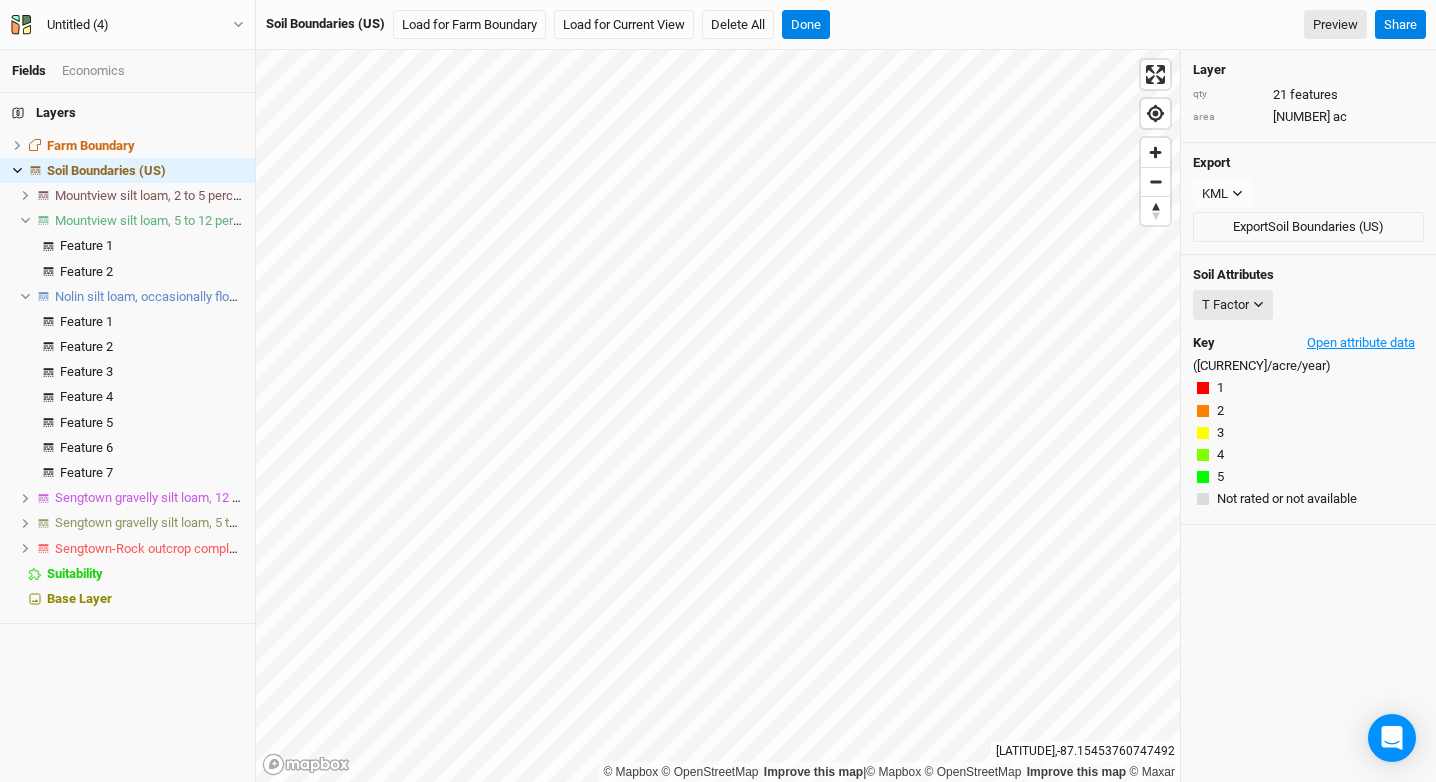 click on "Open attribute data" at bounding box center (1361, 343) 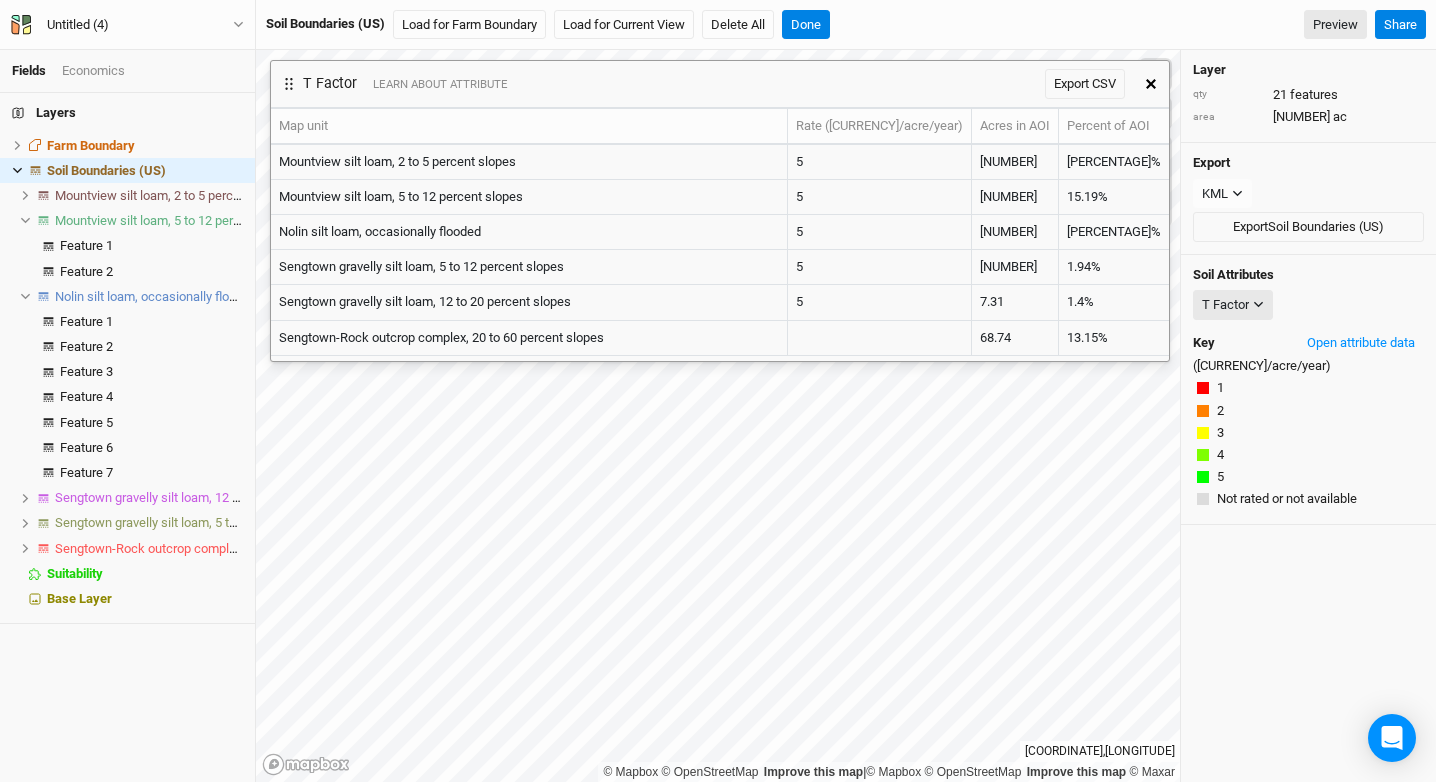 click at bounding box center (1151, 84) 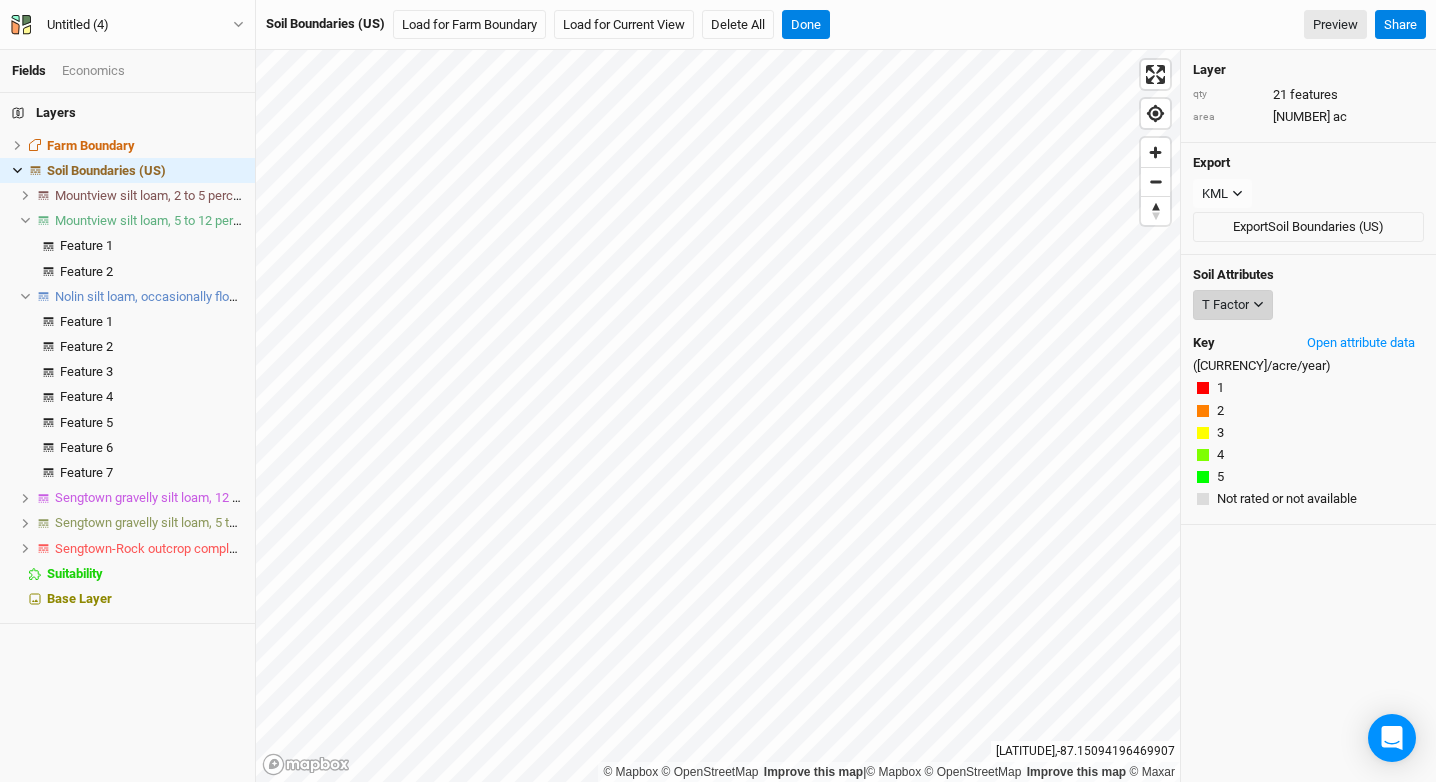 click on "T Factor" at bounding box center [1225, 305] 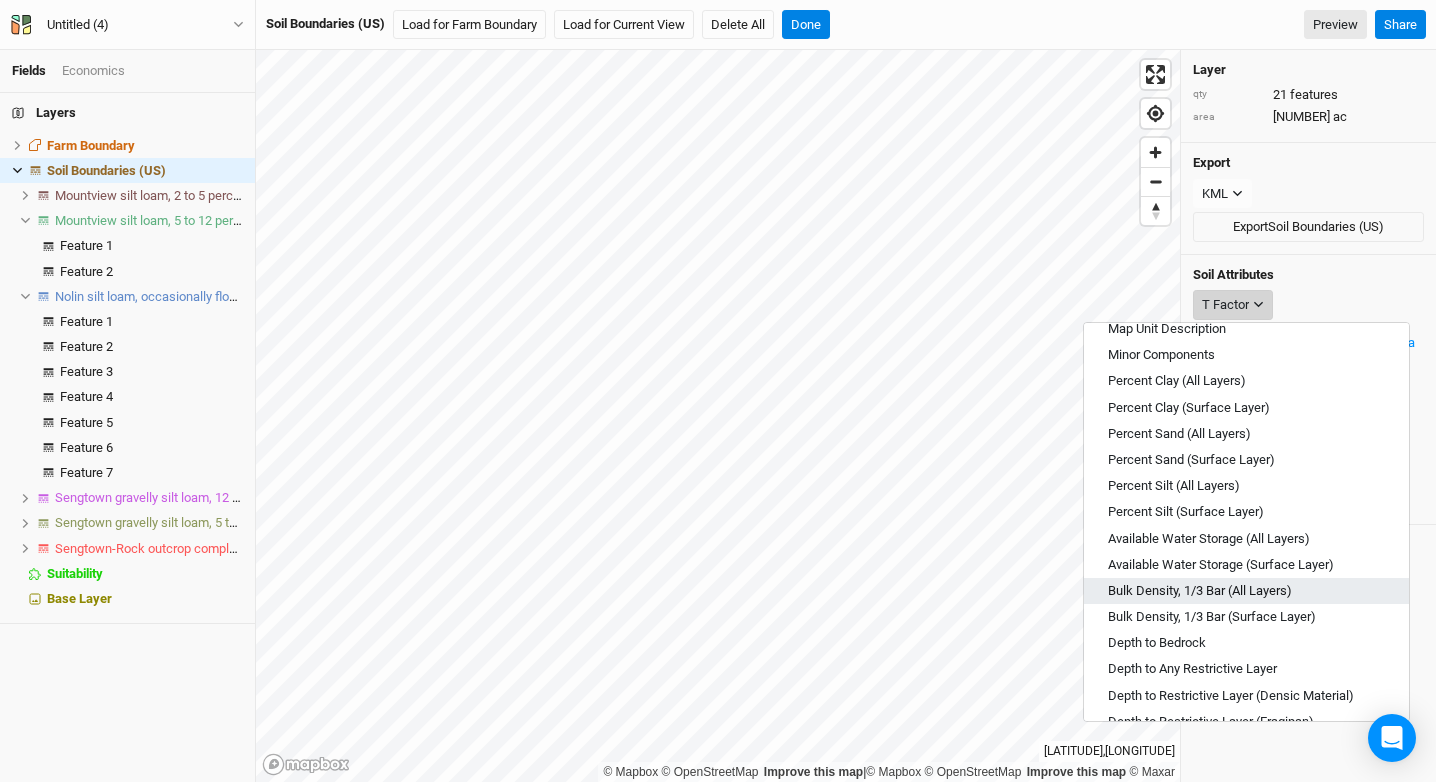 scroll, scrollTop: 0, scrollLeft: 0, axis: both 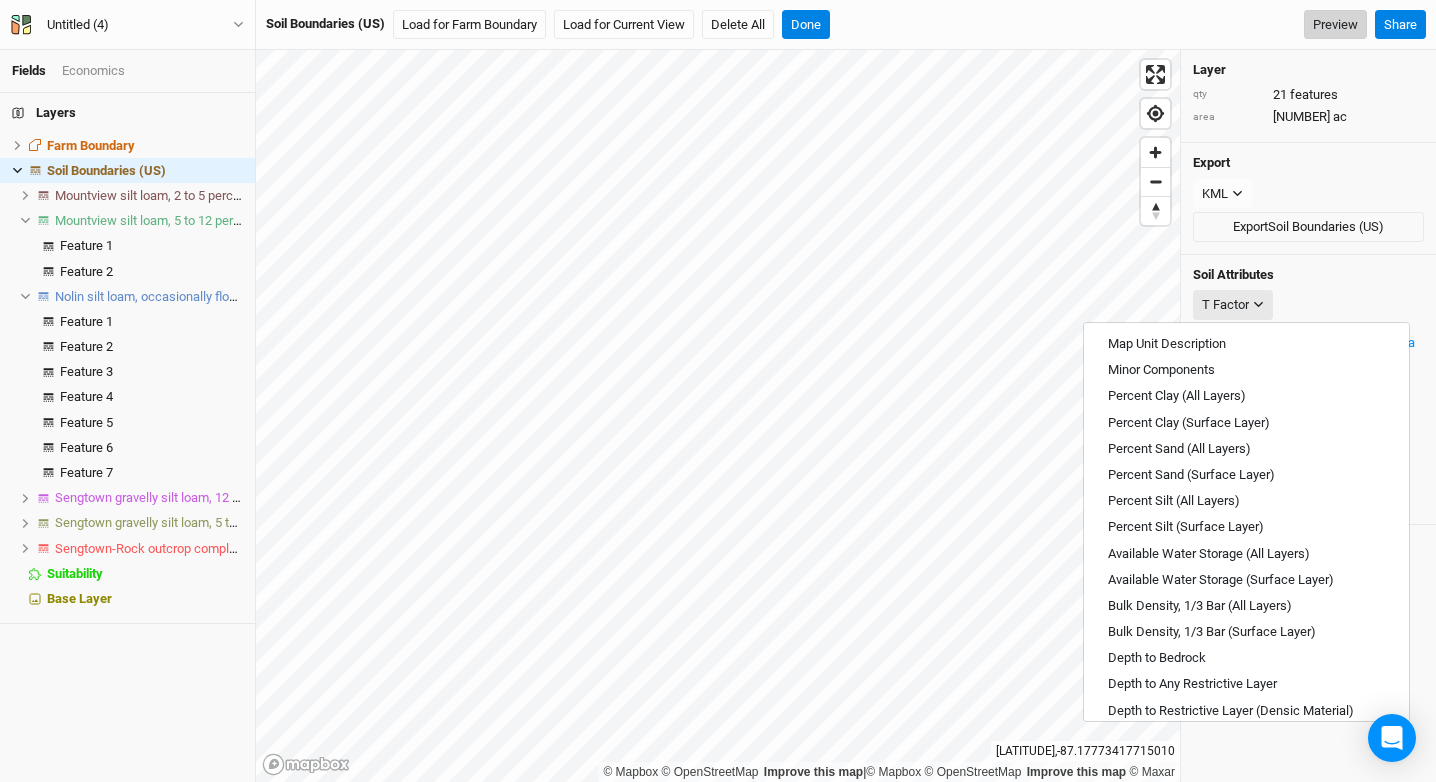 click on "Preview" at bounding box center [1335, 25] 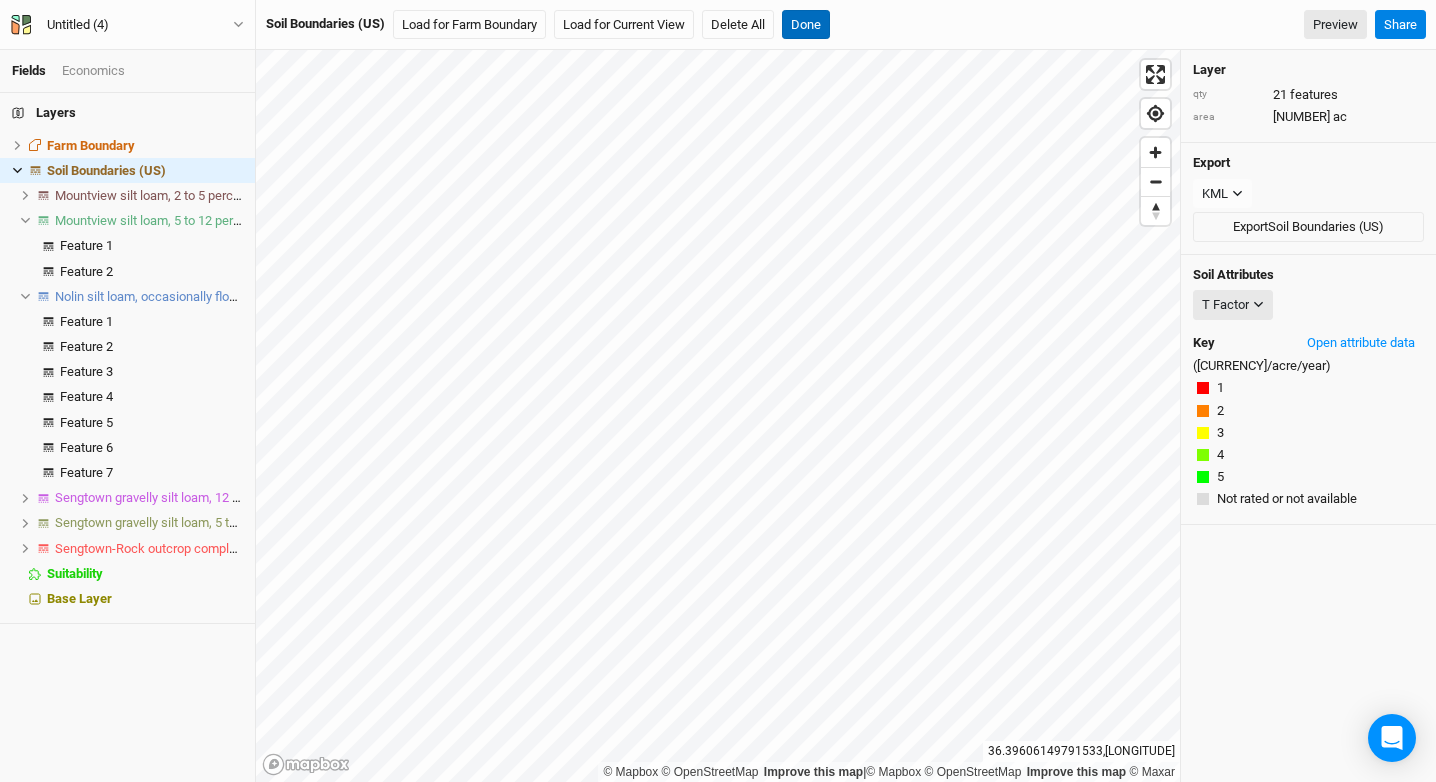 click on "Done" at bounding box center [806, 25] 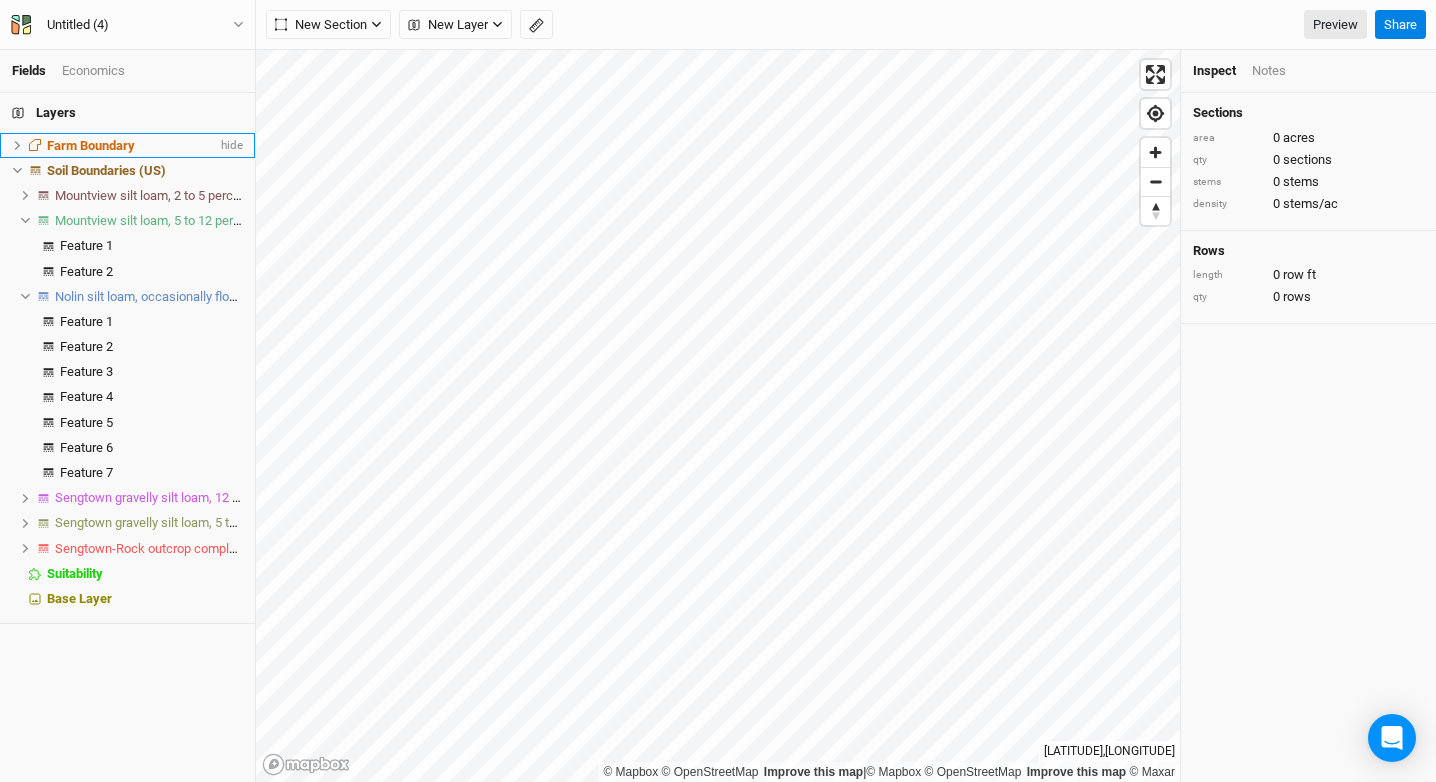 click on "Farm Boundary" at bounding box center [91, 145] 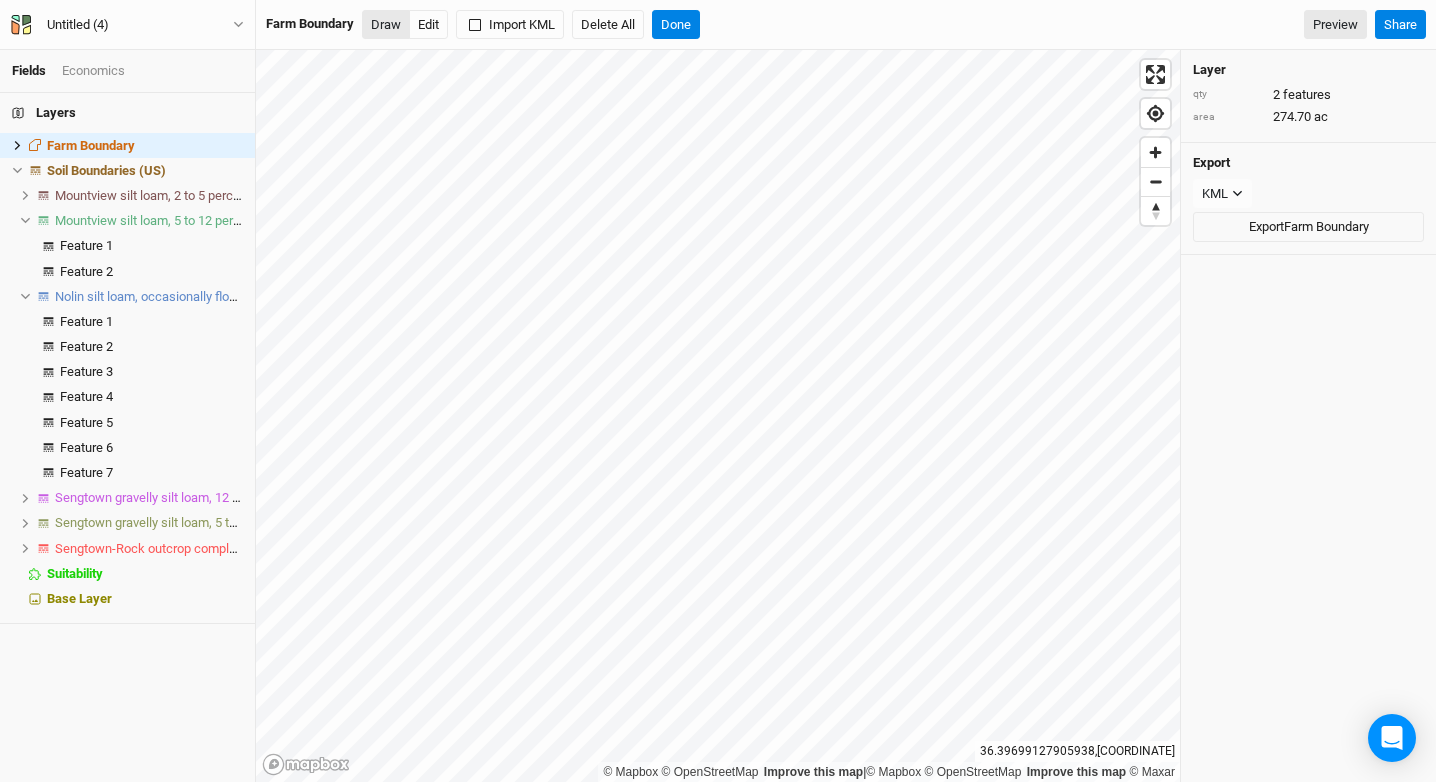 click on "Draw" at bounding box center [386, 25] 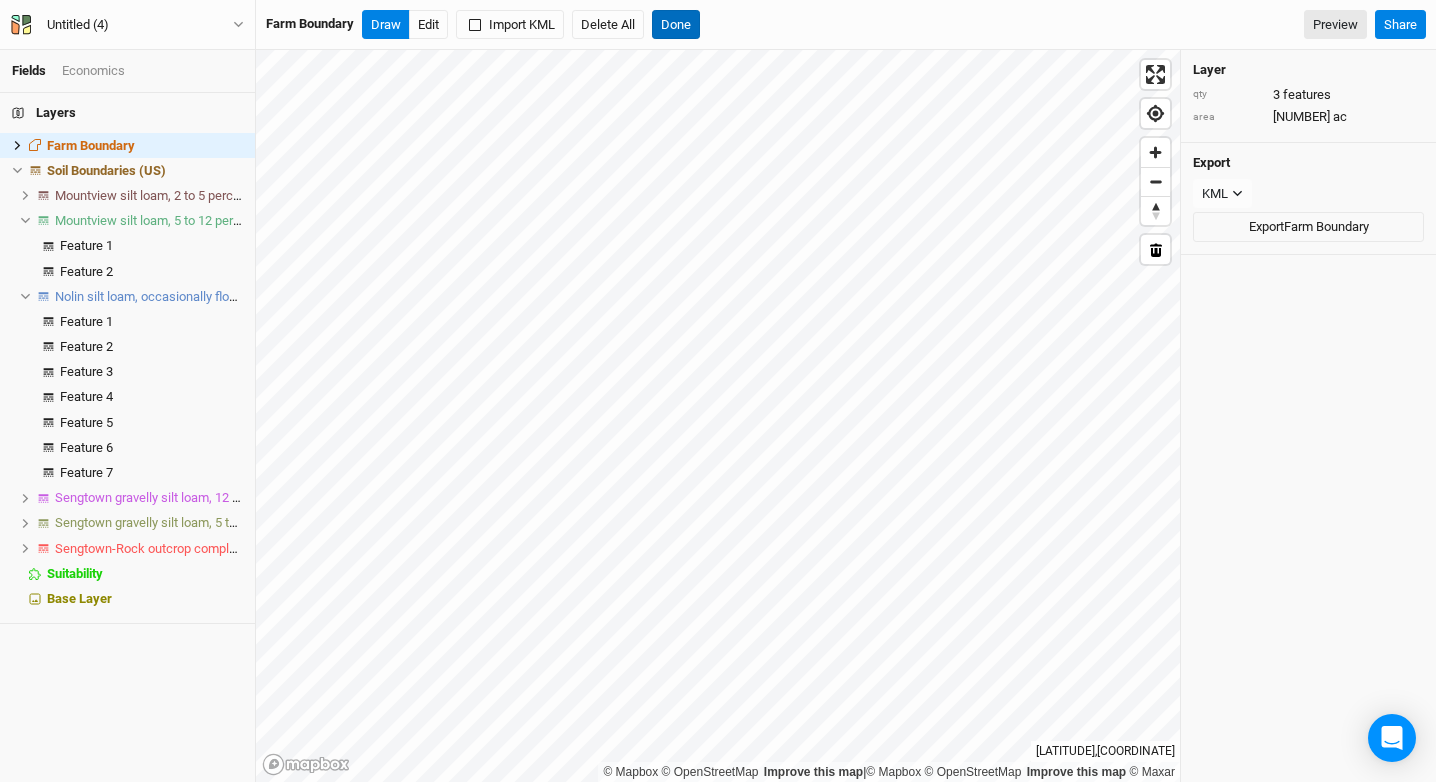 click on "Done" at bounding box center [676, 25] 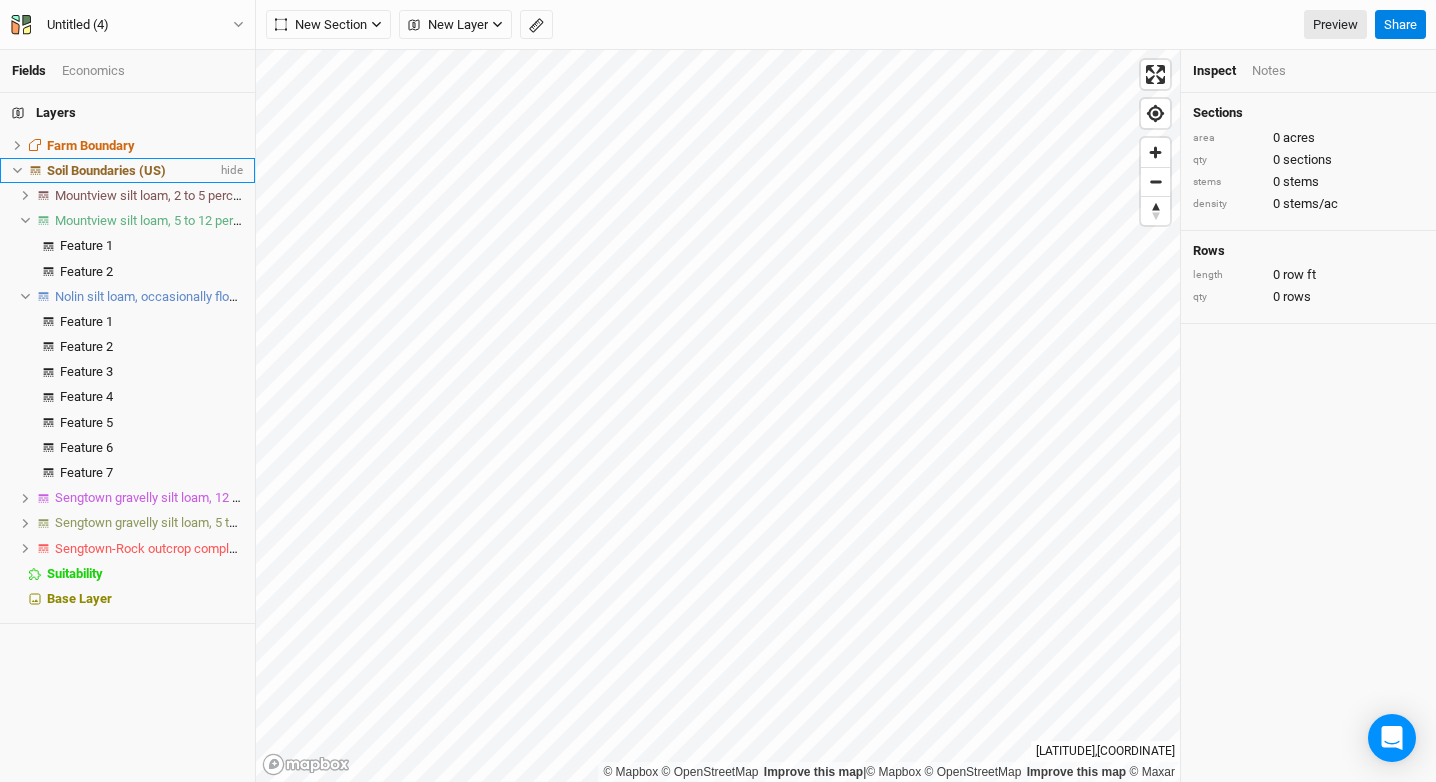 click on "Soil Boundaries (US)" at bounding box center (106, 170) 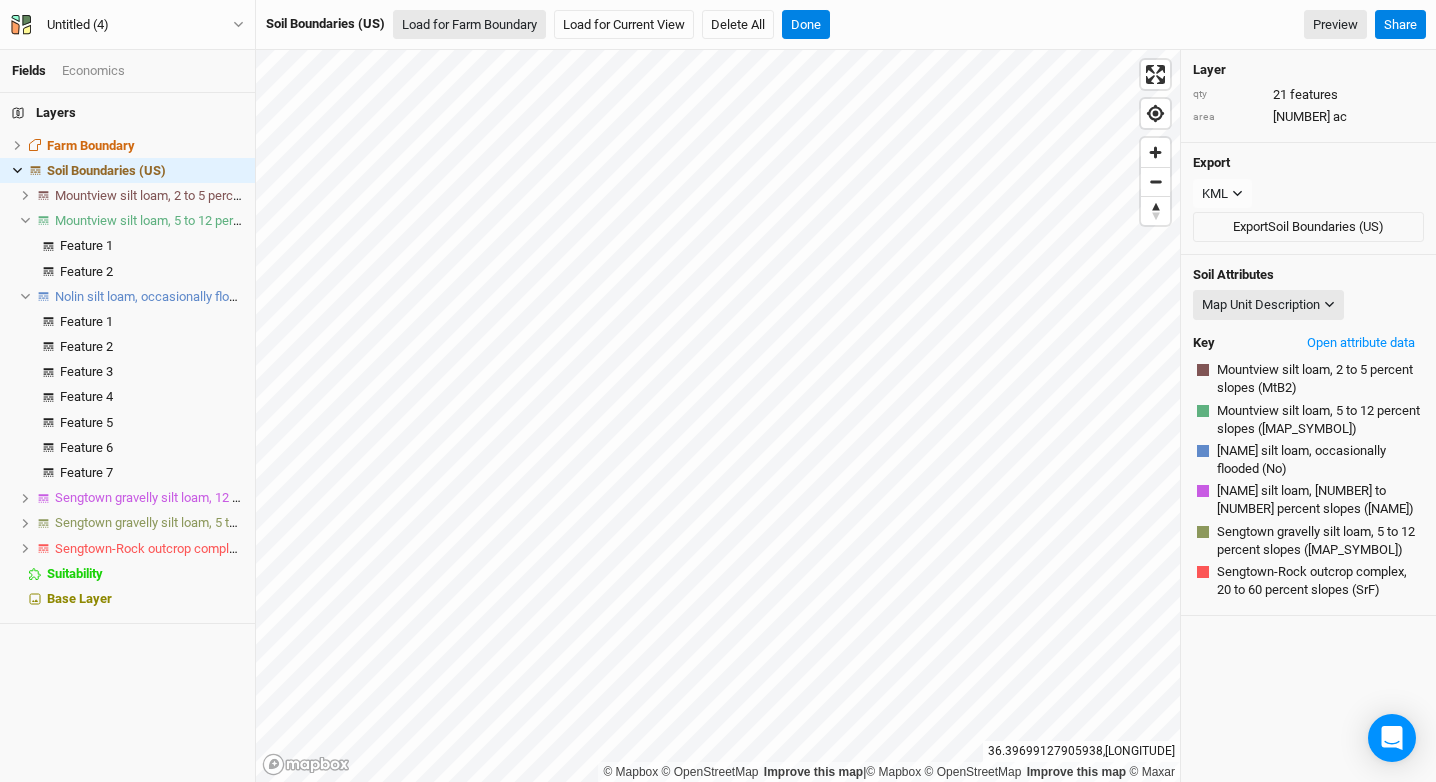 click on "Load for Farm Boundary" at bounding box center (469, 25) 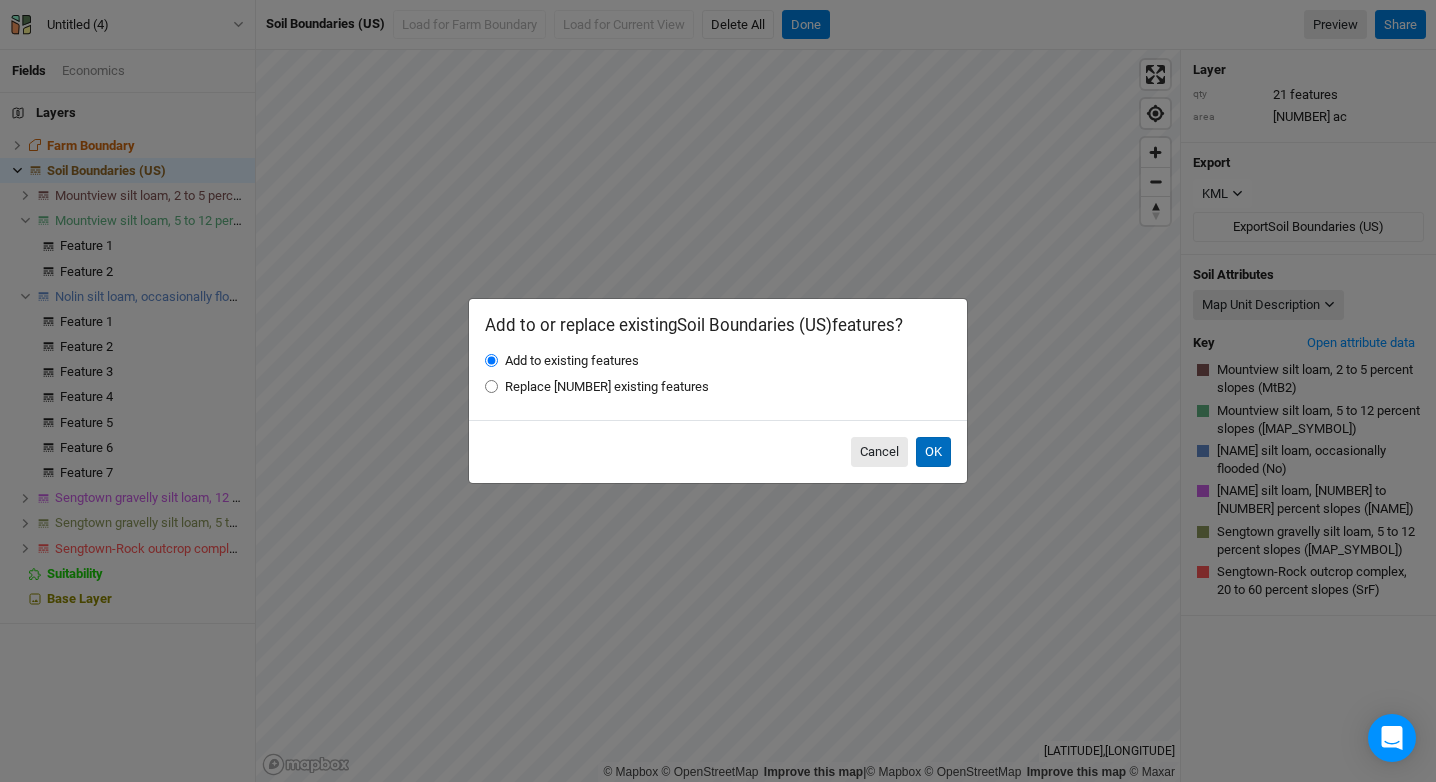 click on "OK" at bounding box center (933, 452) 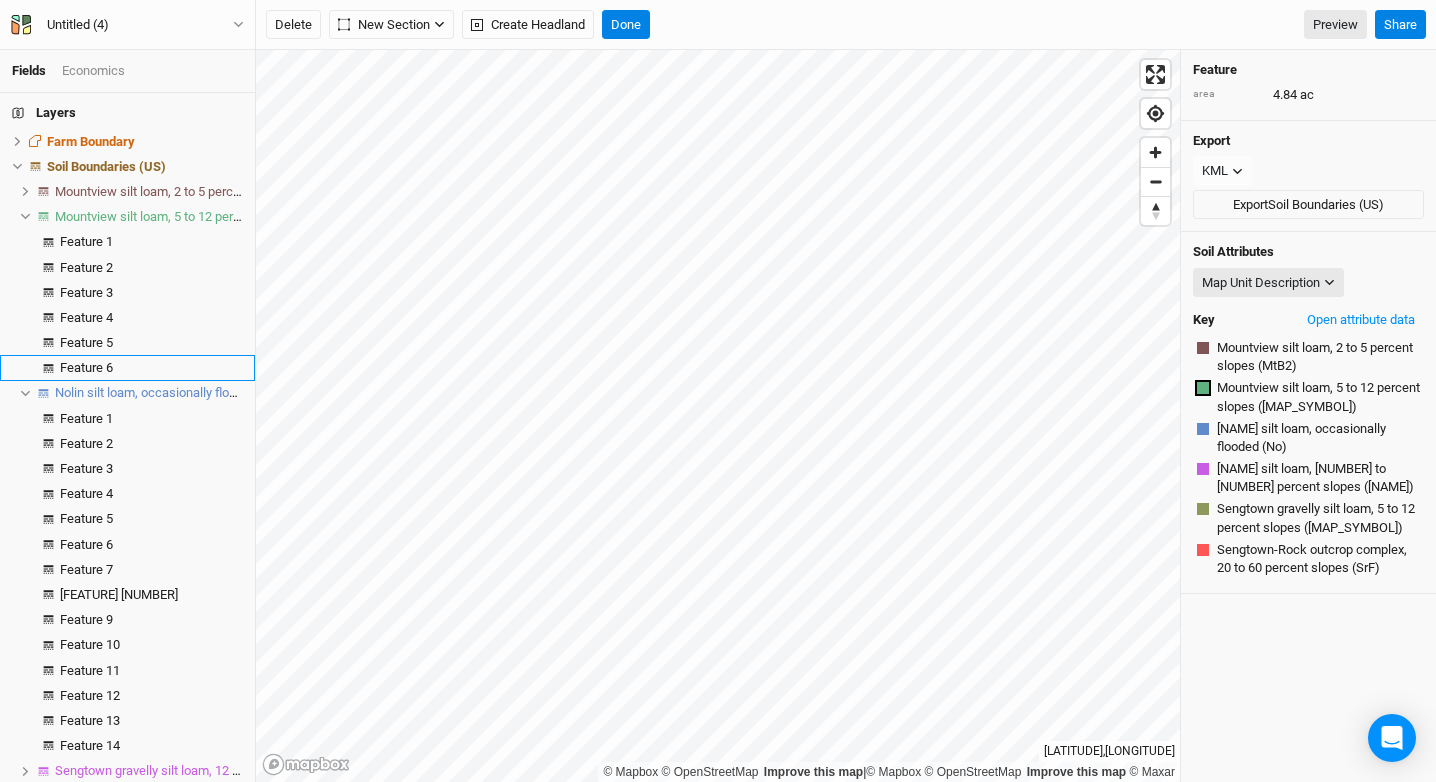 scroll, scrollTop: 0, scrollLeft: 0, axis: both 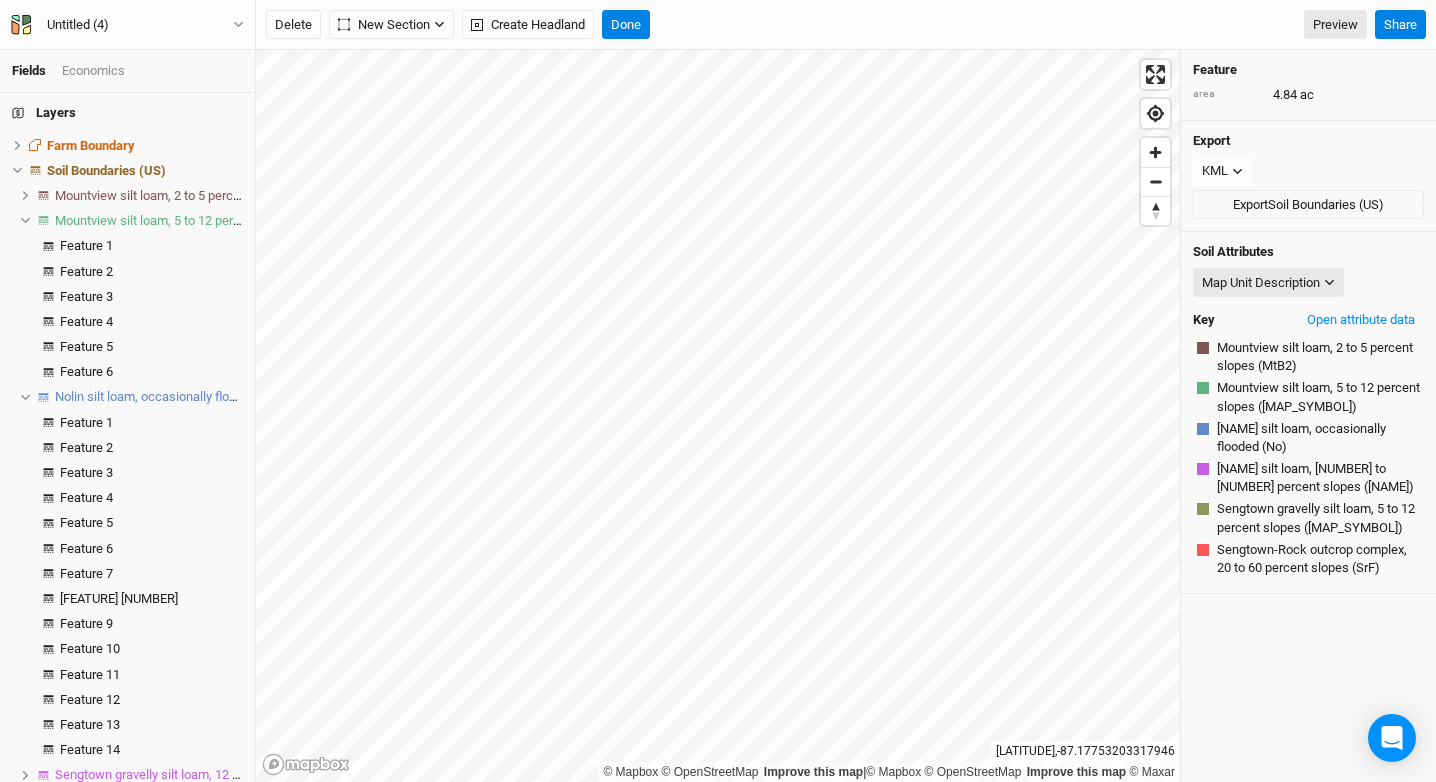 click 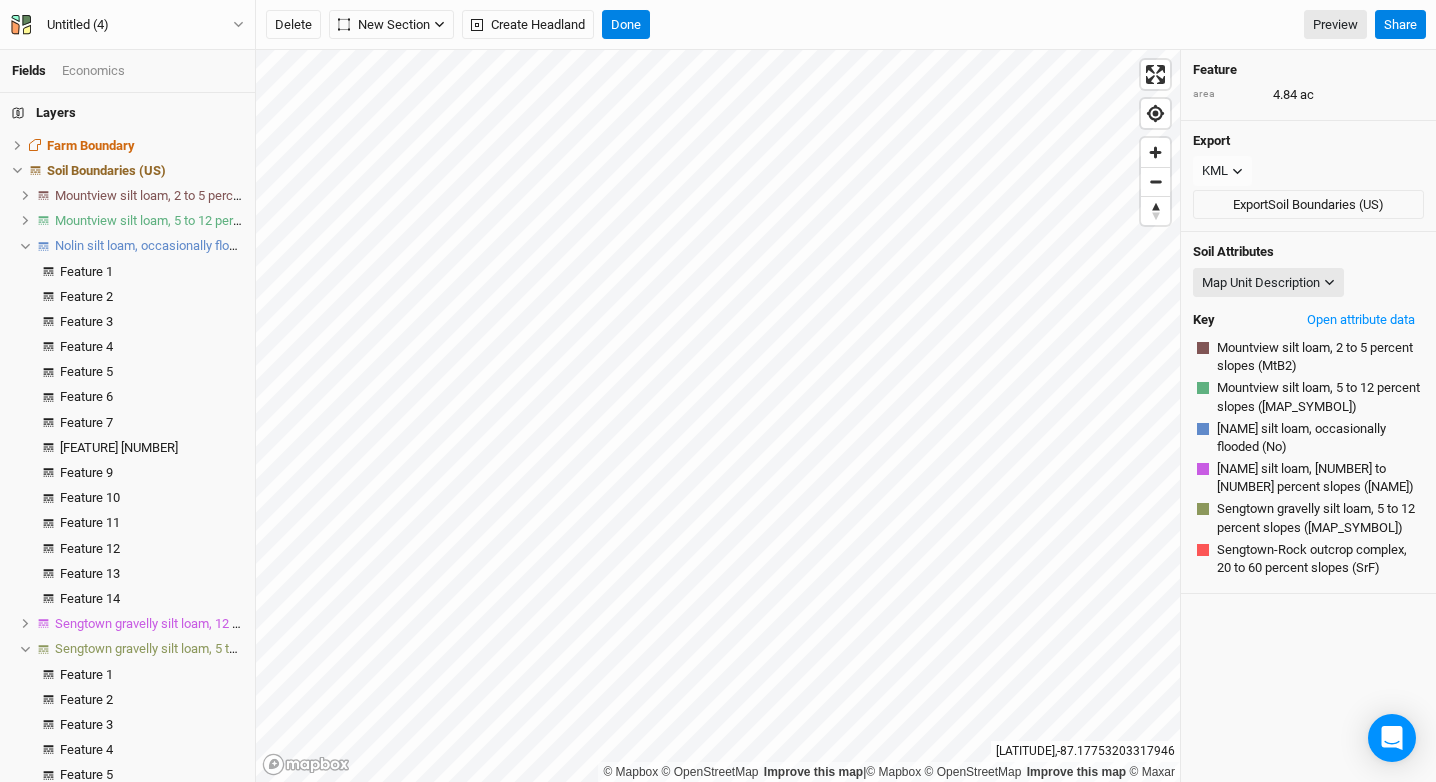 click on "Nolin silt loam, occasionally flooded" at bounding box center (127, 246) 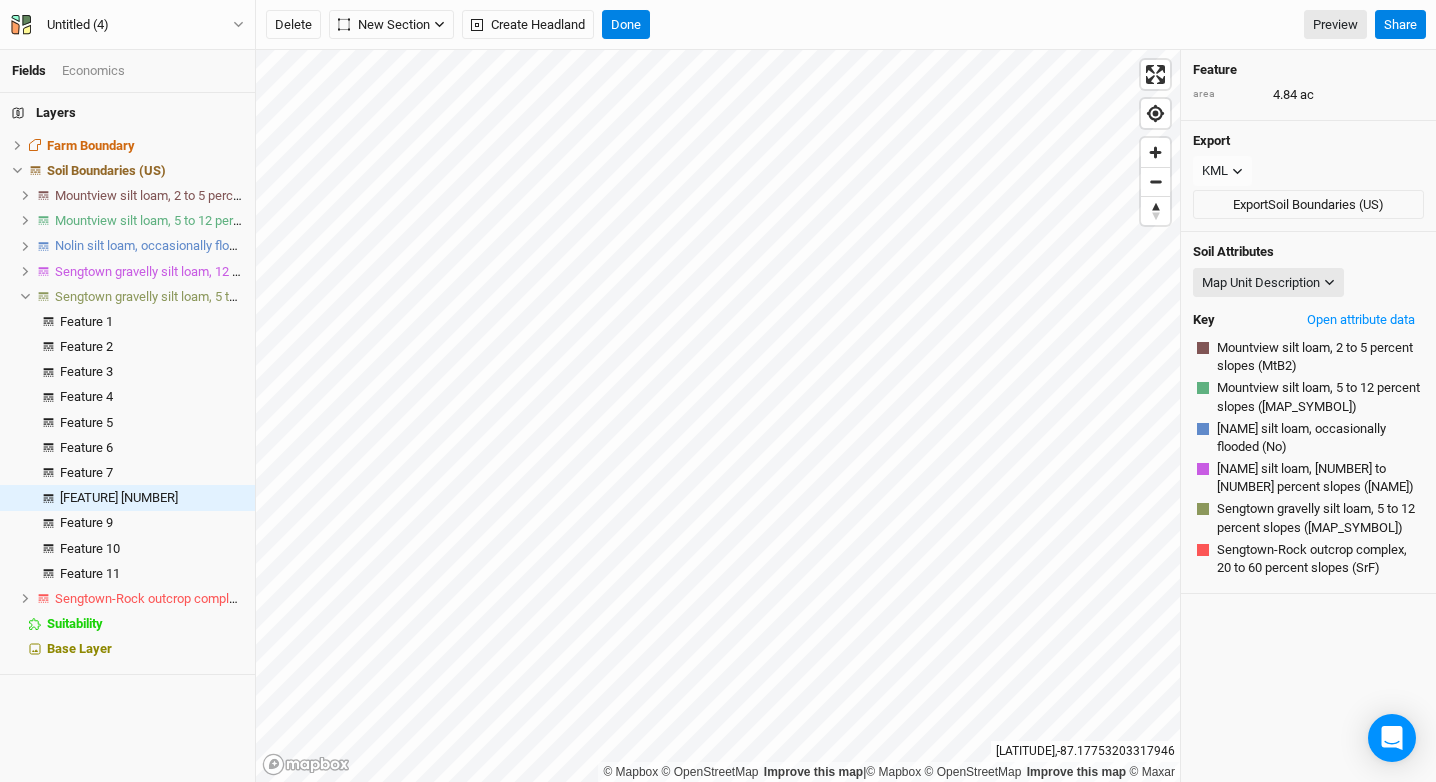 click 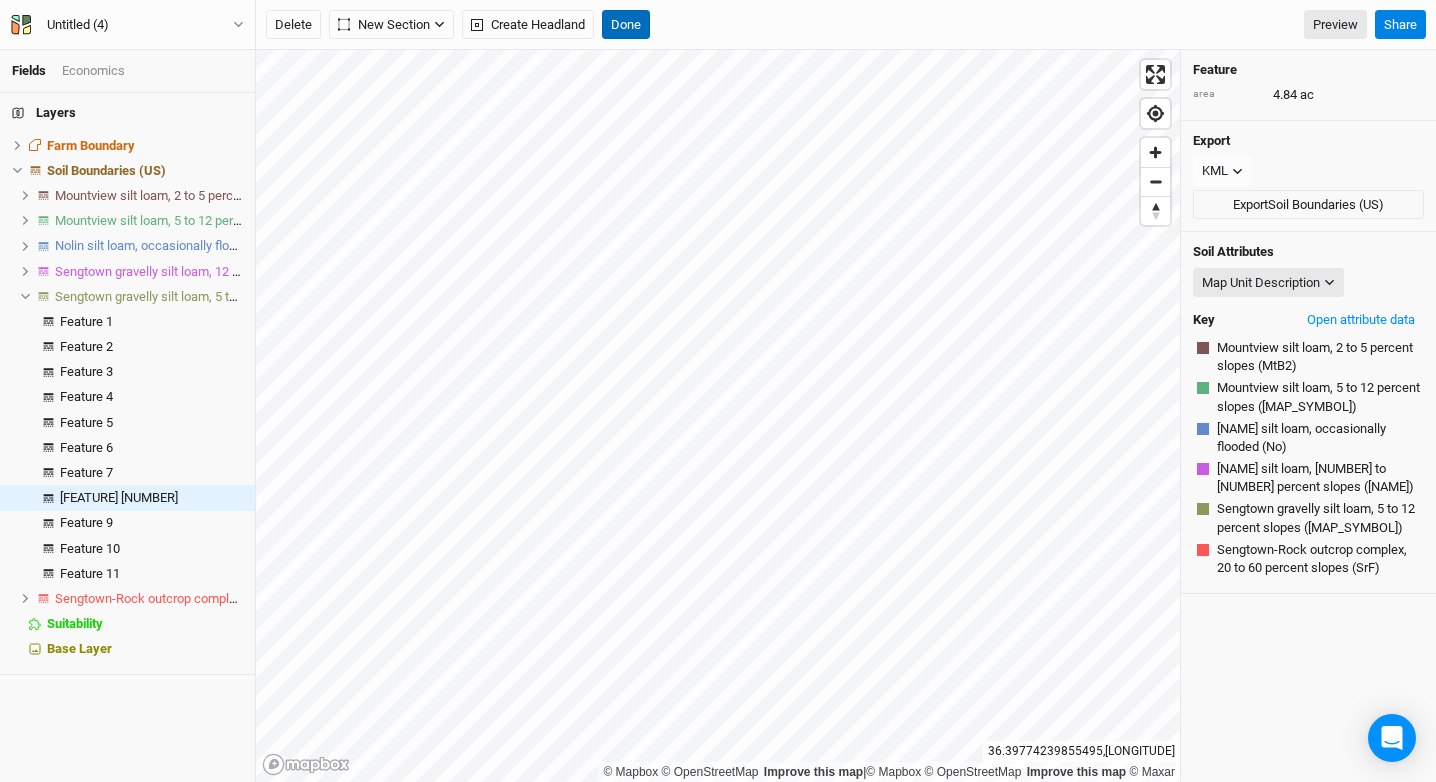 click on "Done" at bounding box center [626, 25] 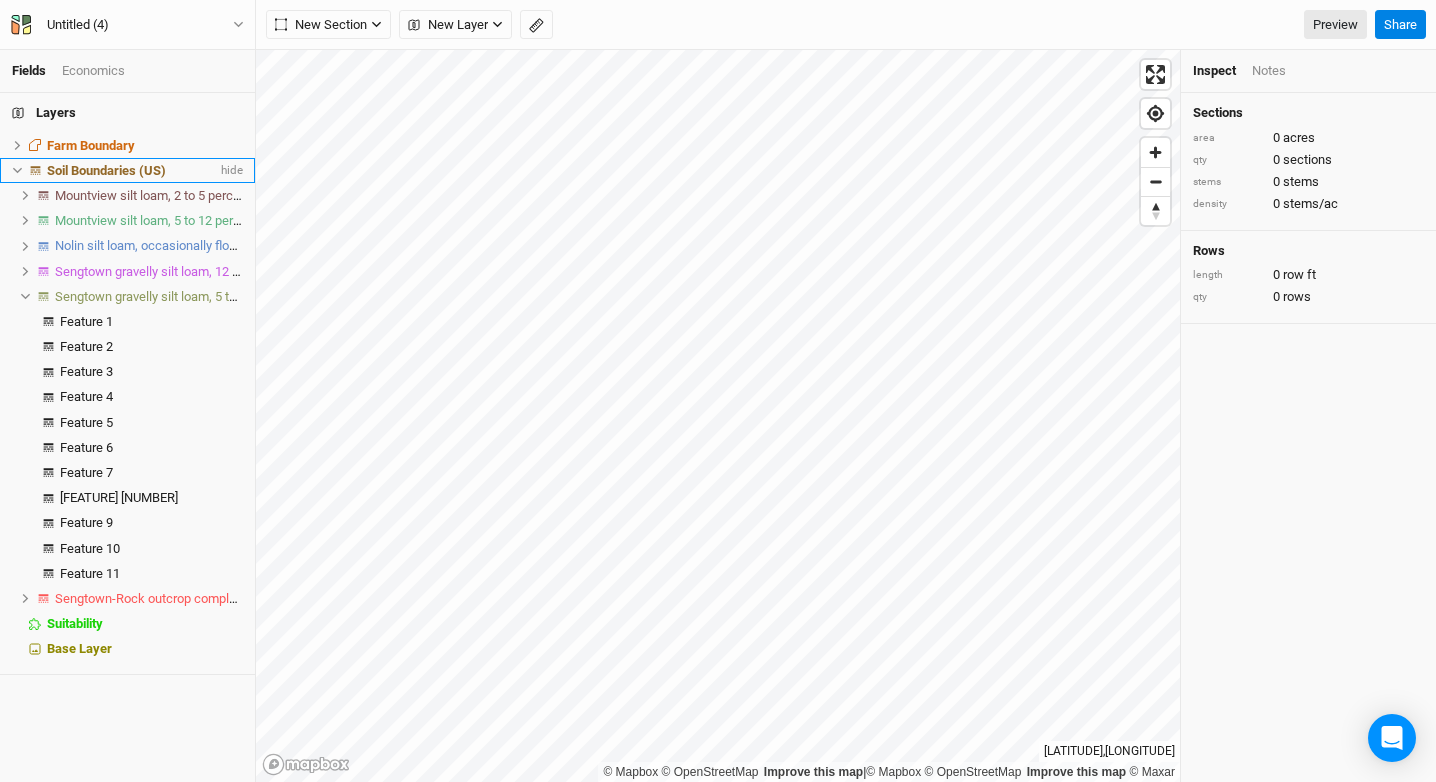 click on "Soil Boundaries (US)" at bounding box center (106, 170) 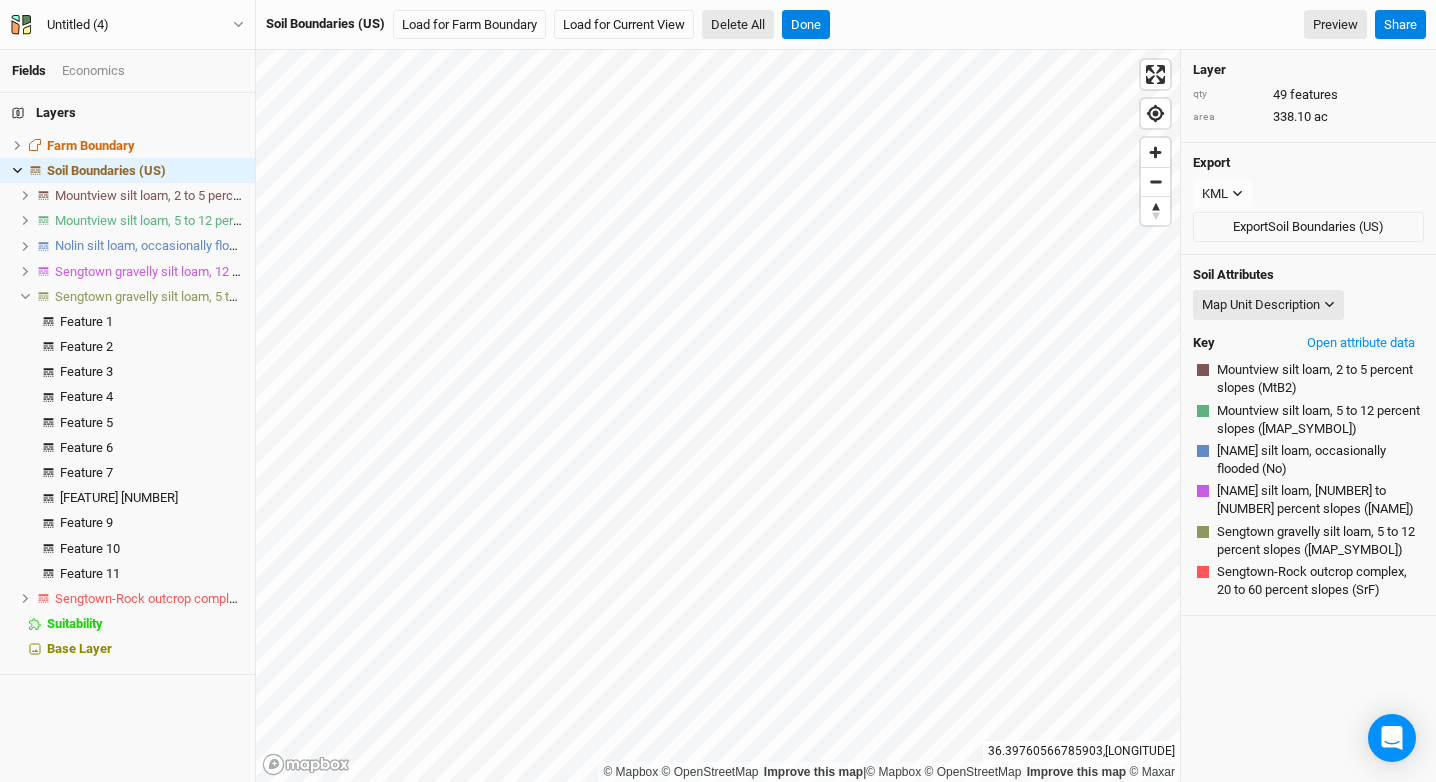 click on "Delete All" at bounding box center (738, 25) 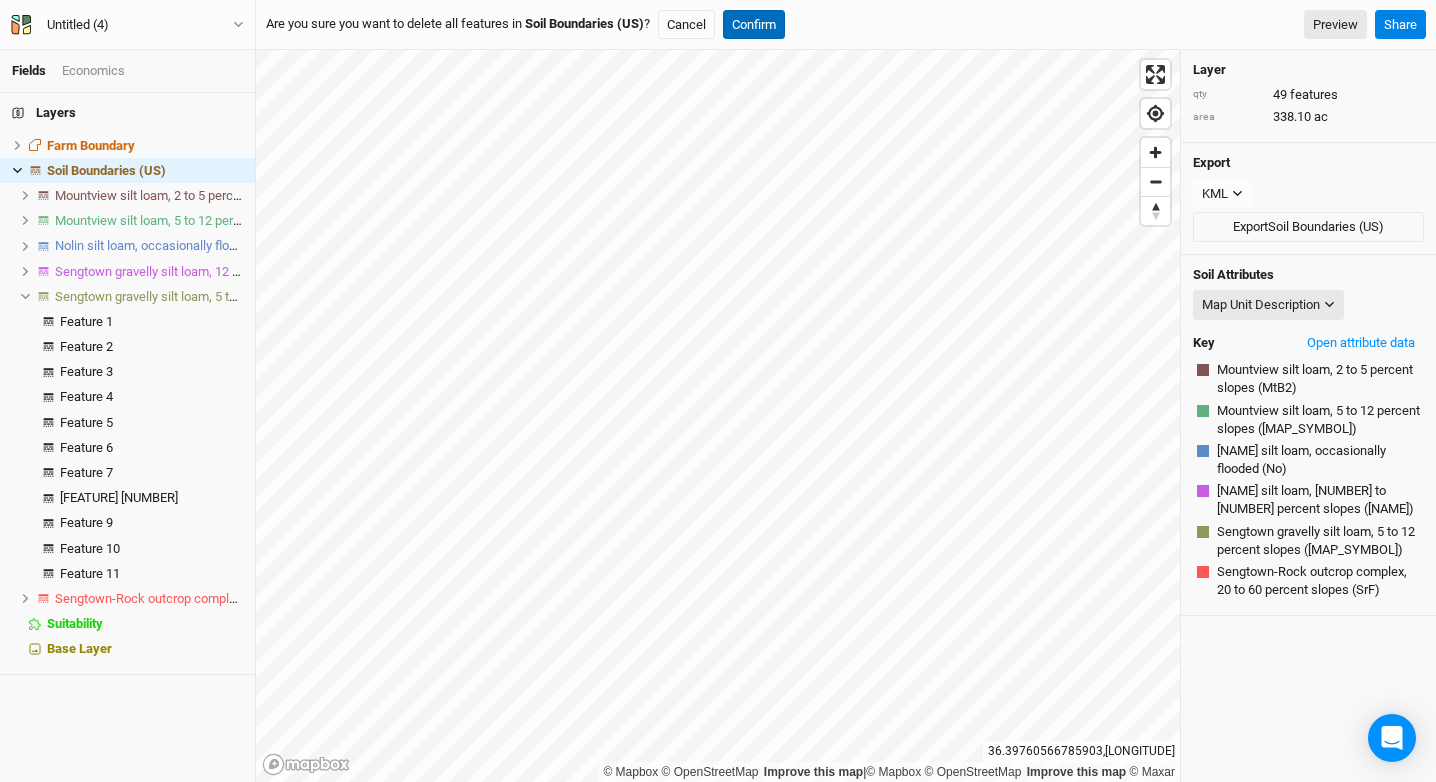 click on "Confirm" at bounding box center (754, 25) 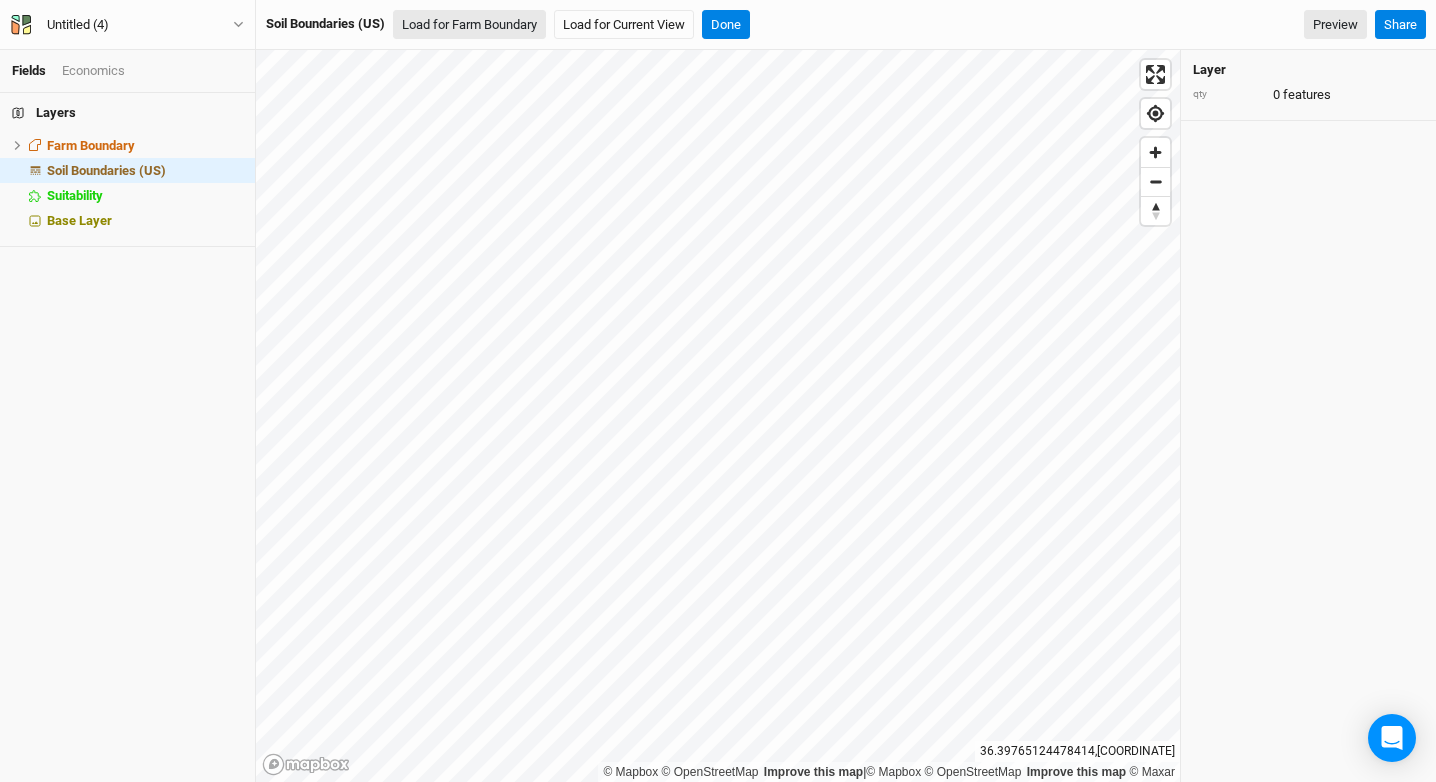 click on "Load for Farm Boundary" at bounding box center (469, 25) 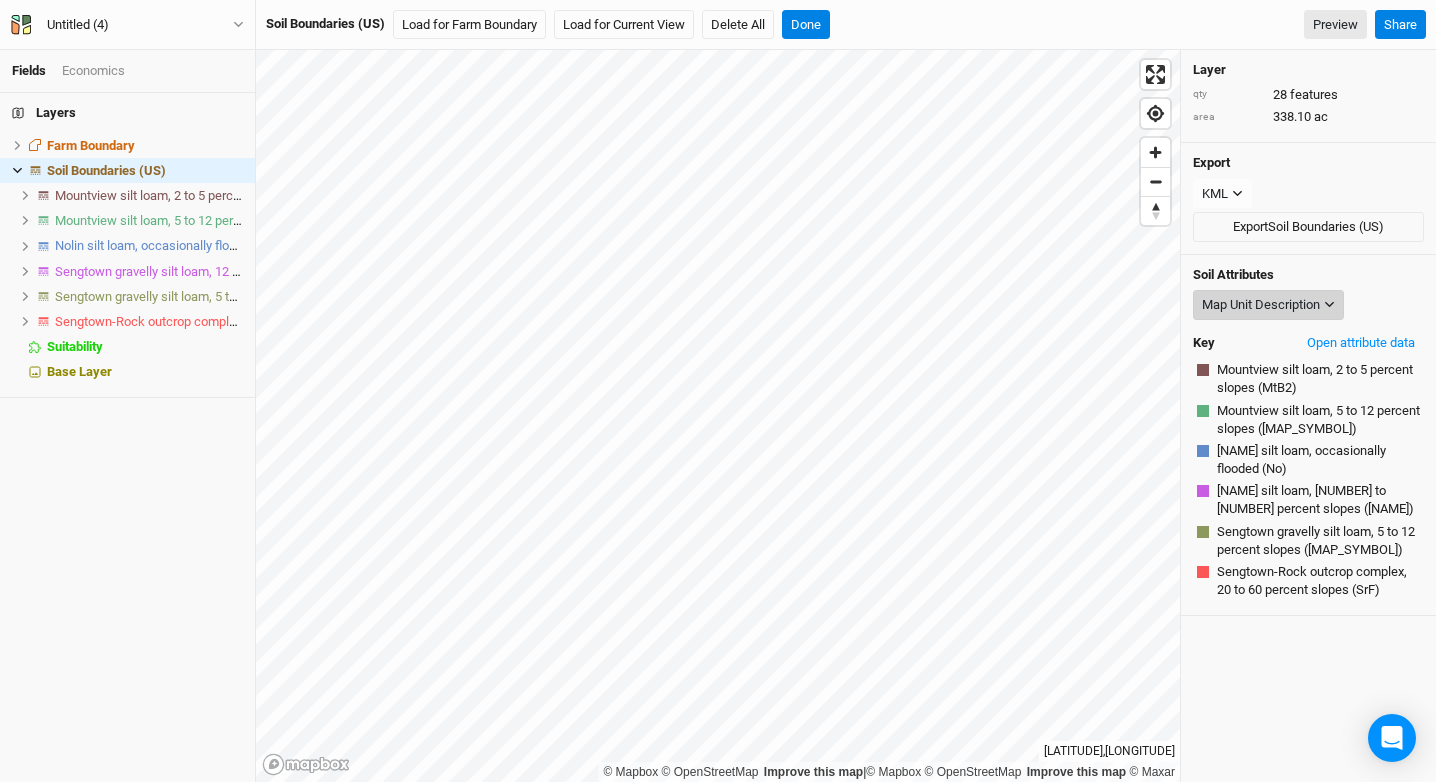 click on "Map Unit Description" at bounding box center [1268, 305] 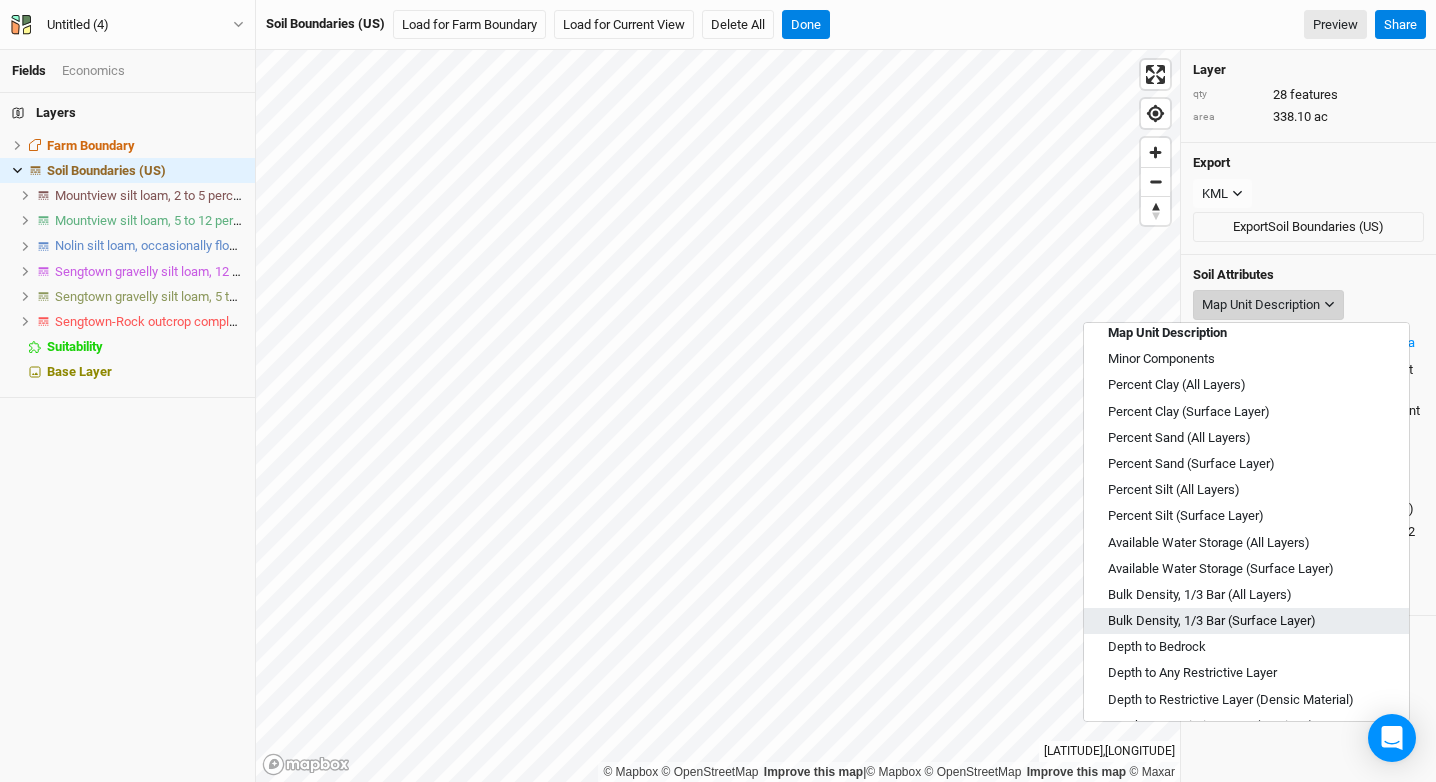 scroll, scrollTop: 0, scrollLeft: 0, axis: both 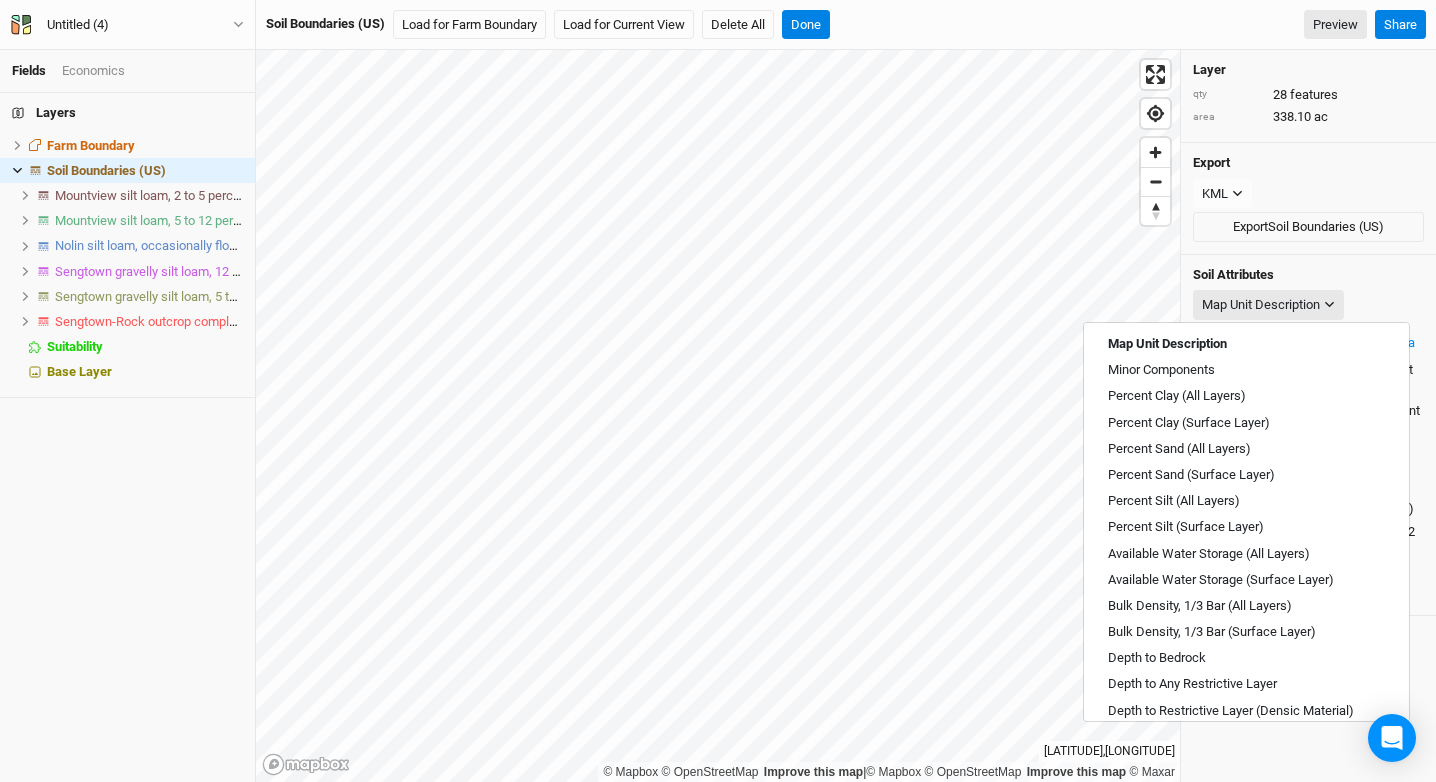 click on "Mountview silt loam, 2 to 5 percent slopes (MtB2) Mountview silt loam, 5 to 12 percent slopes (MtC2) Nolin silt loam, occasionally flooded (No) Sengtown gravelly silt loam, 12 to 20 percent slopes (SgD2) Sengtown gravelly silt loam, 5 to 12 percent slopes (SgC2) Sengtown-Rock outcrop complex, 20 to 60 percent slopes (SrF)" at bounding box center [1308, 436] 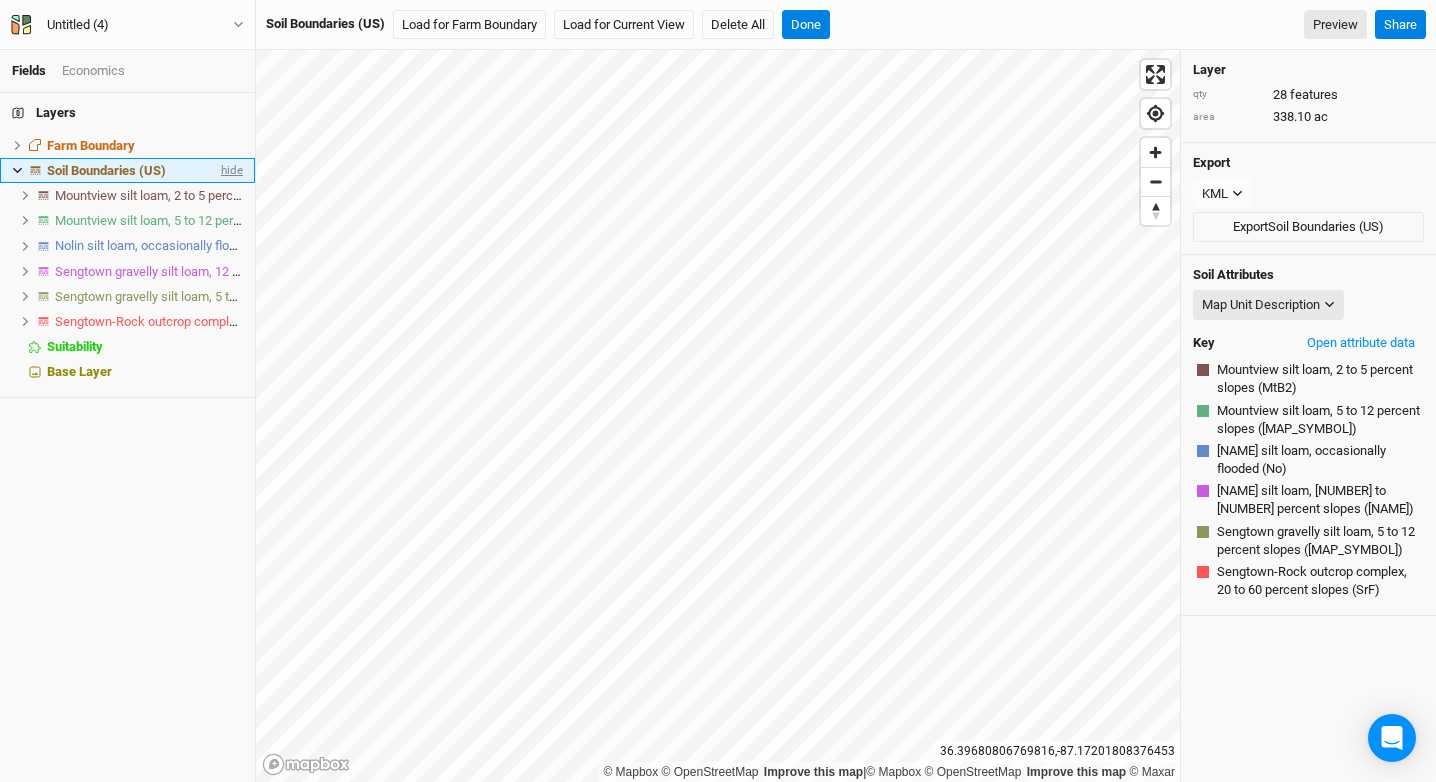 click on "hide" at bounding box center [230, 170] 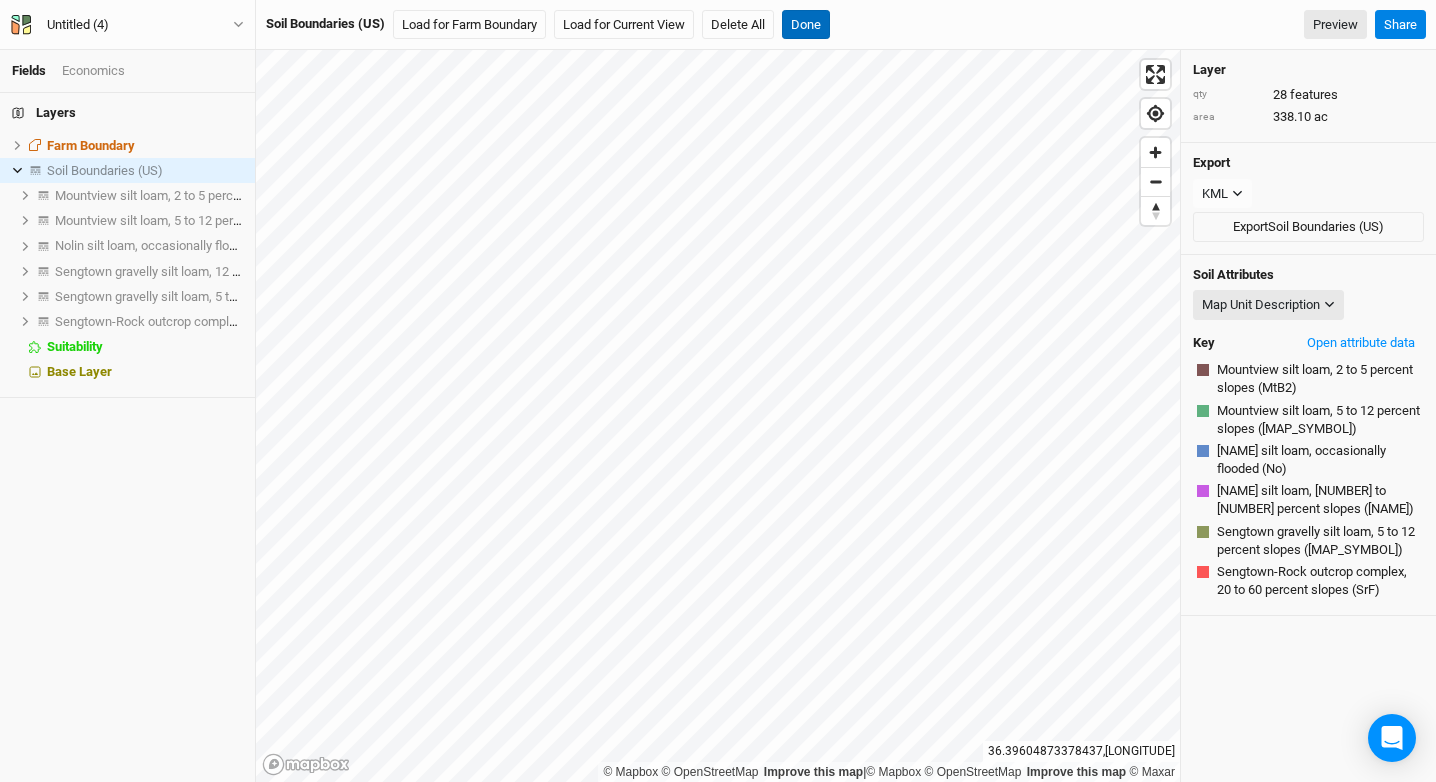 click on "Done" at bounding box center [806, 25] 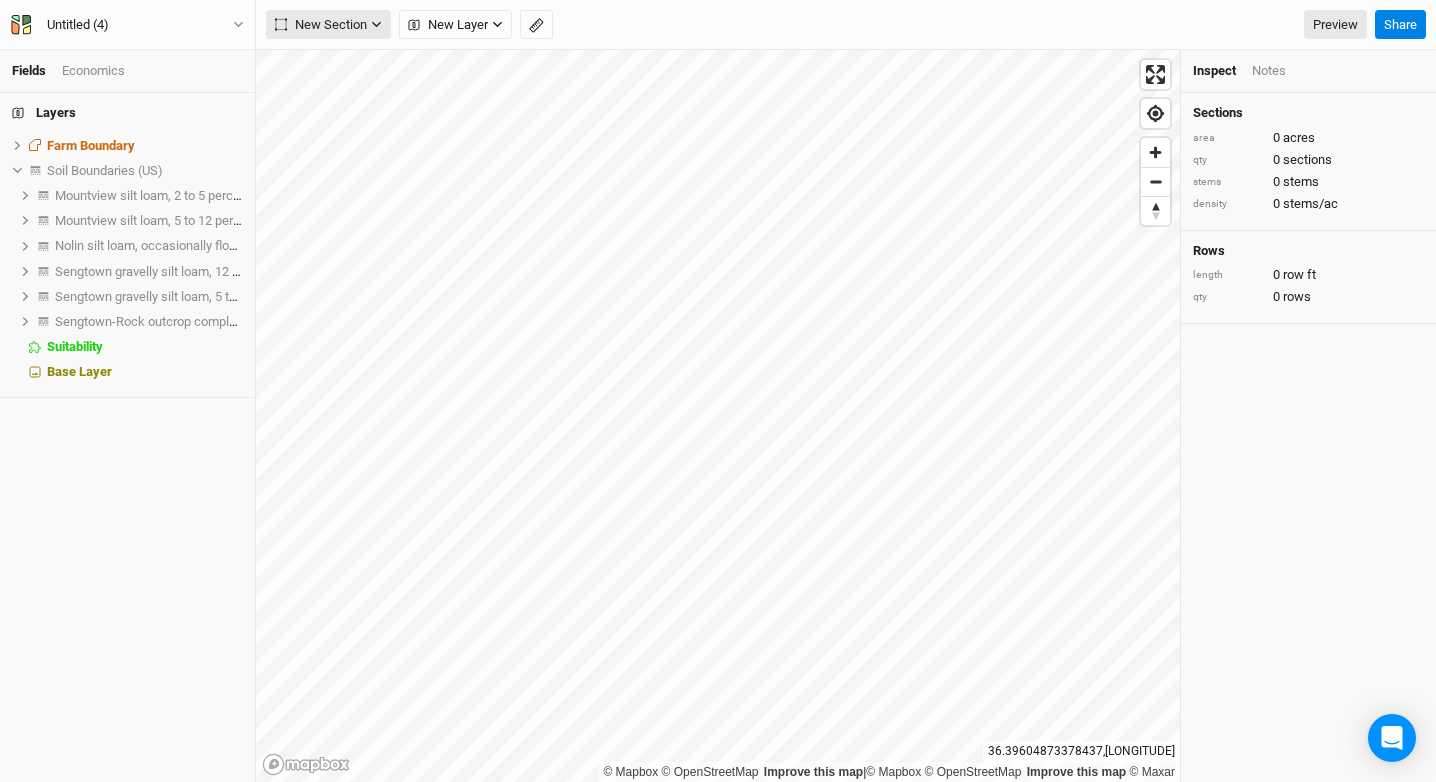 click on "New Section" at bounding box center (321, 25) 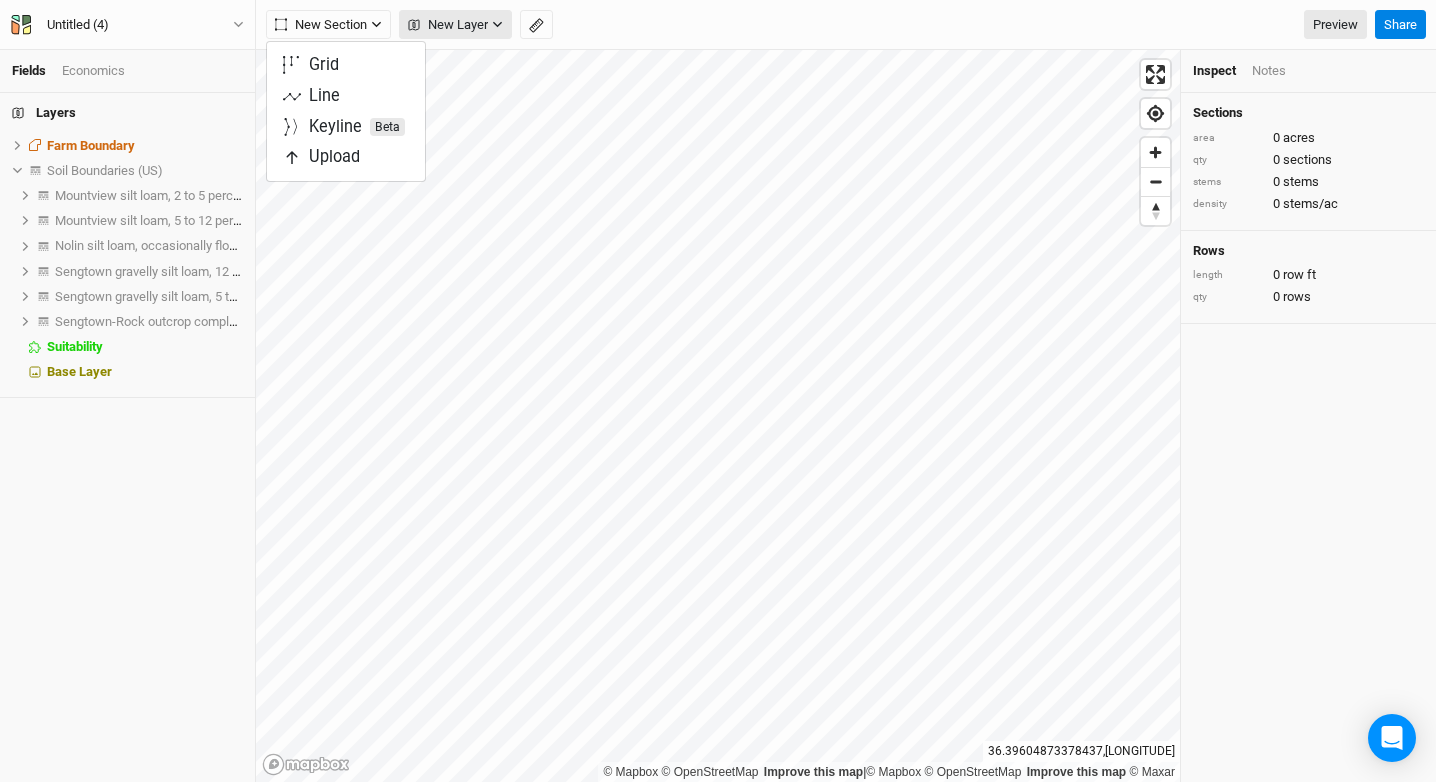 click on "New Layer" at bounding box center (448, 25) 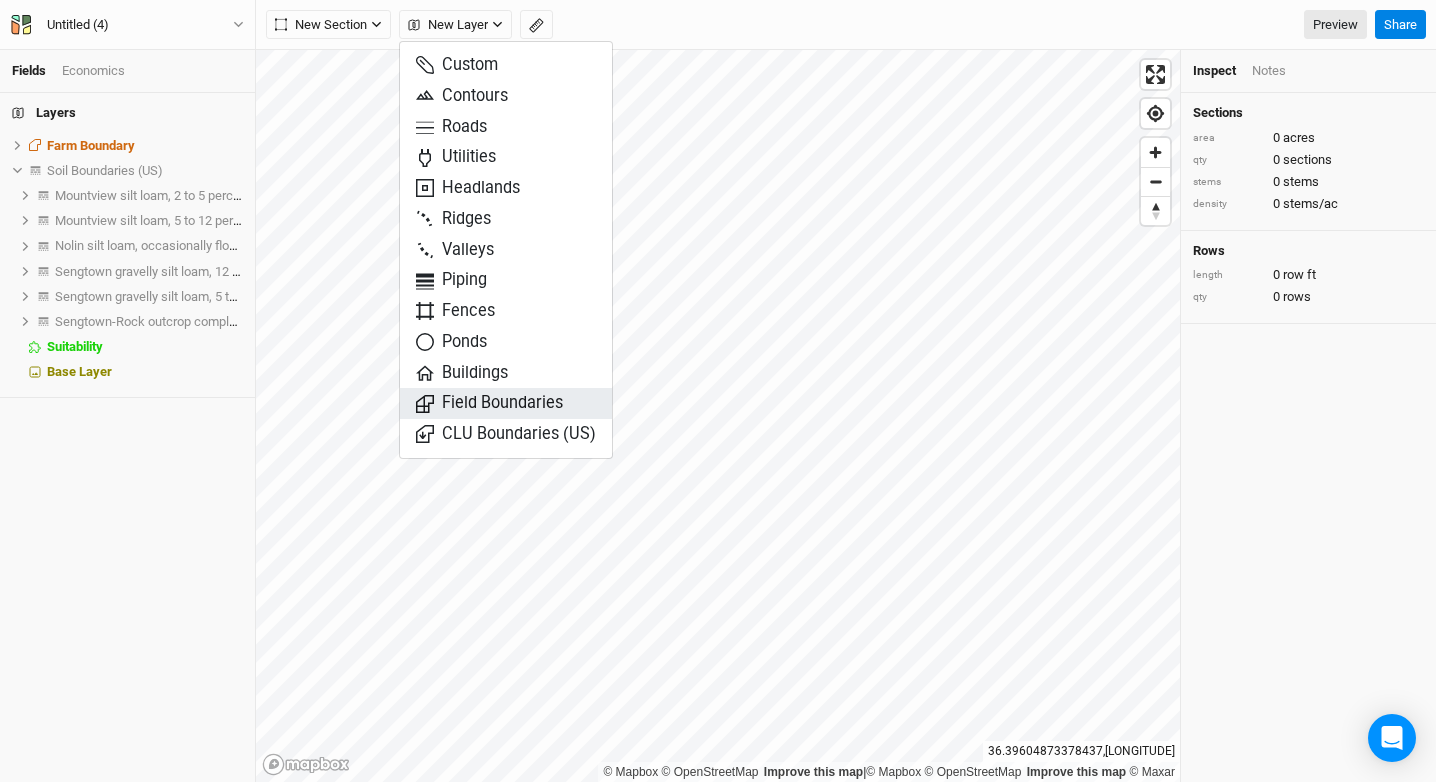 click on "Field Boundaries" at bounding box center (489, 403) 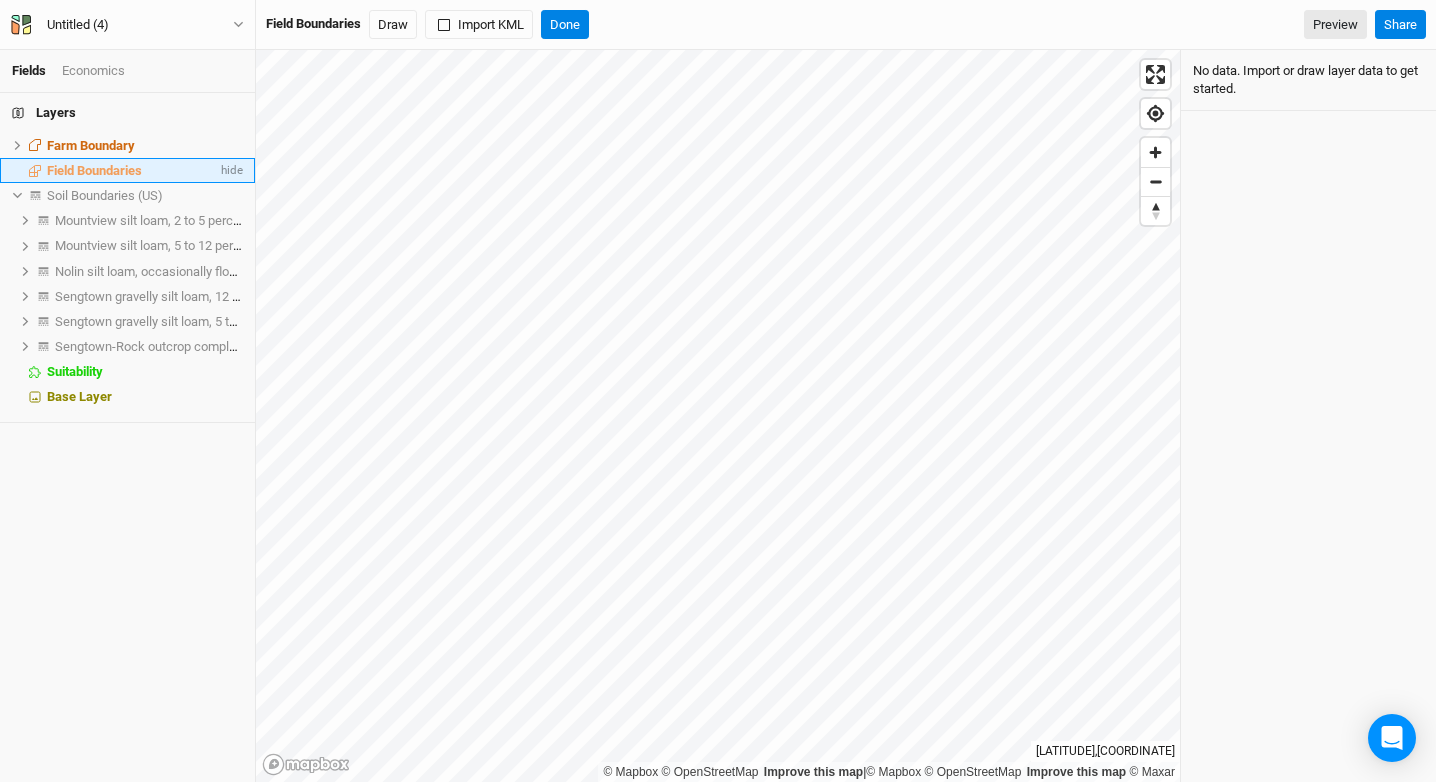 click on "Field Boundaries" at bounding box center [94, 170] 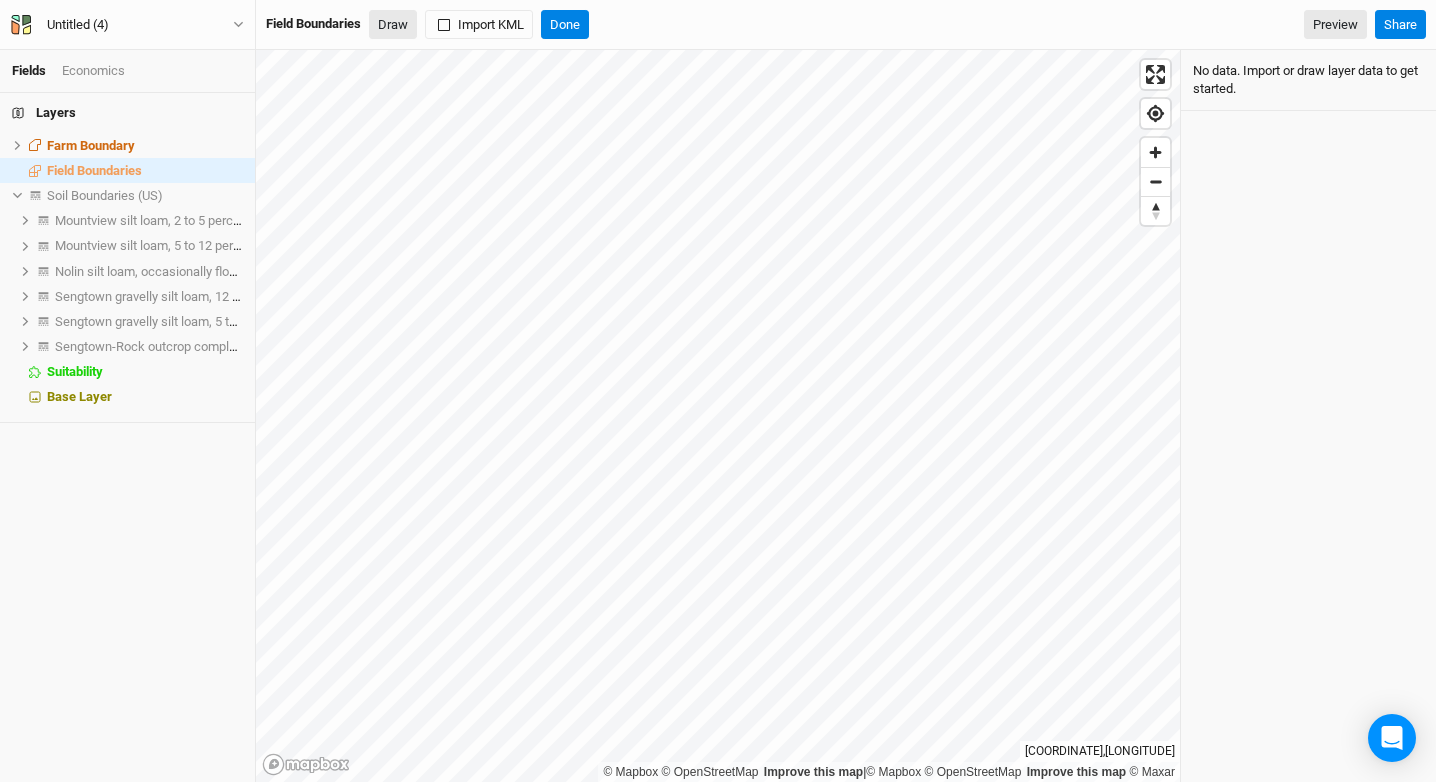 click on "Draw" at bounding box center (393, 25) 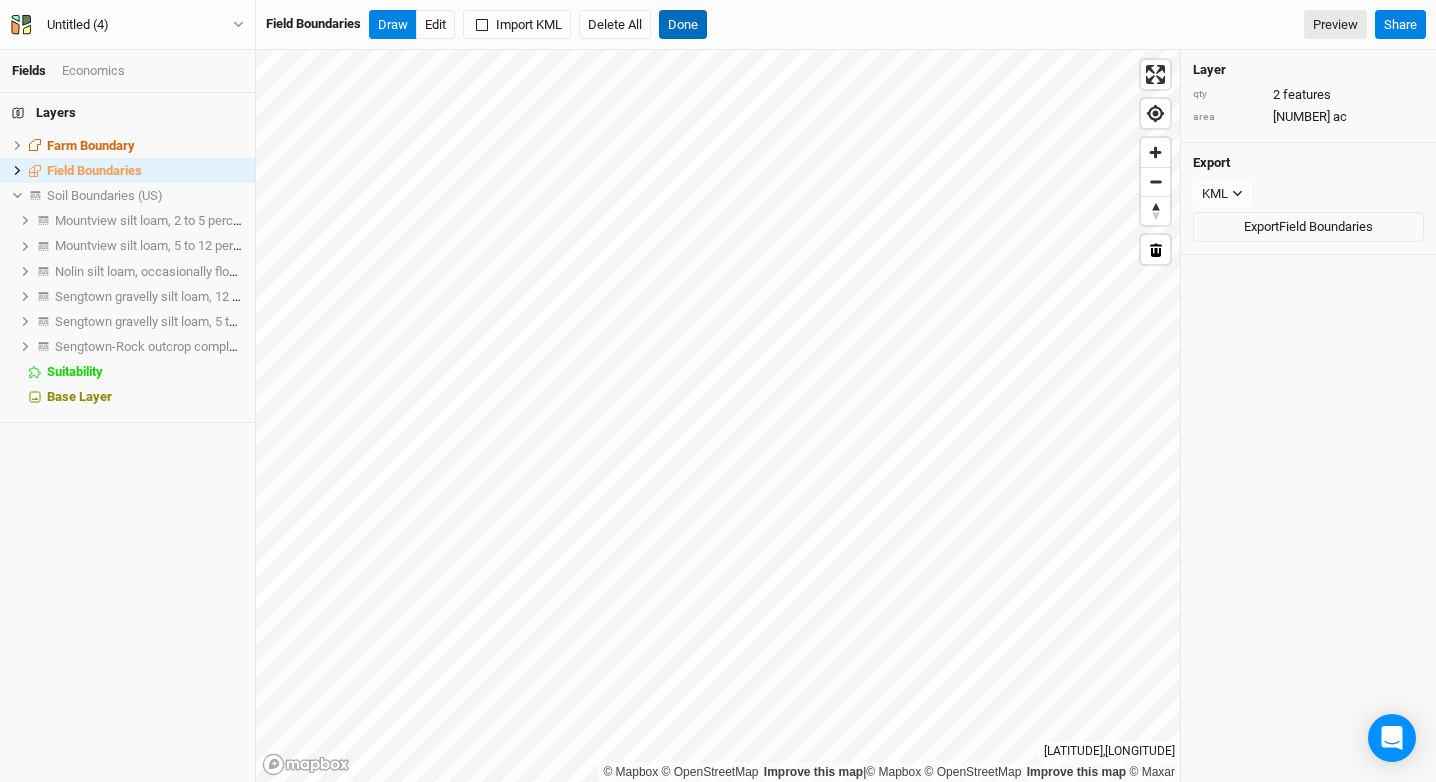 click on "Done" at bounding box center [683, 25] 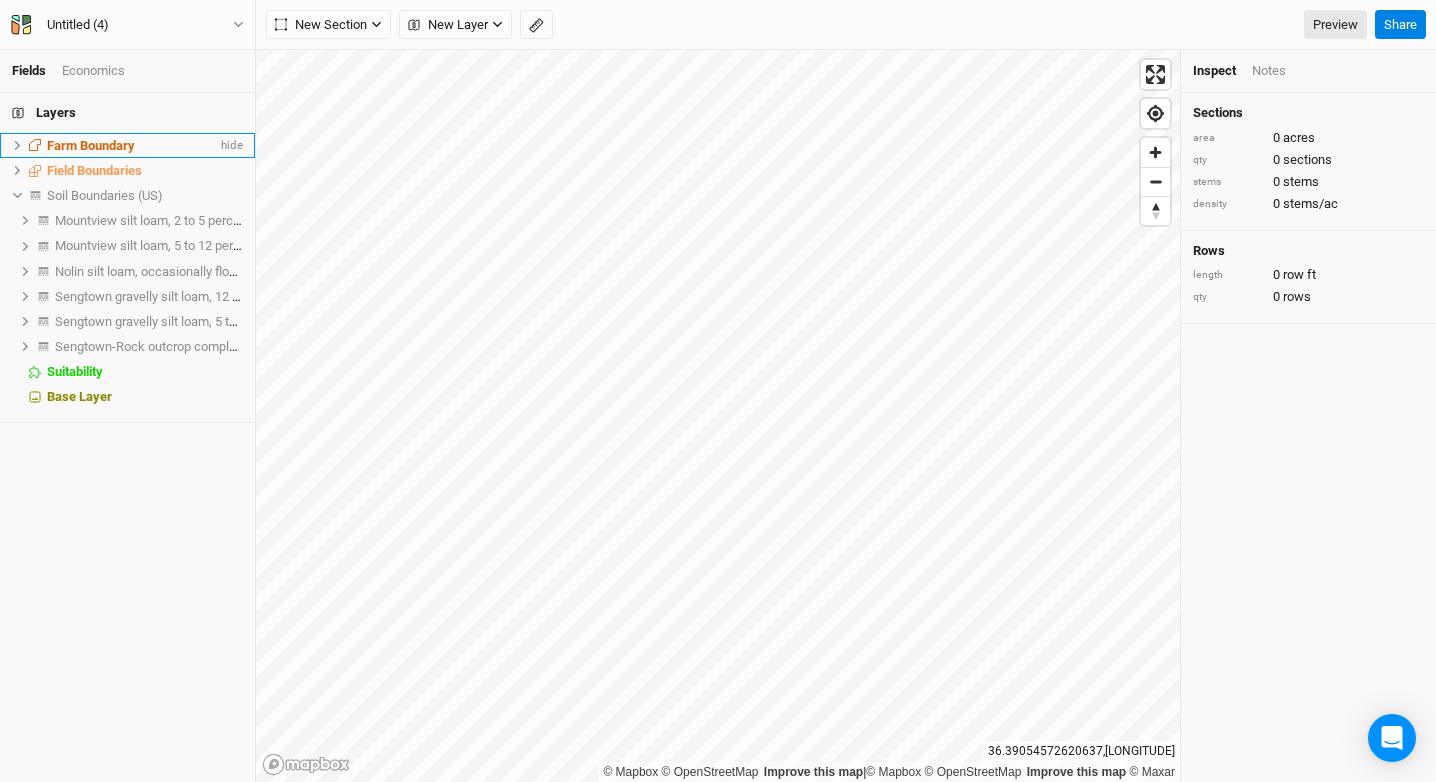 click 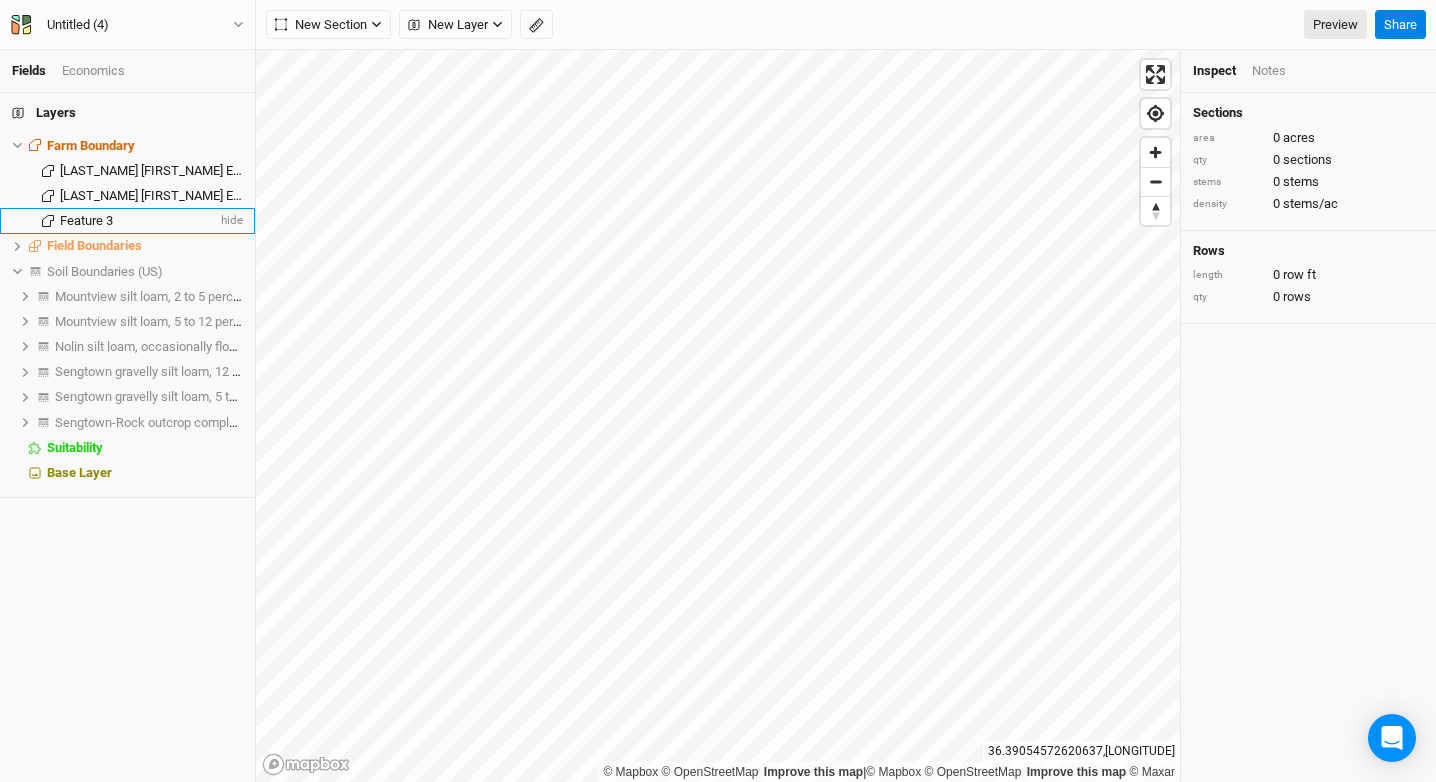 click on "Feature 3" at bounding box center [86, 220] 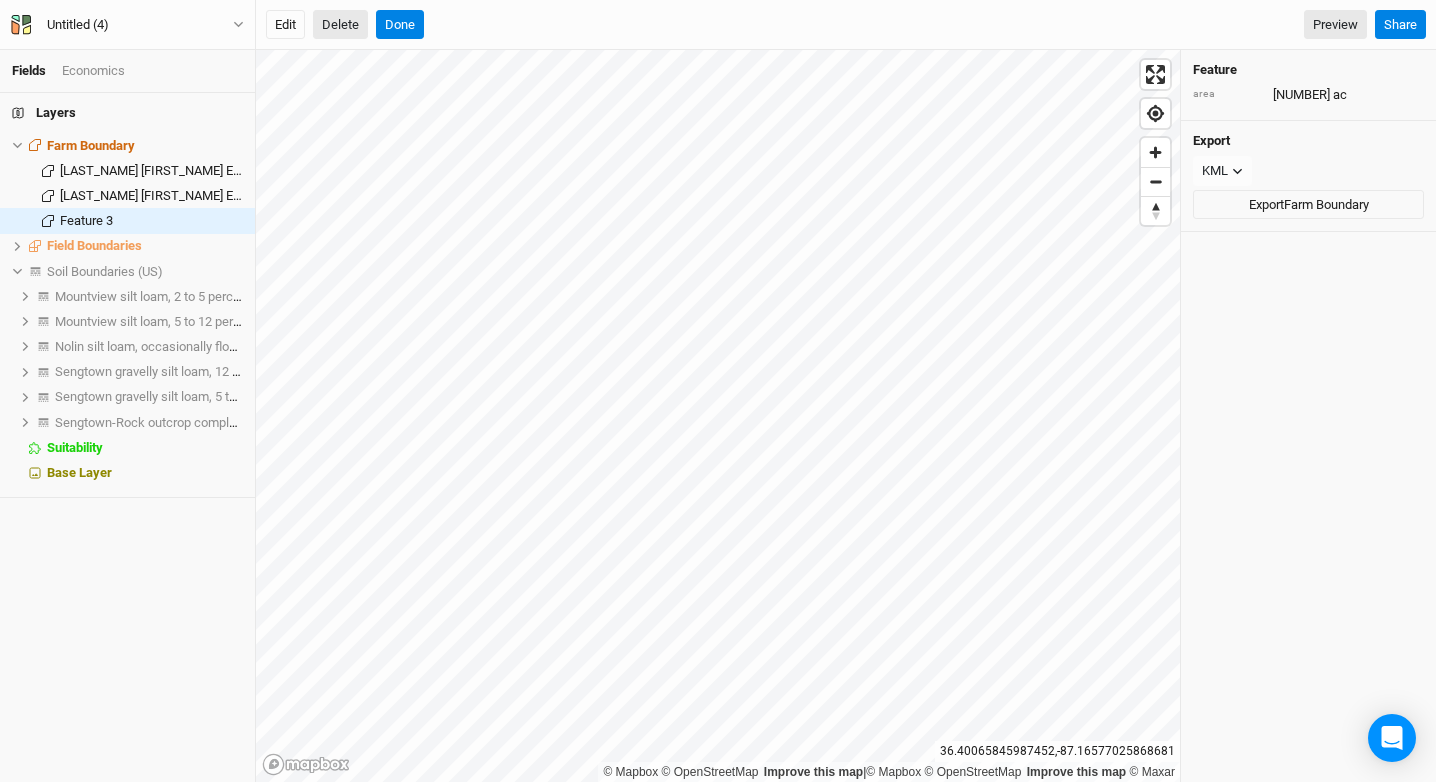 click on "Delete" at bounding box center [340, 25] 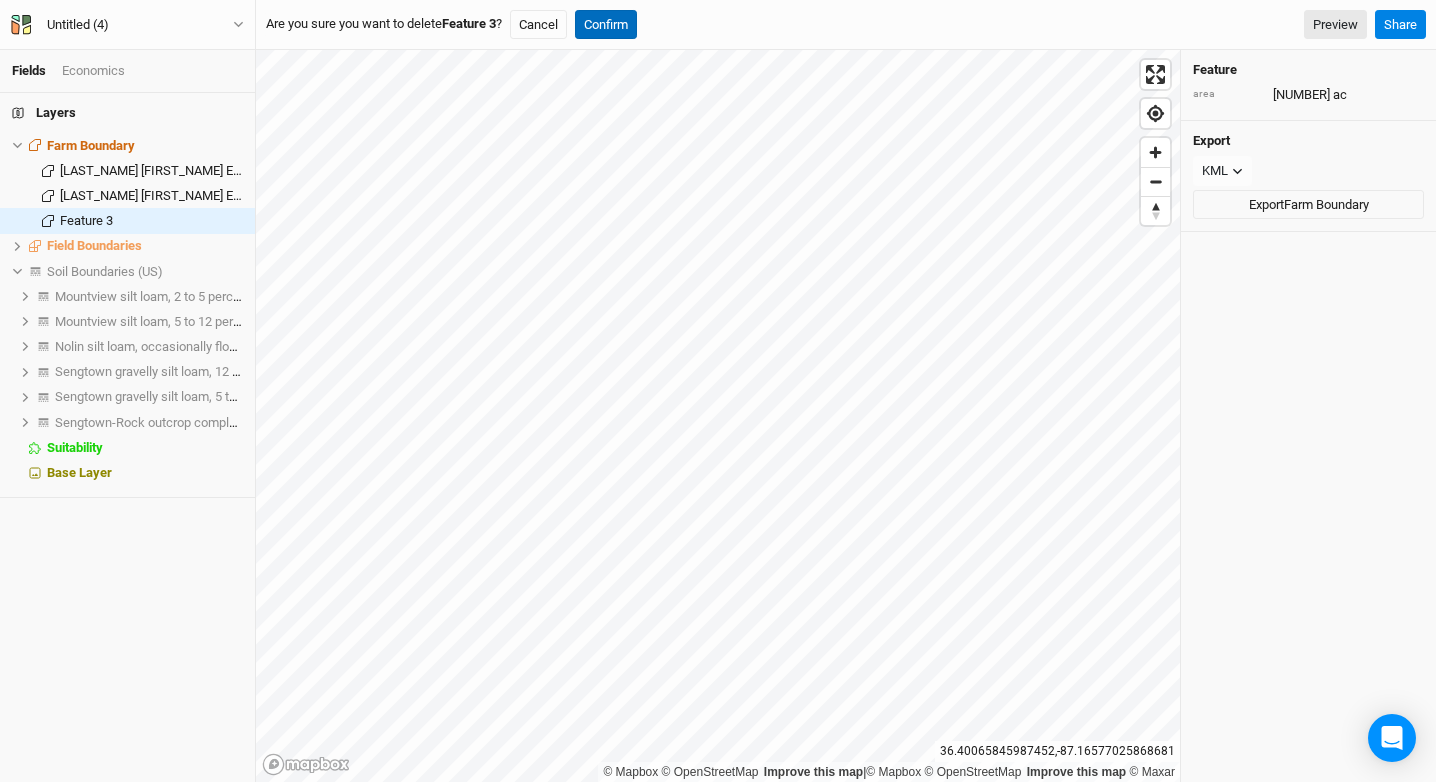 click on "Confirm" at bounding box center (606, 25) 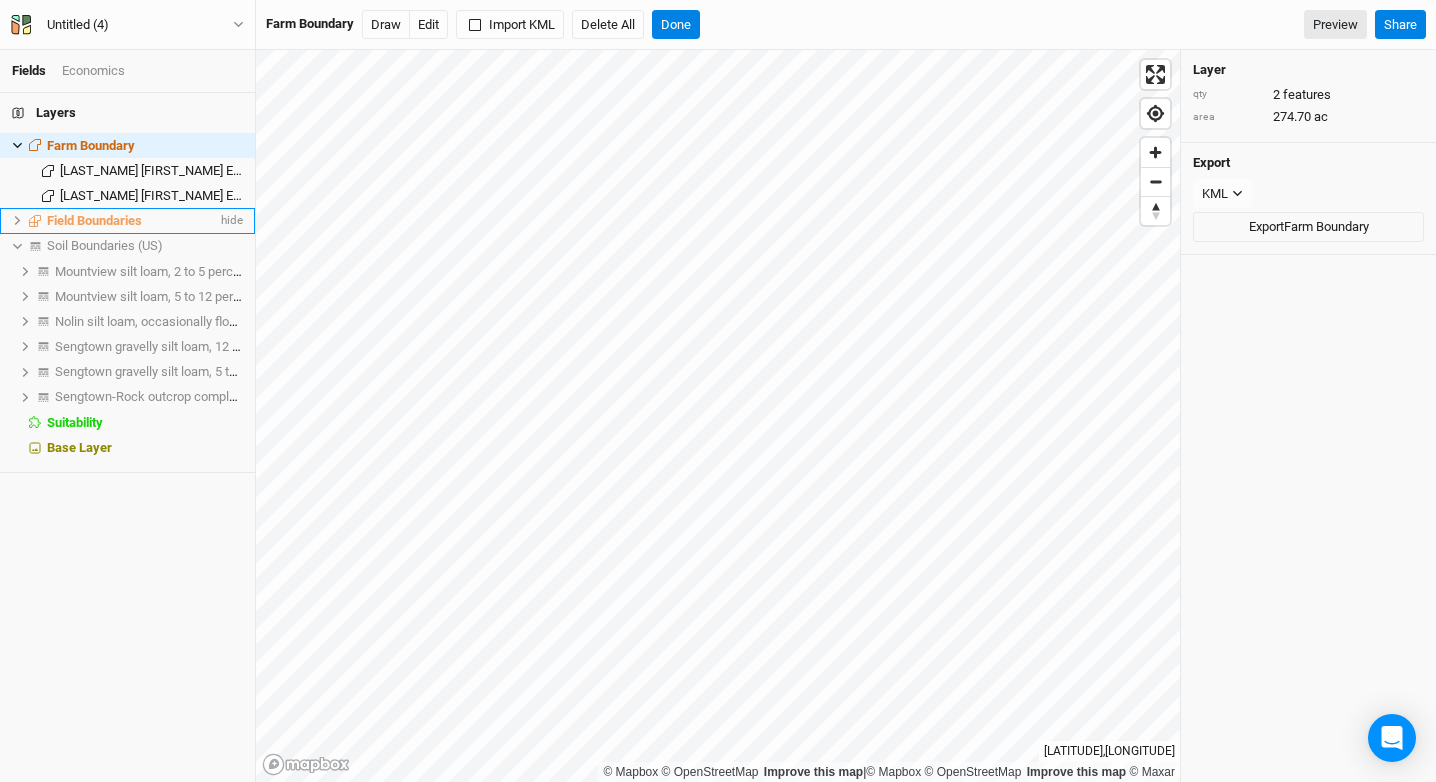 click 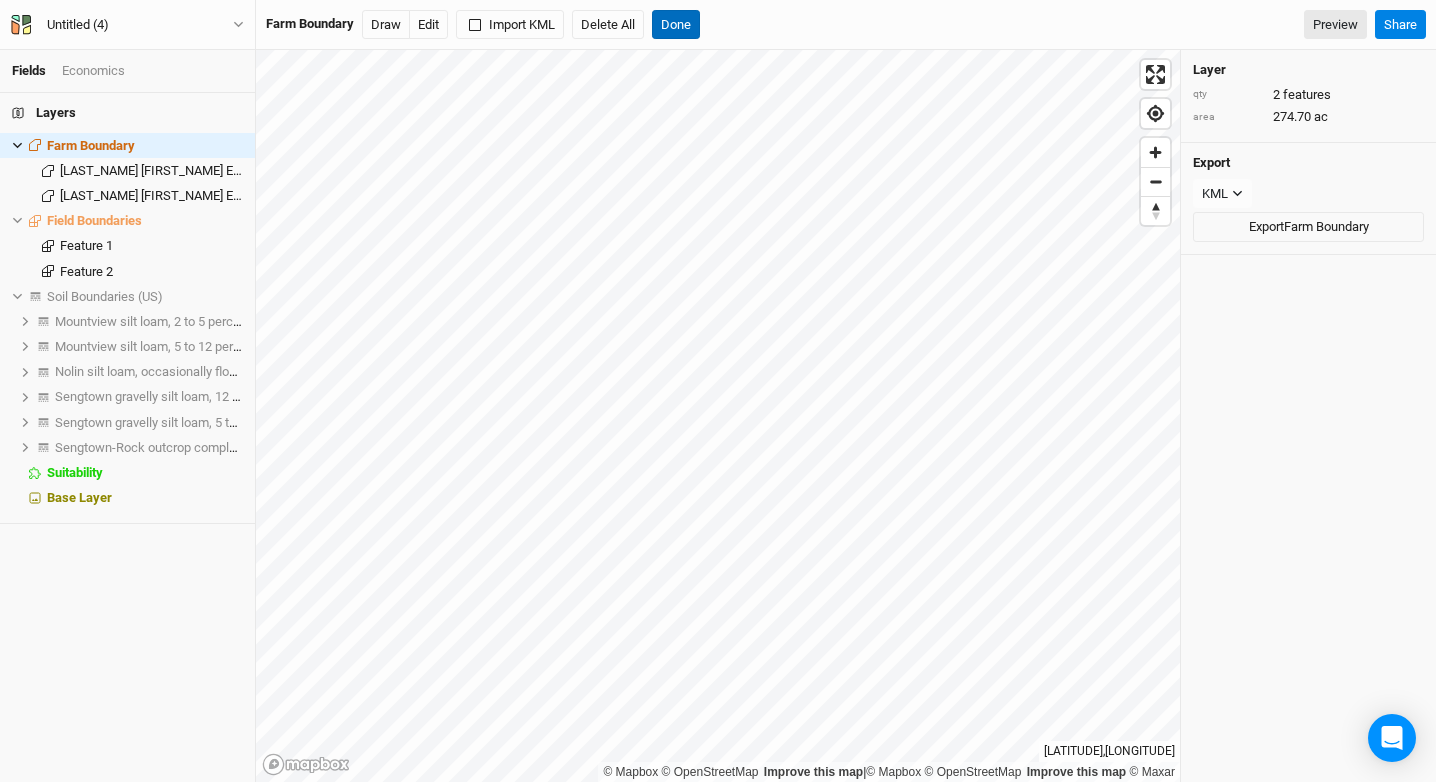 click on "Done" at bounding box center [676, 25] 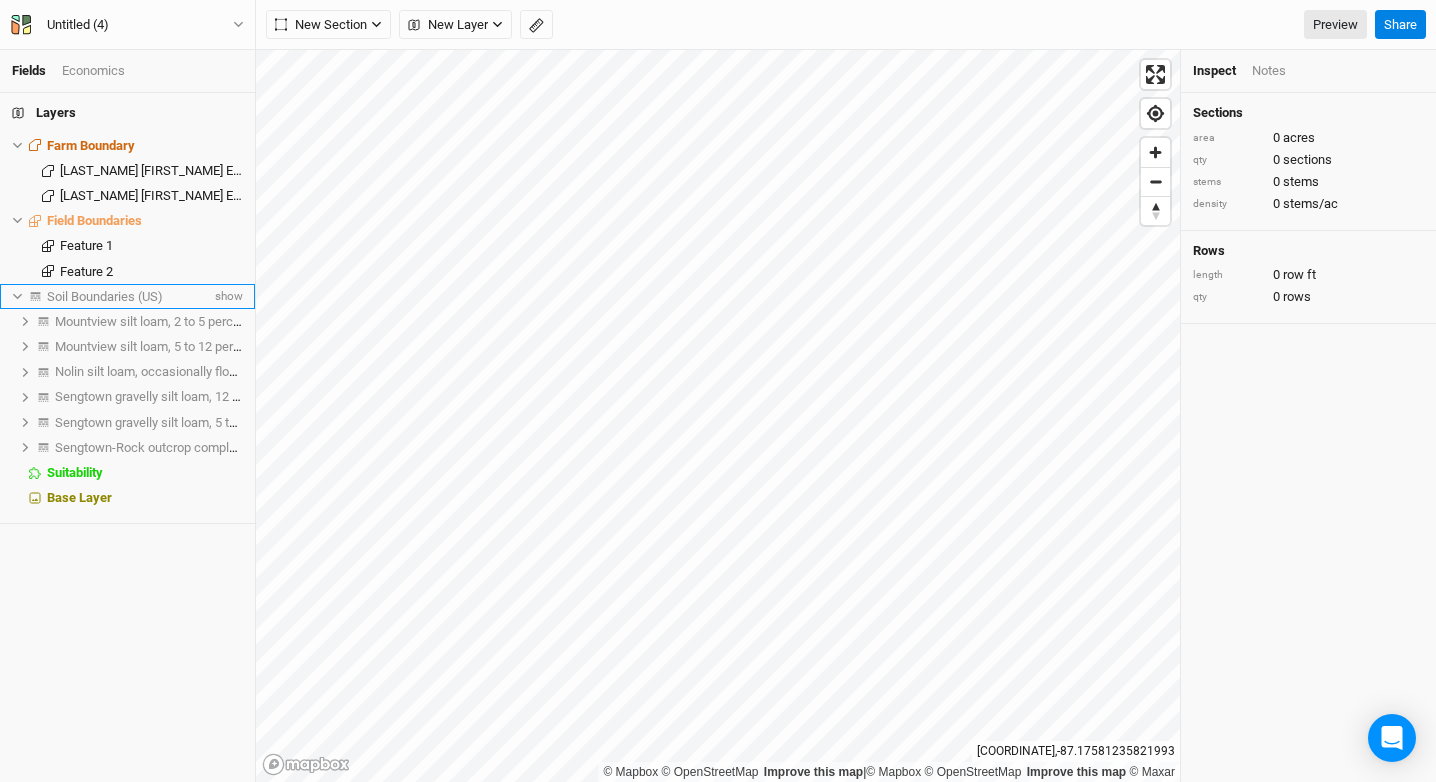 click on "Soil Boundaries (US)" at bounding box center [105, 296] 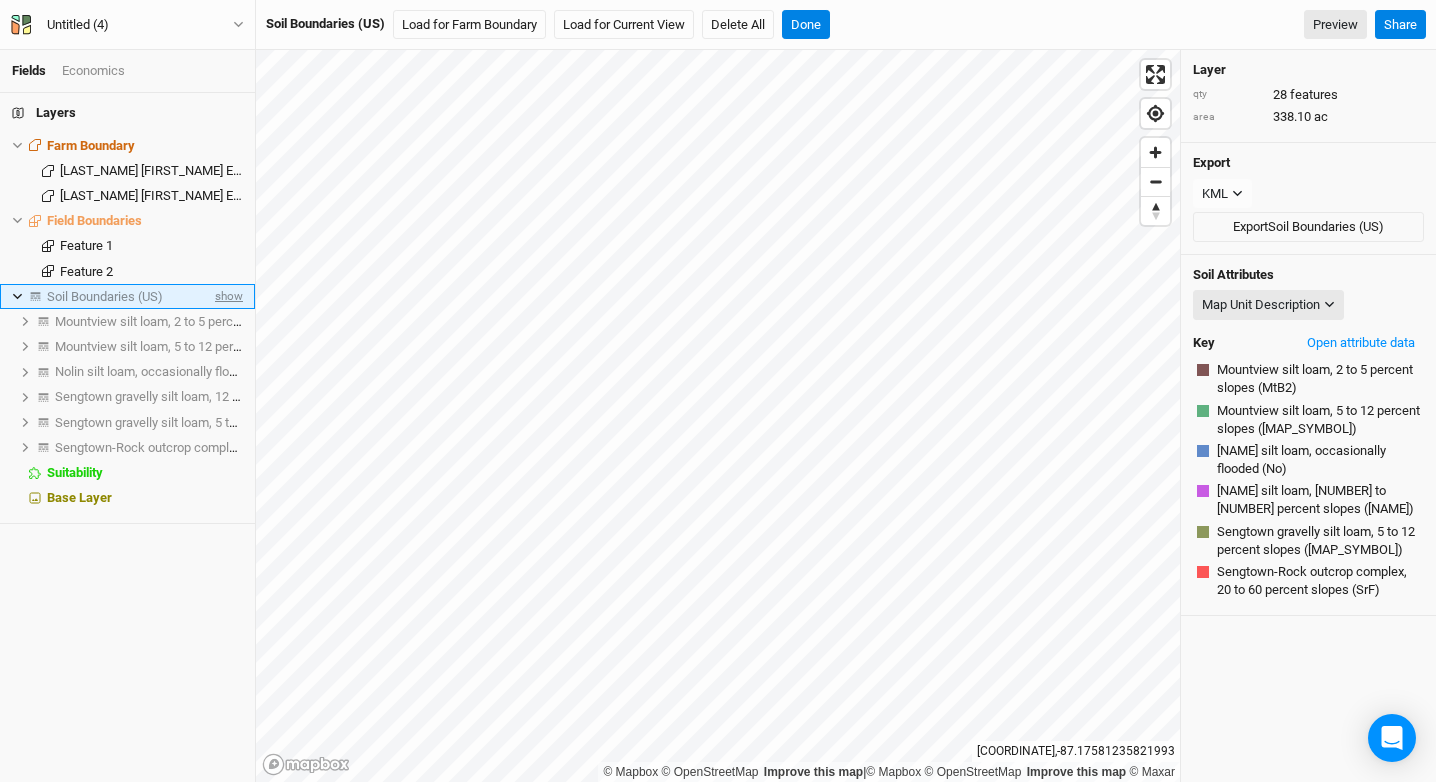 click on "show" at bounding box center [227, 296] 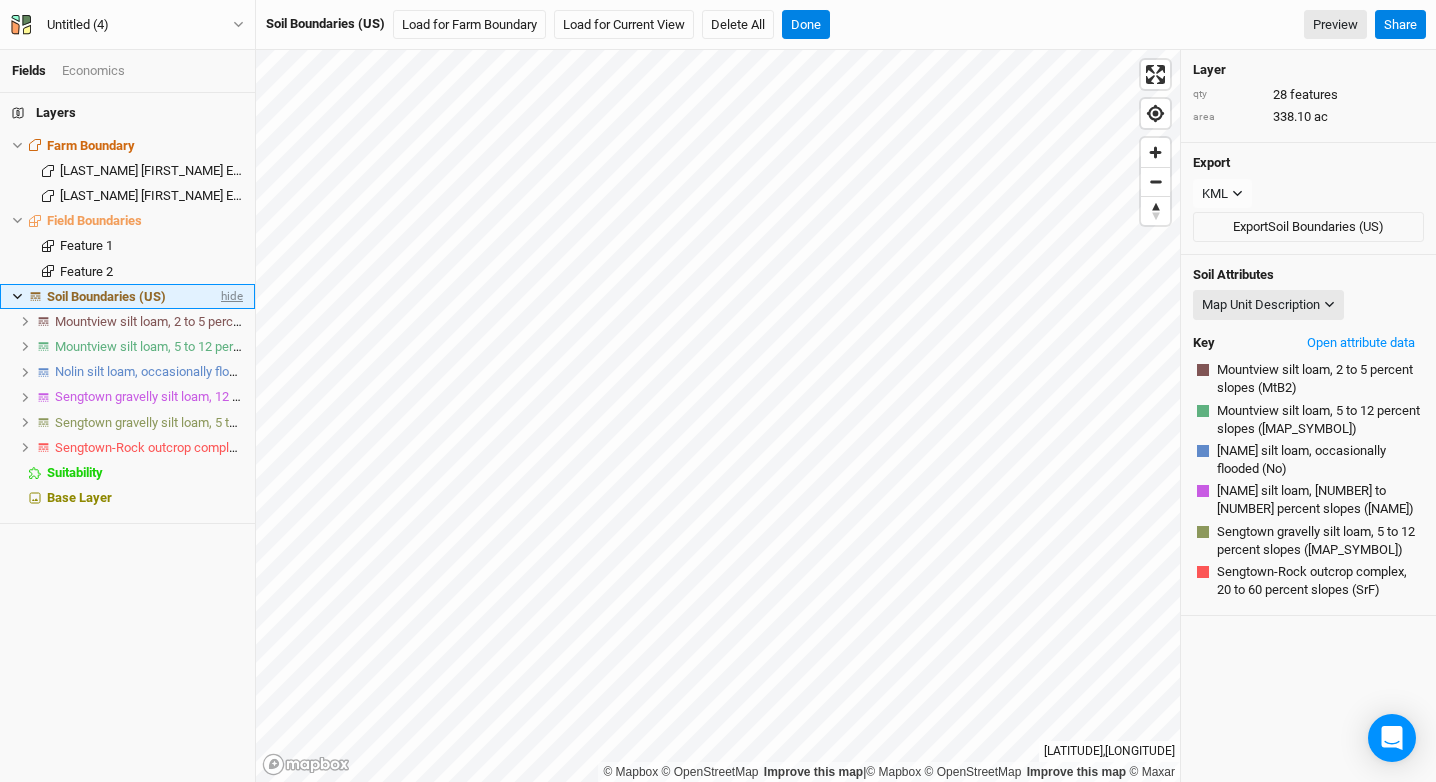 click on "hide" at bounding box center [230, 296] 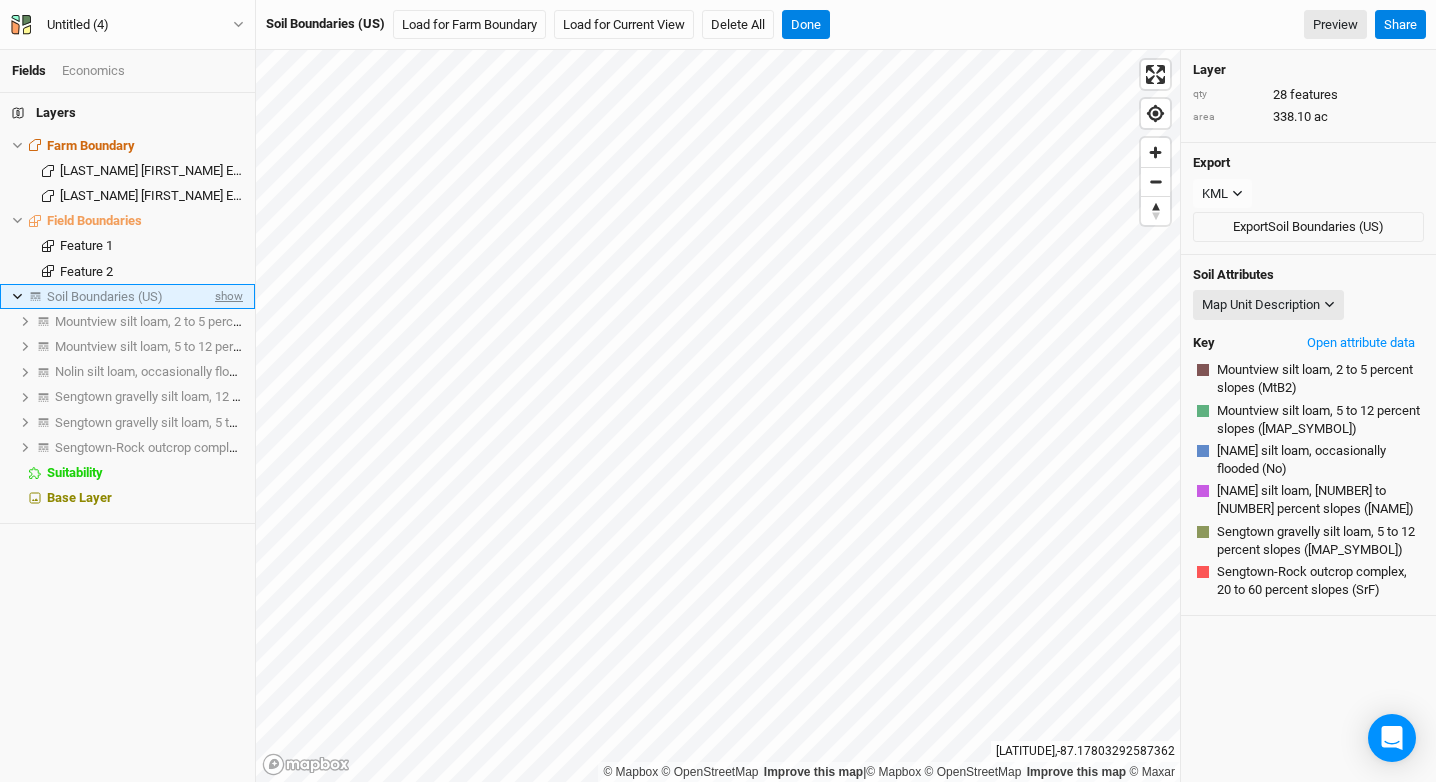 click on "show" at bounding box center [227, 296] 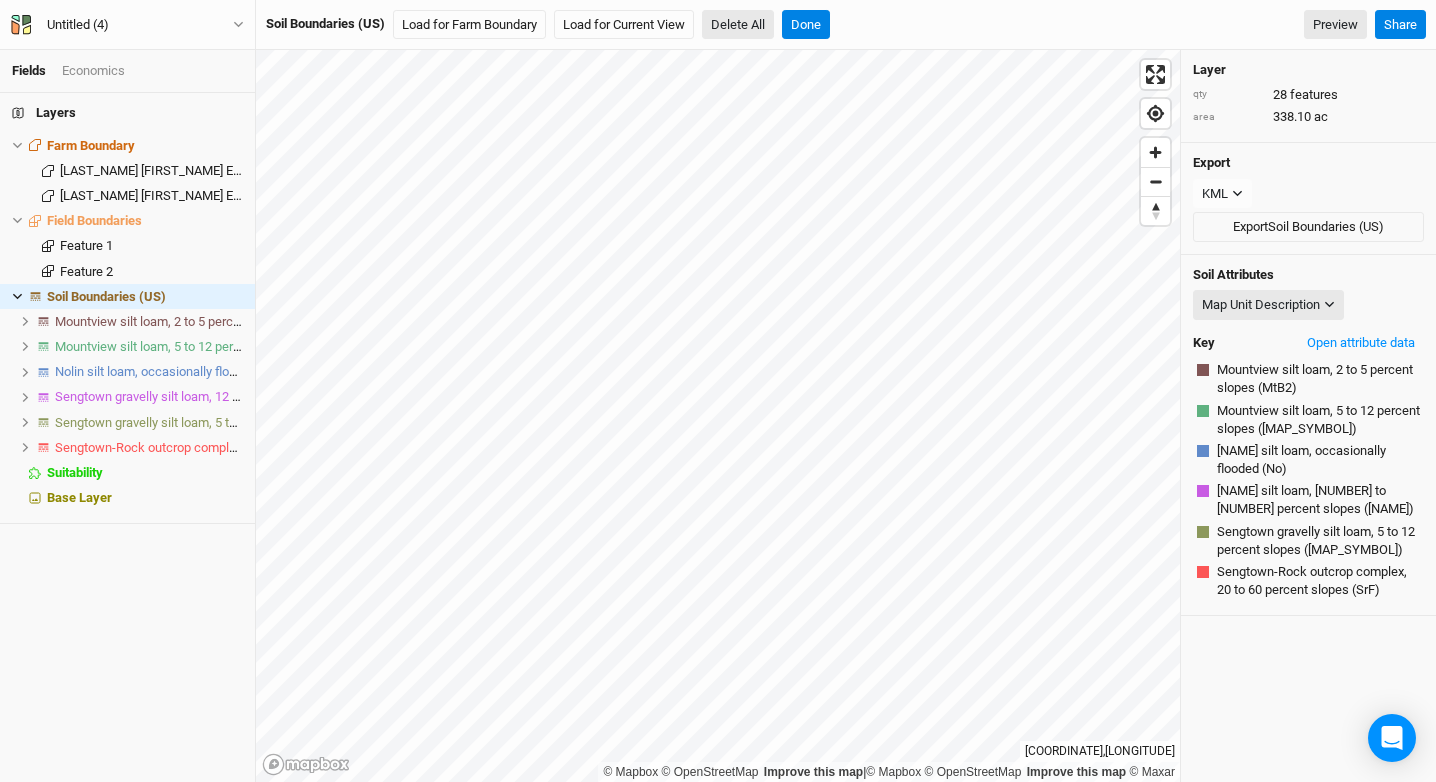 click on "Delete All" at bounding box center (738, 25) 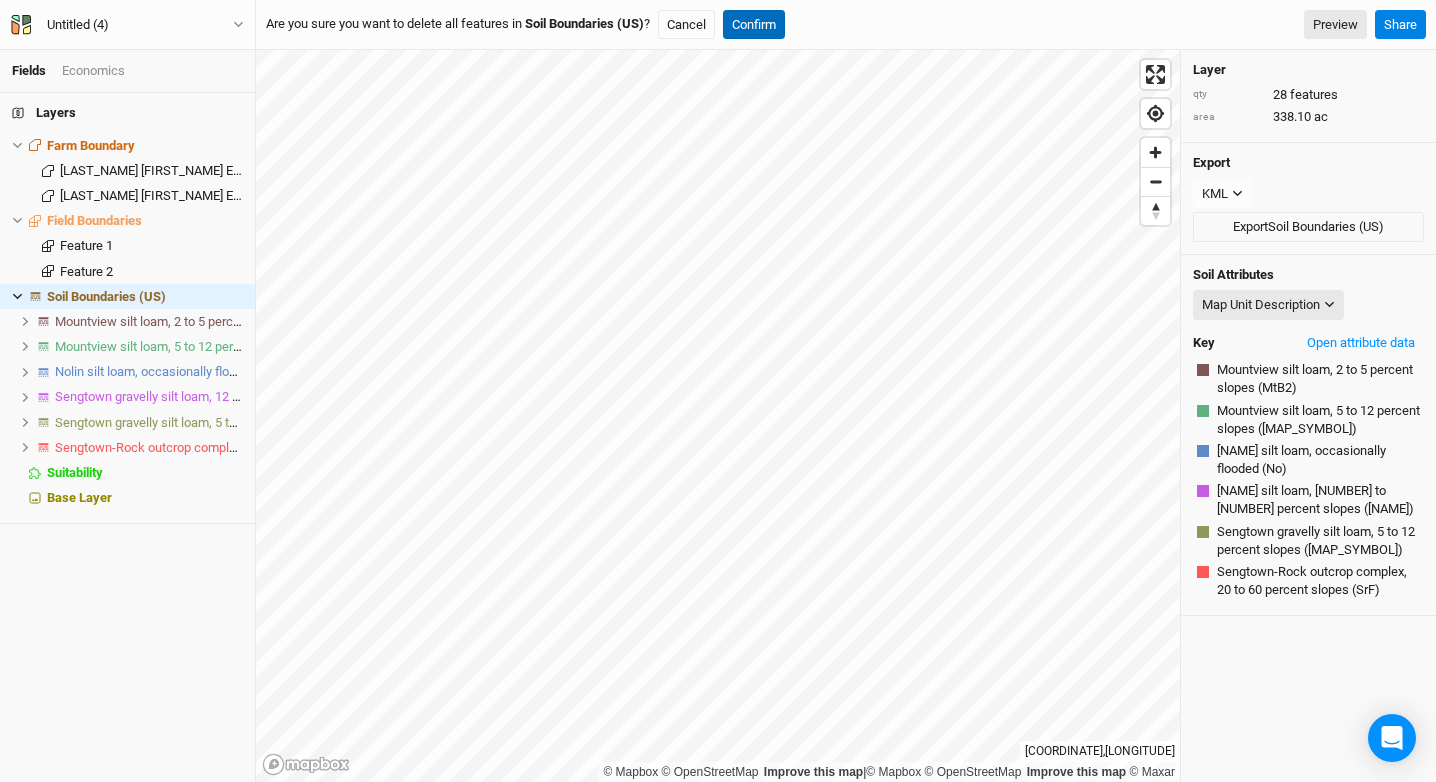 click on "Confirm" at bounding box center [754, 25] 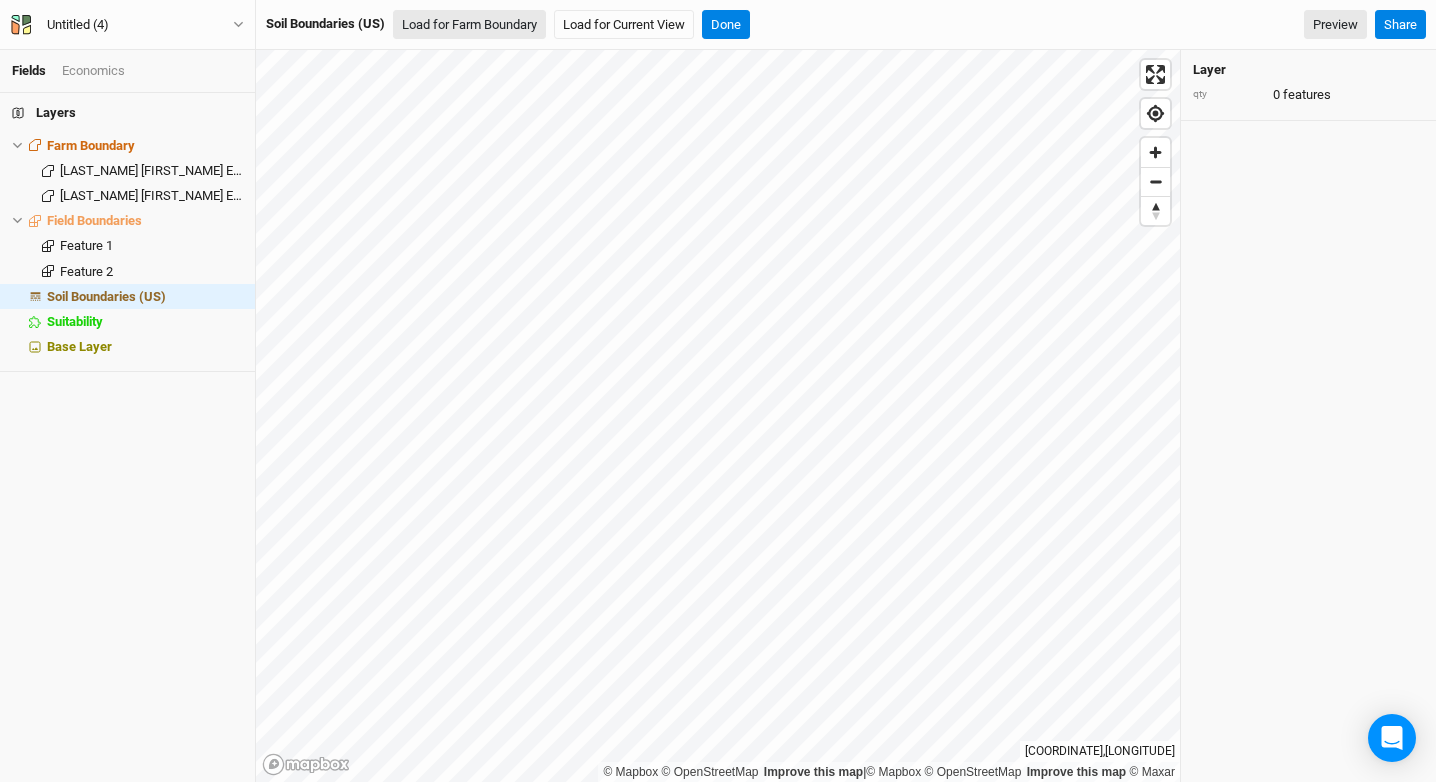 click on "Load for Farm Boundary" at bounding box center (469, 25) 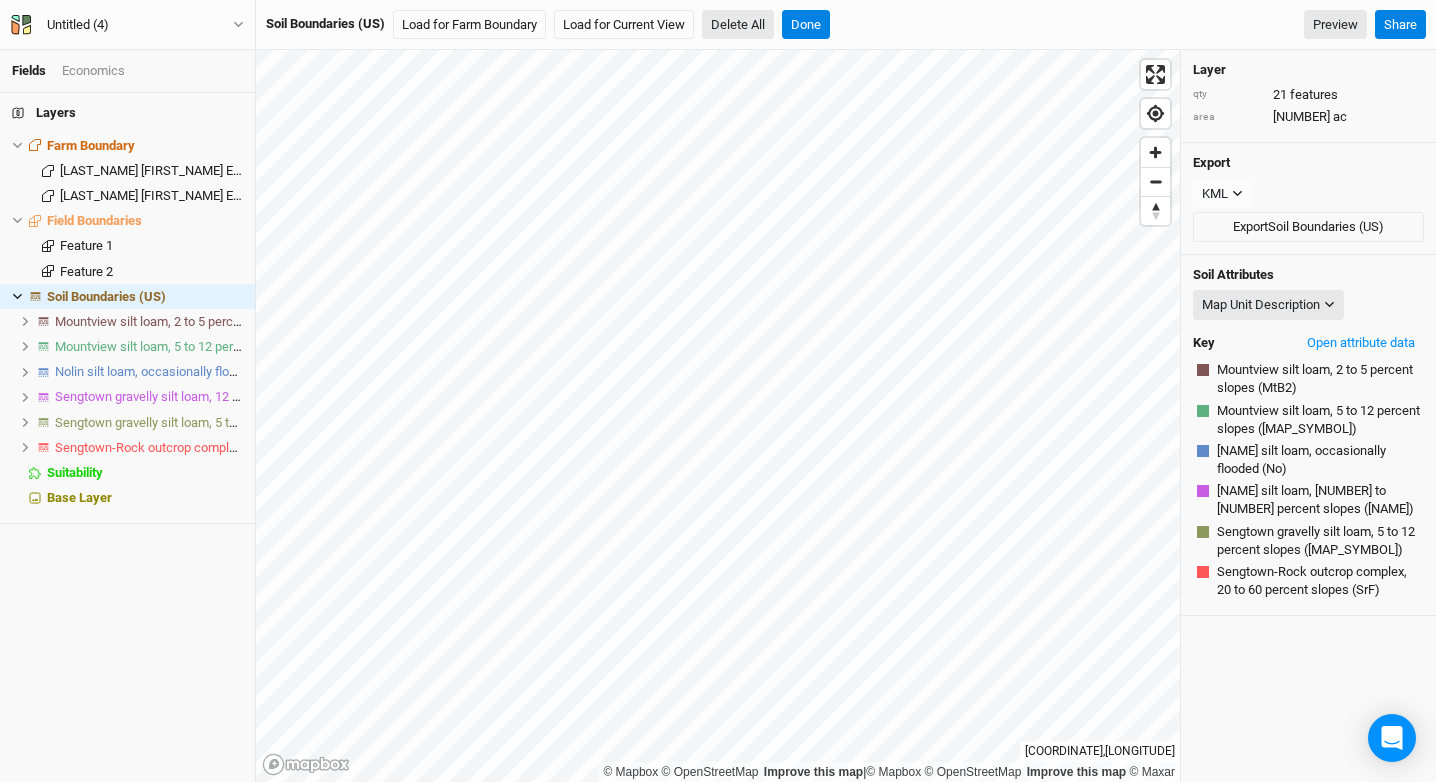 click on "Delete All" at bounding box center [738, 25] 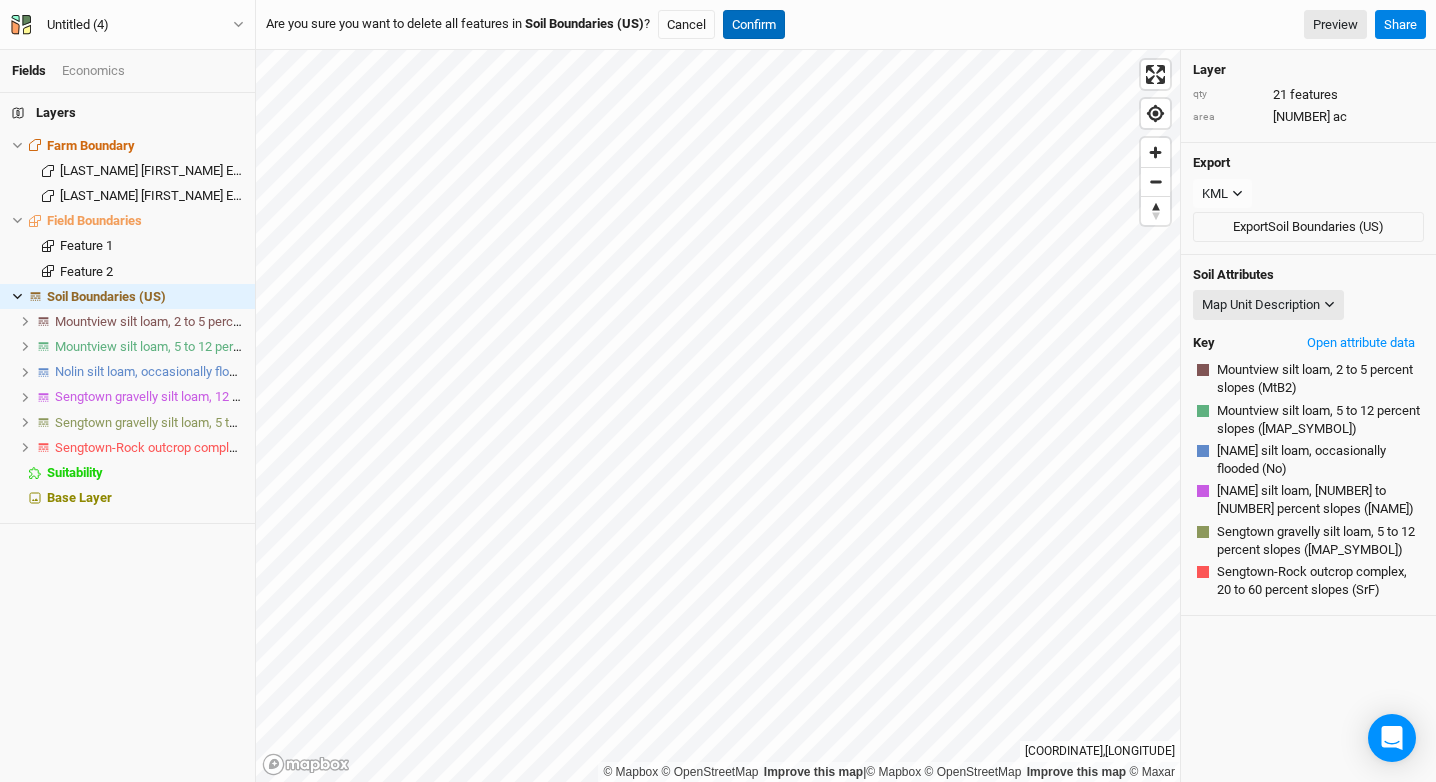 click on "Confirm" at bounding box center [754, 25] 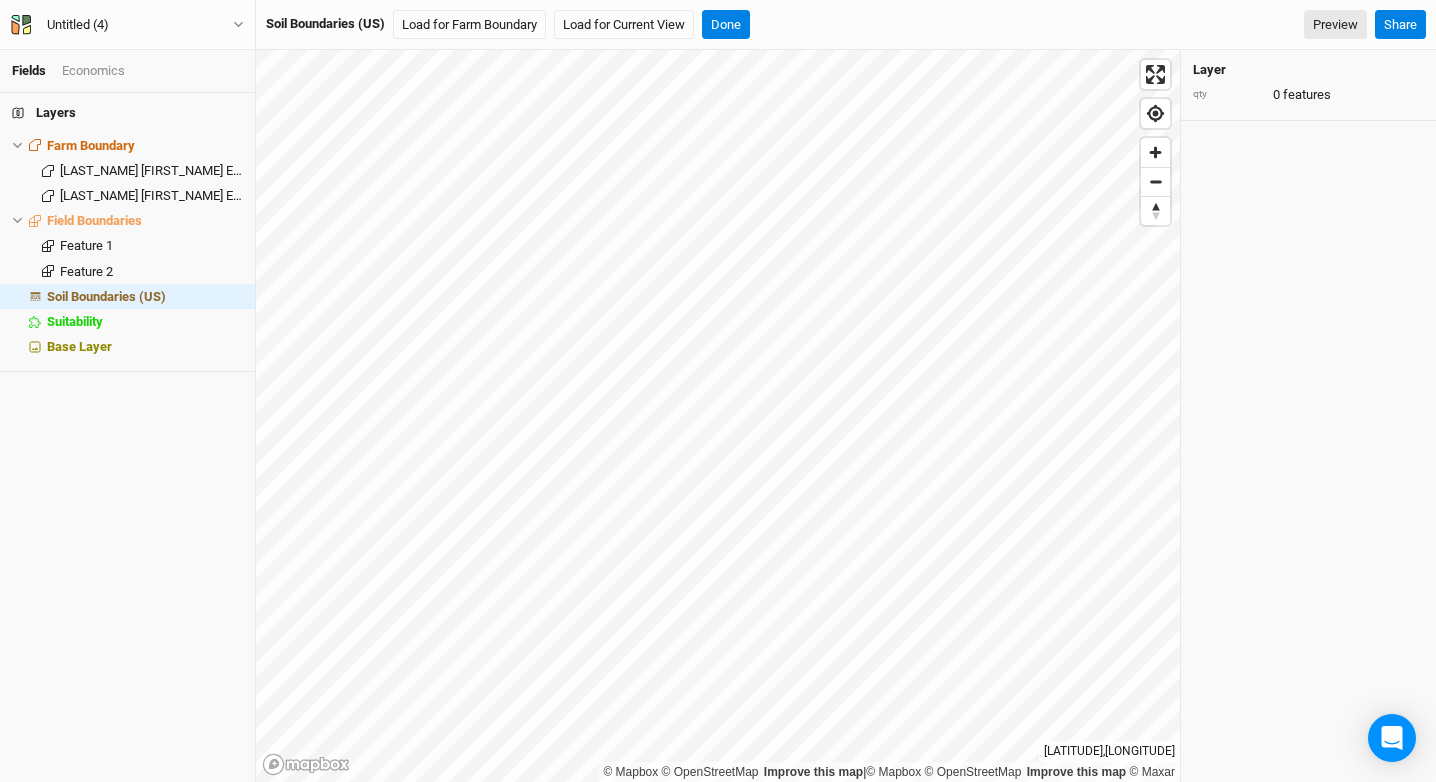 click on "Soil Boundaries (US) Load for Farm Boundary Load for Current View Done Preview Share" at bounding box center [846, 25] 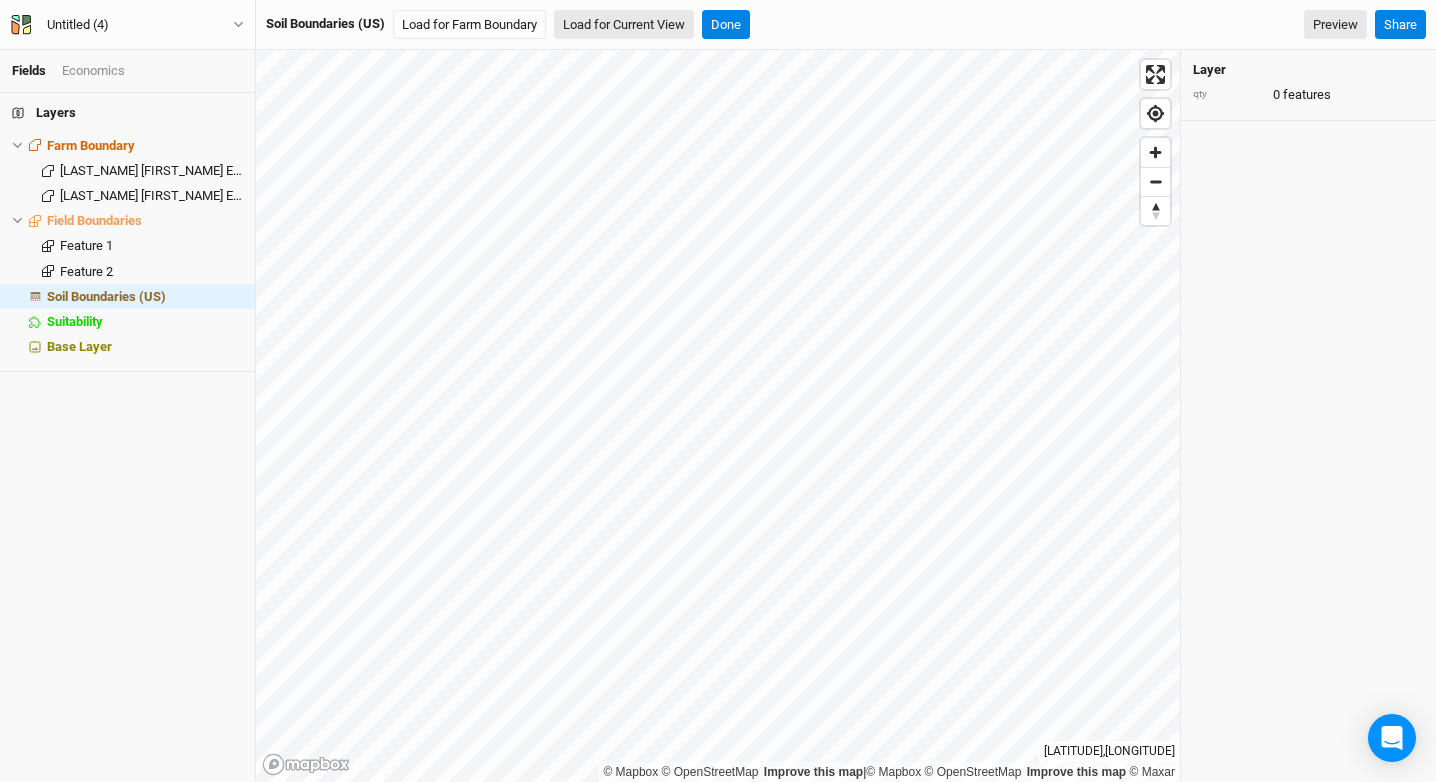 click on "Load for Current View" at bounding box center (624, 25) 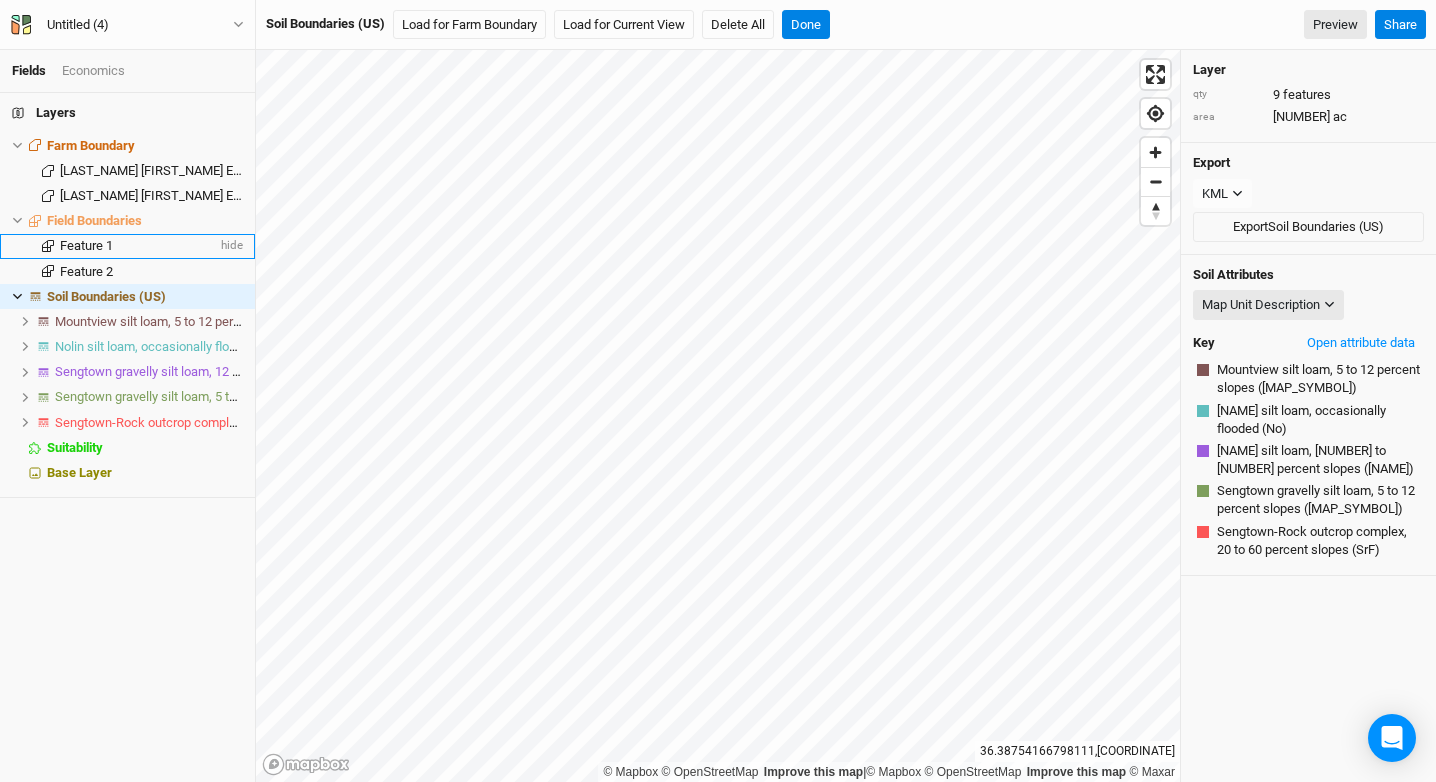 click on "Feature 1" at bounding box center (138, 246) 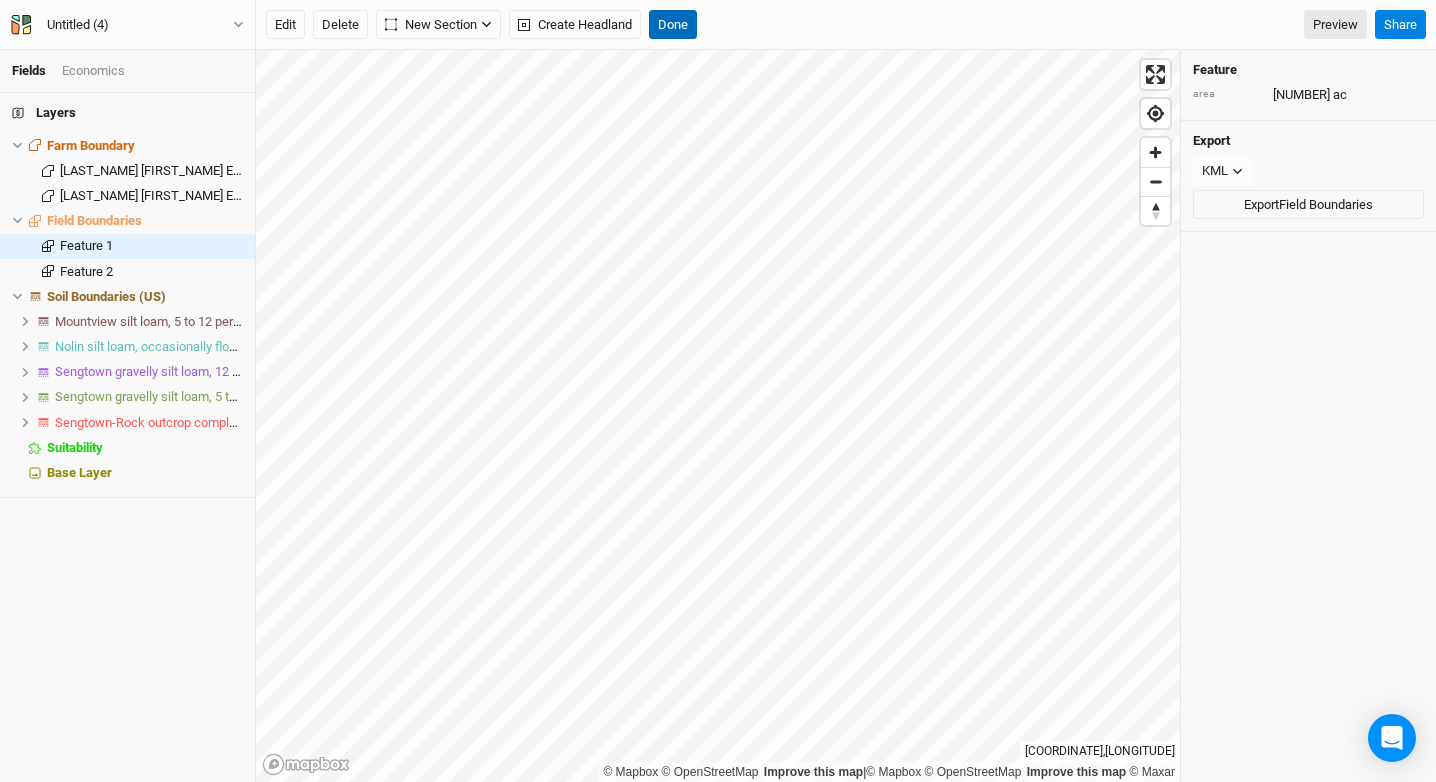 click on "Done" at bounding box center [673, 25] 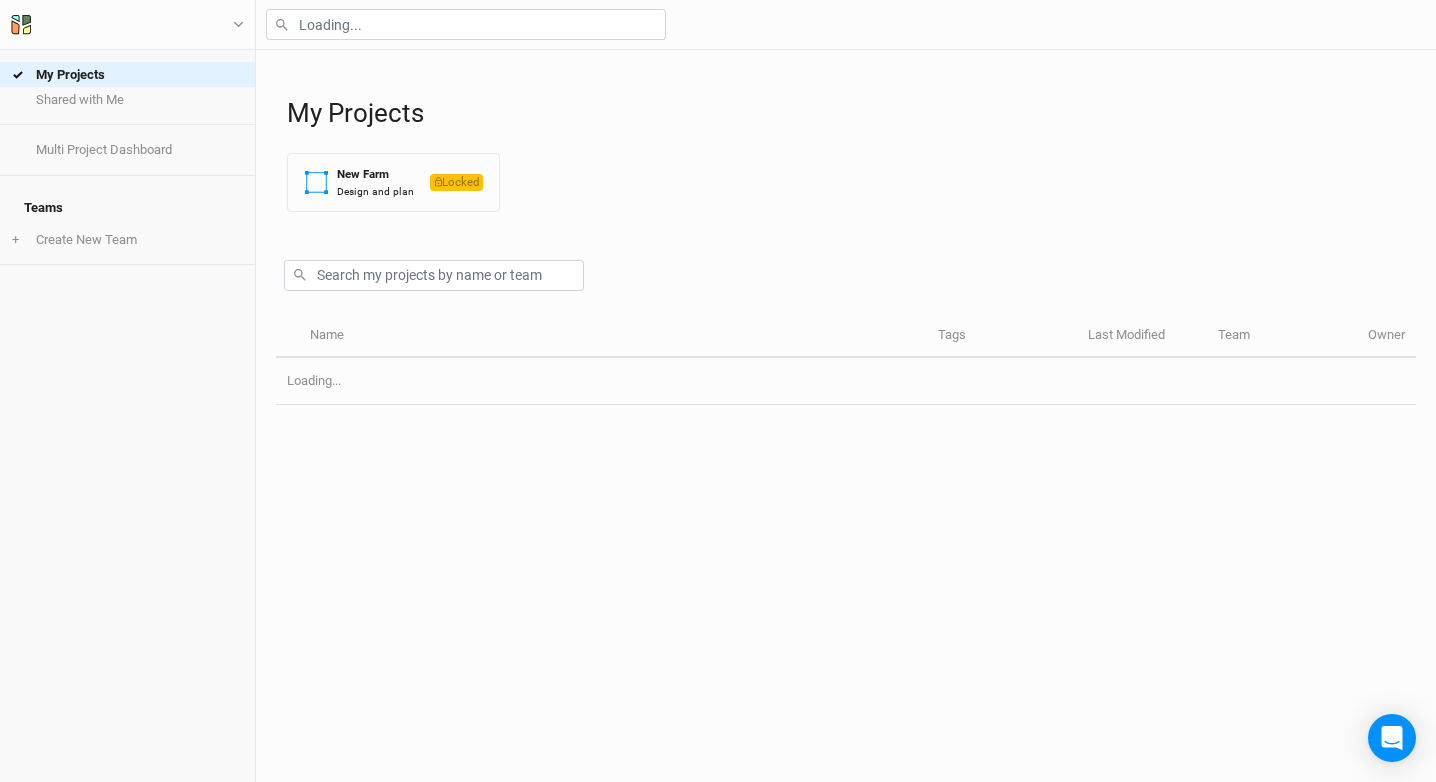 scroll, scrollTop: 0, scrollLeft: 0, axis: both 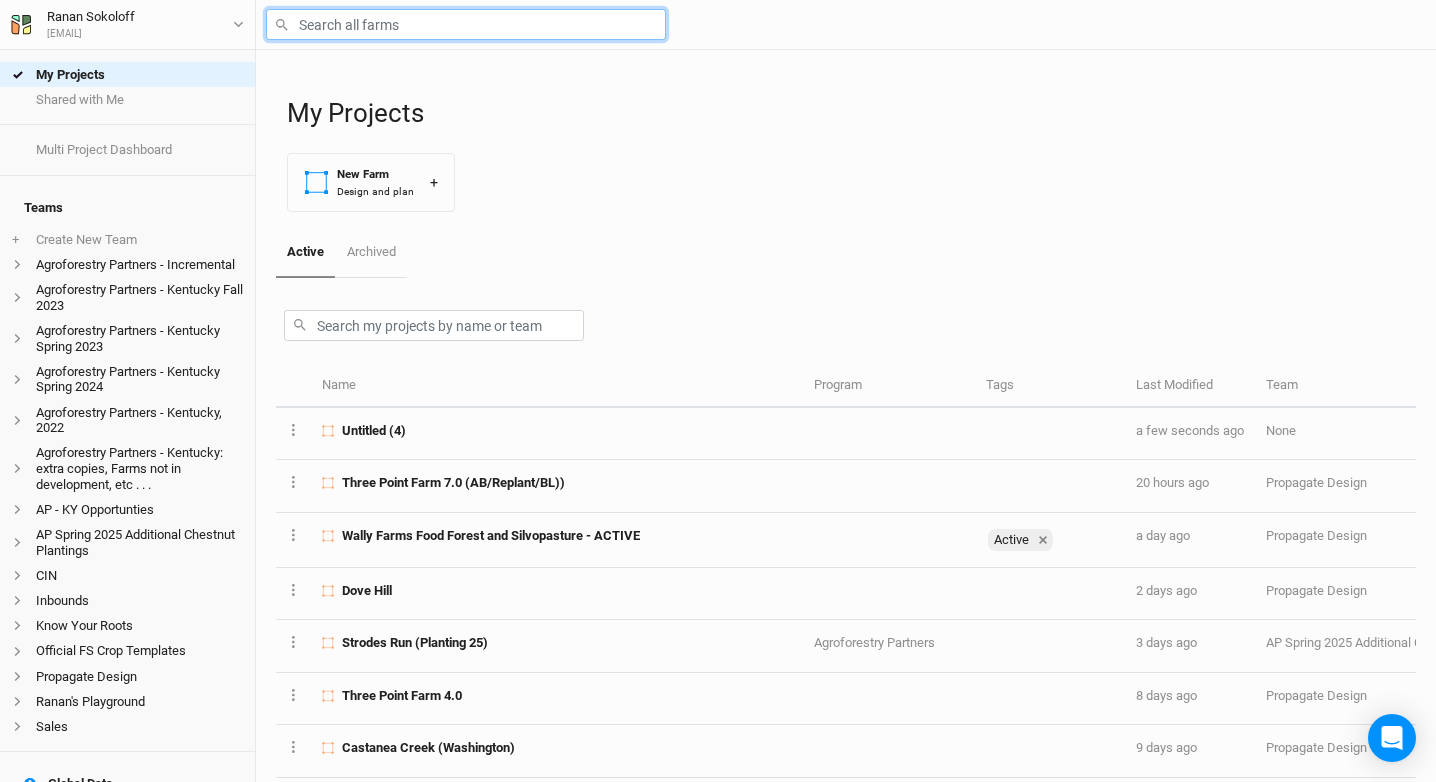 click at bounding box center [466, 24] 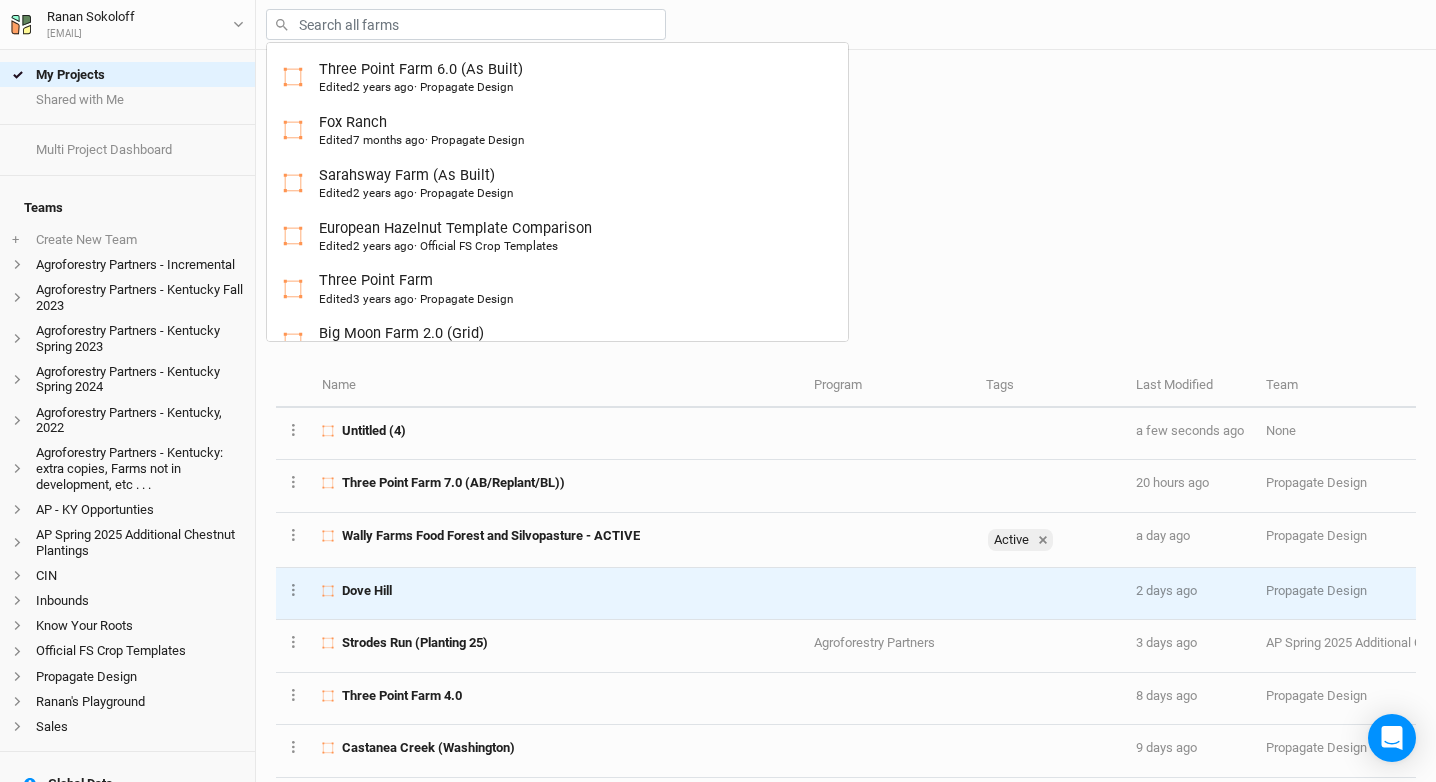 click on "Dove Hill" at bounding box center [367, 591] 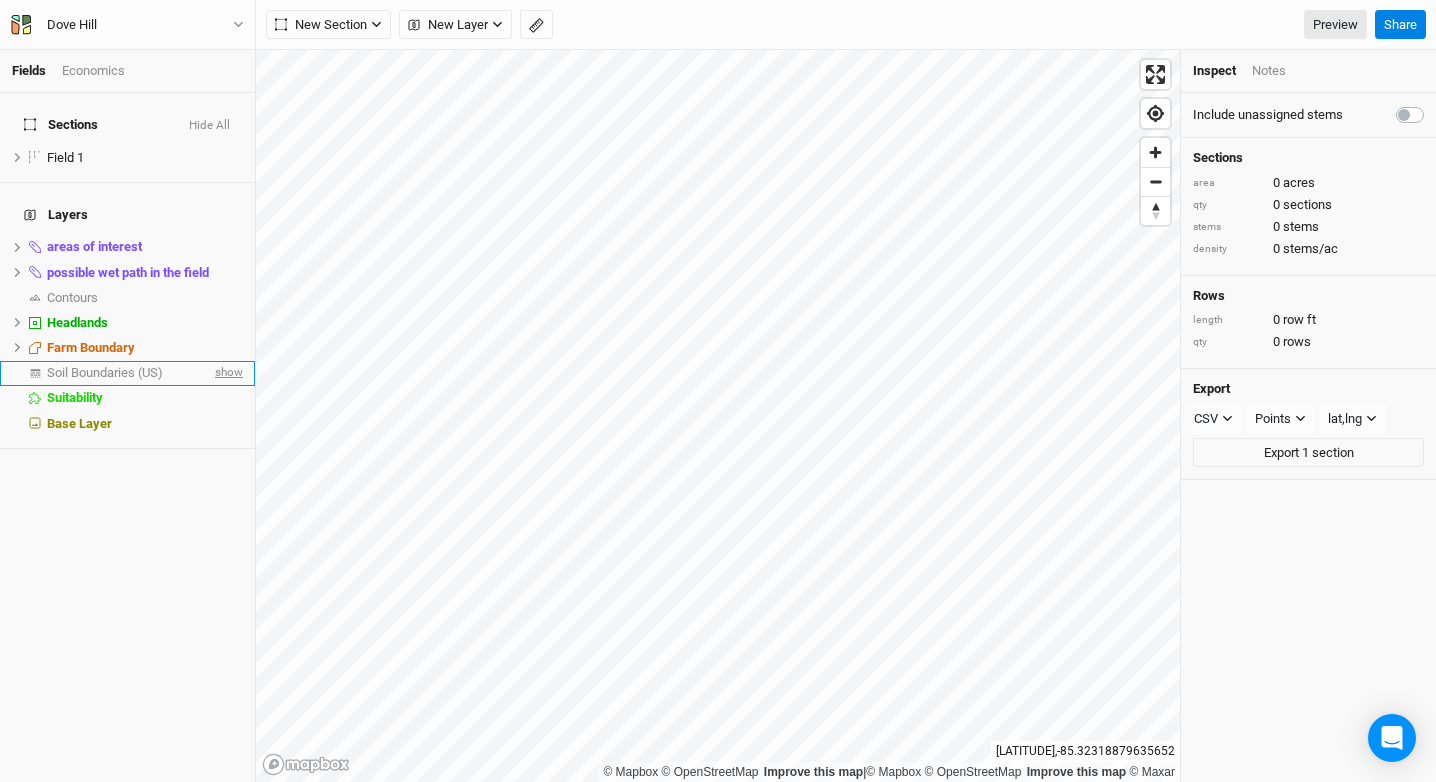 click on "show" at bounding box center [227, 373] 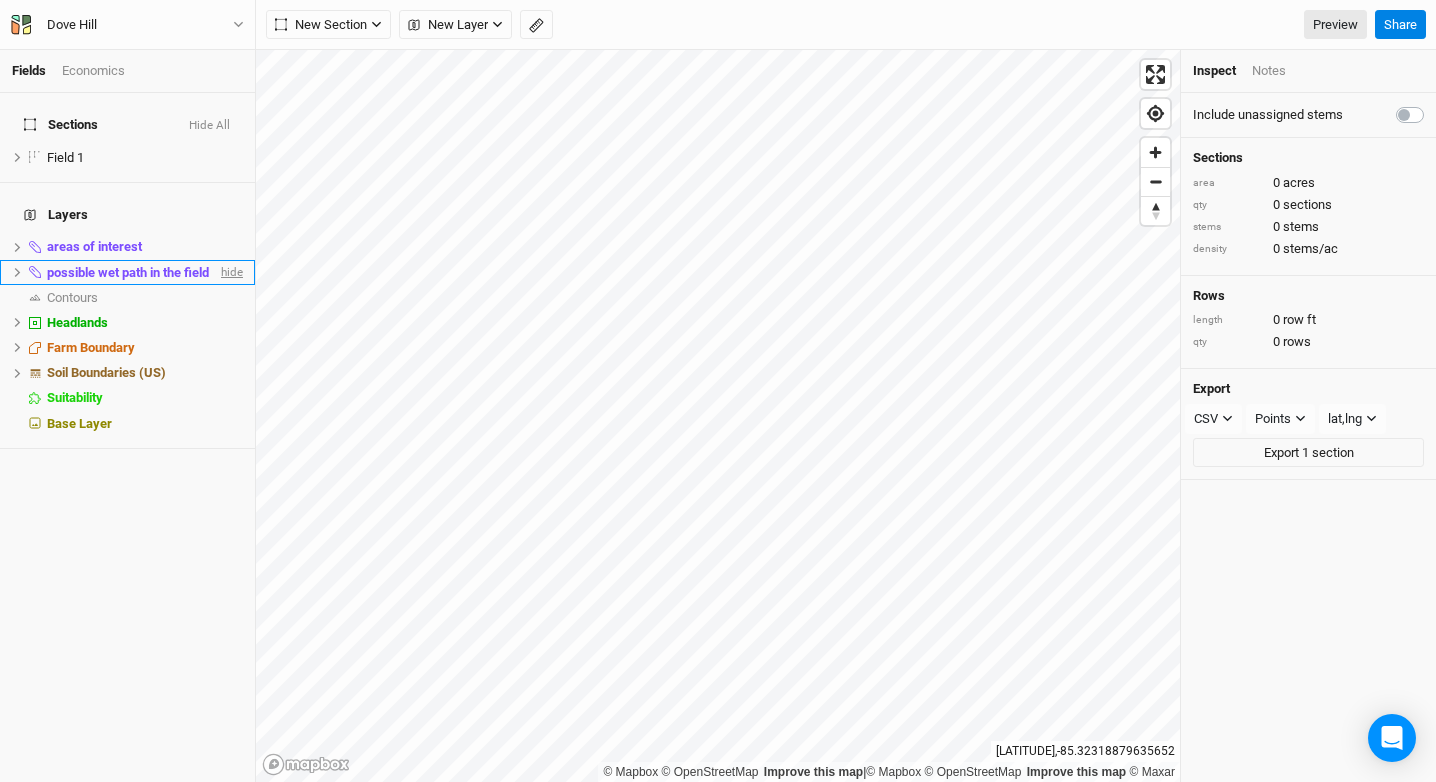 click on "hide" at bounding box center [230, 272] 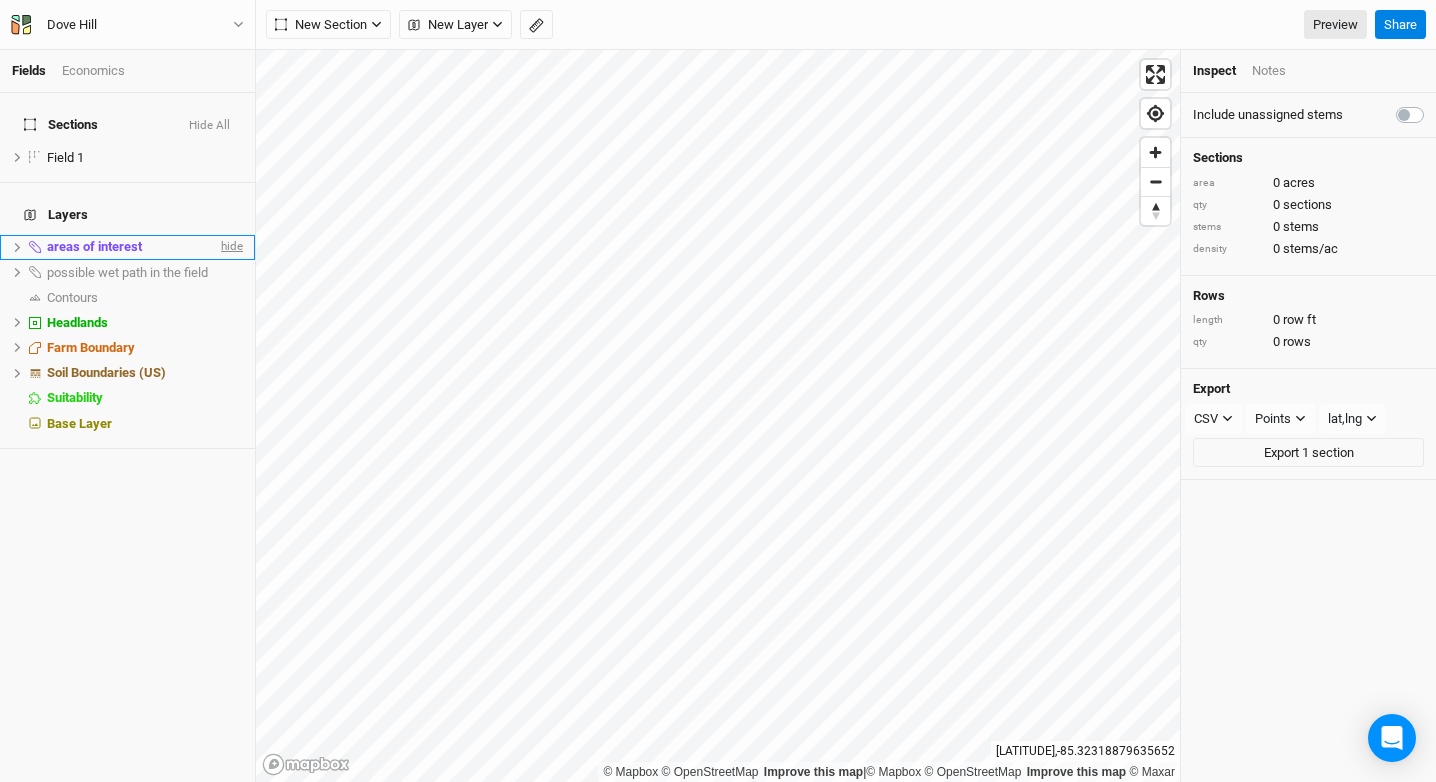 click on "hide" at bounding box center (230, 247) 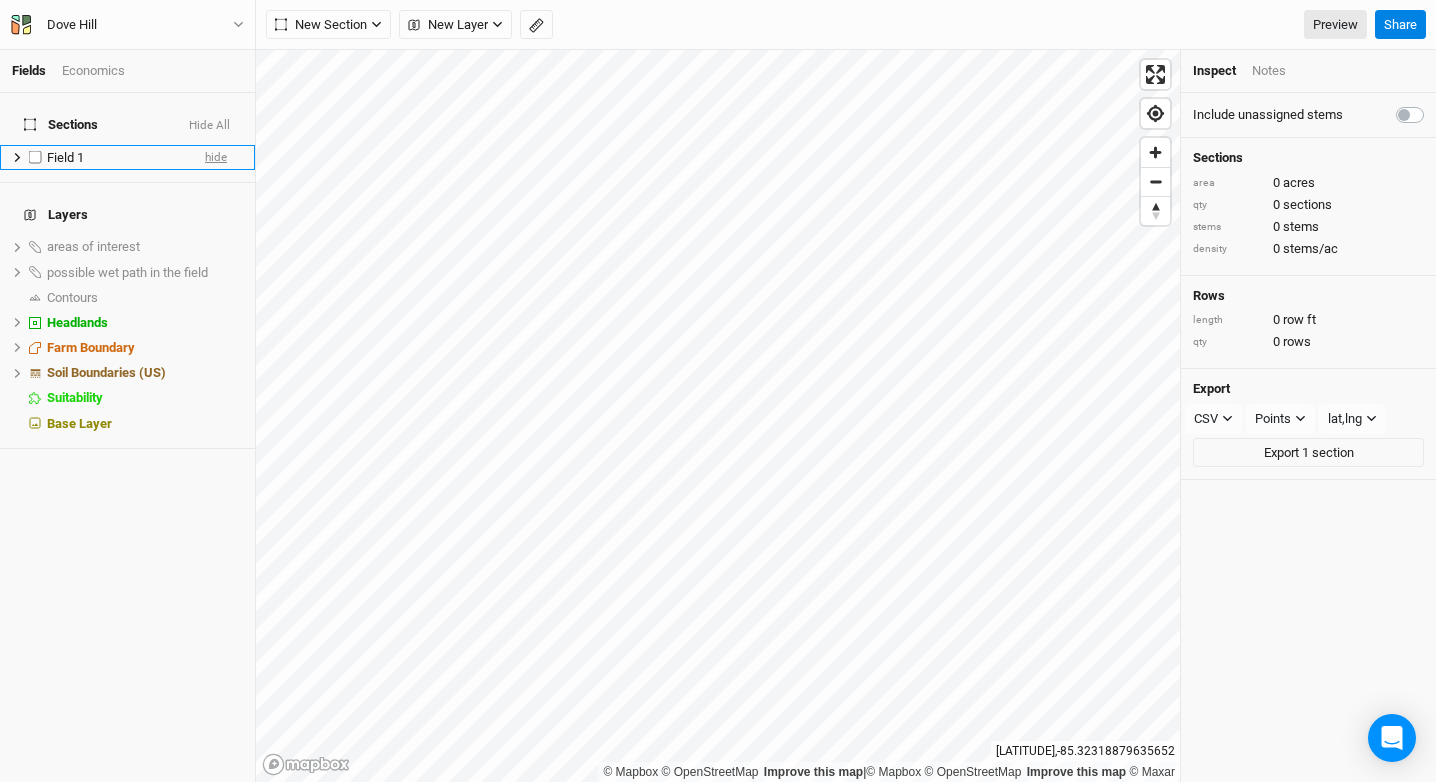 click on "hide" at bounding box center (216, 157) 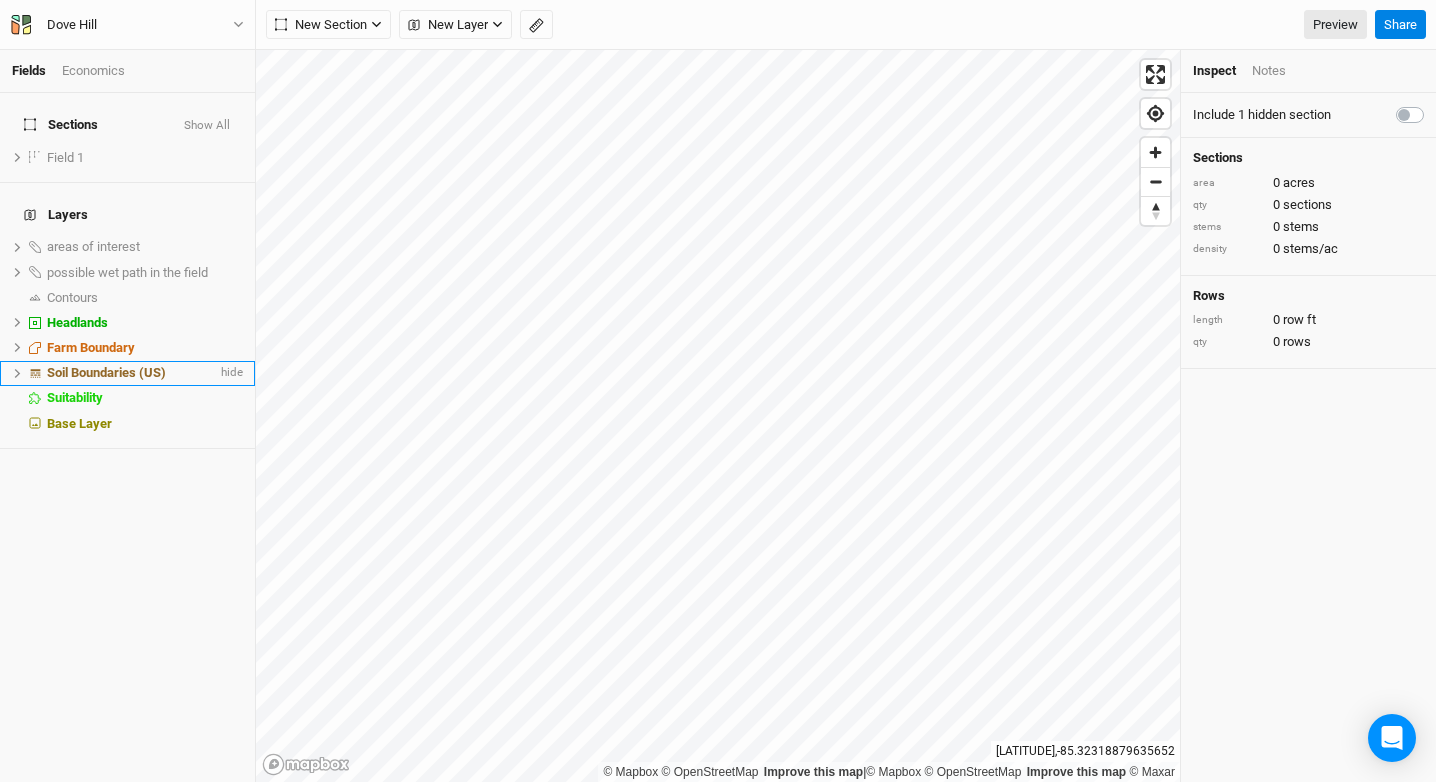 click 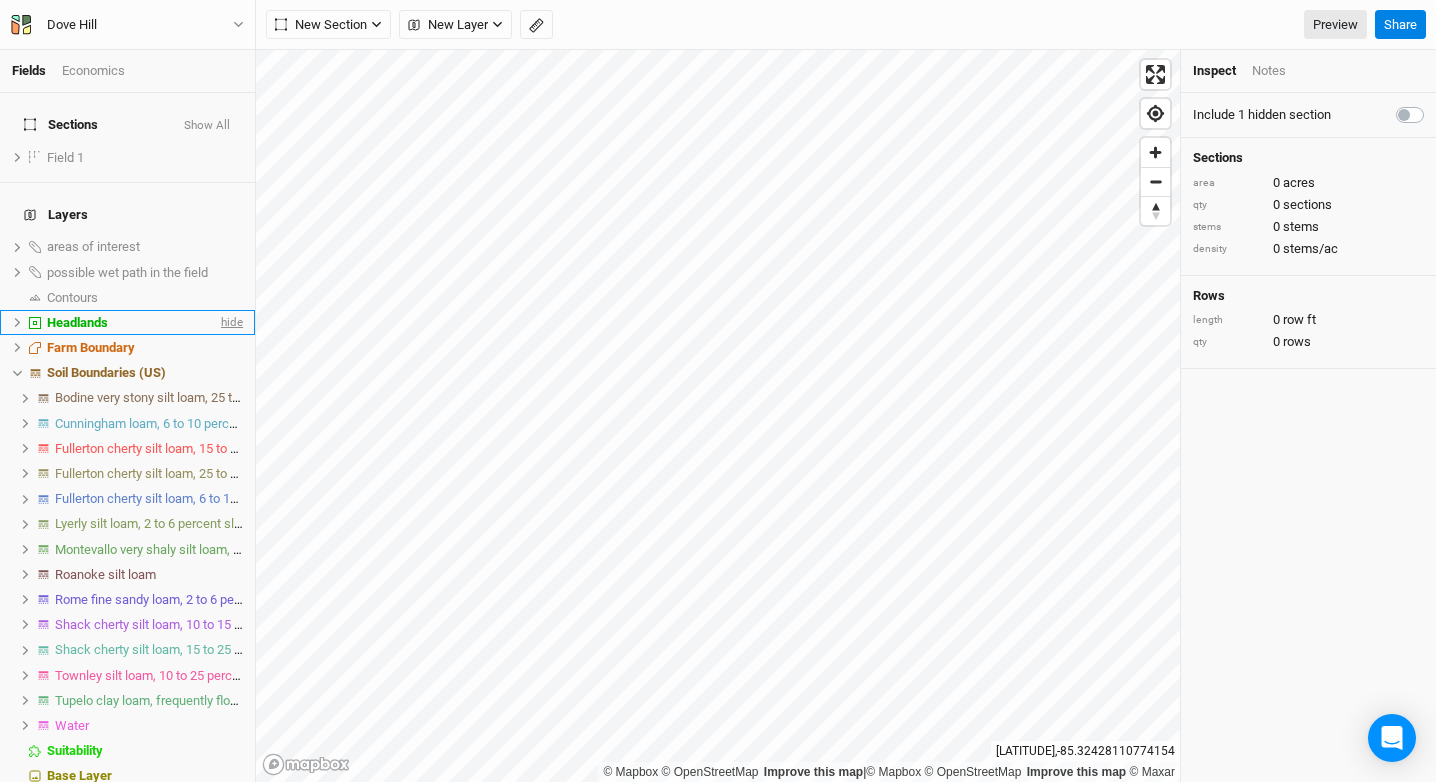 click on "hide" at bounding box center (230, 322) 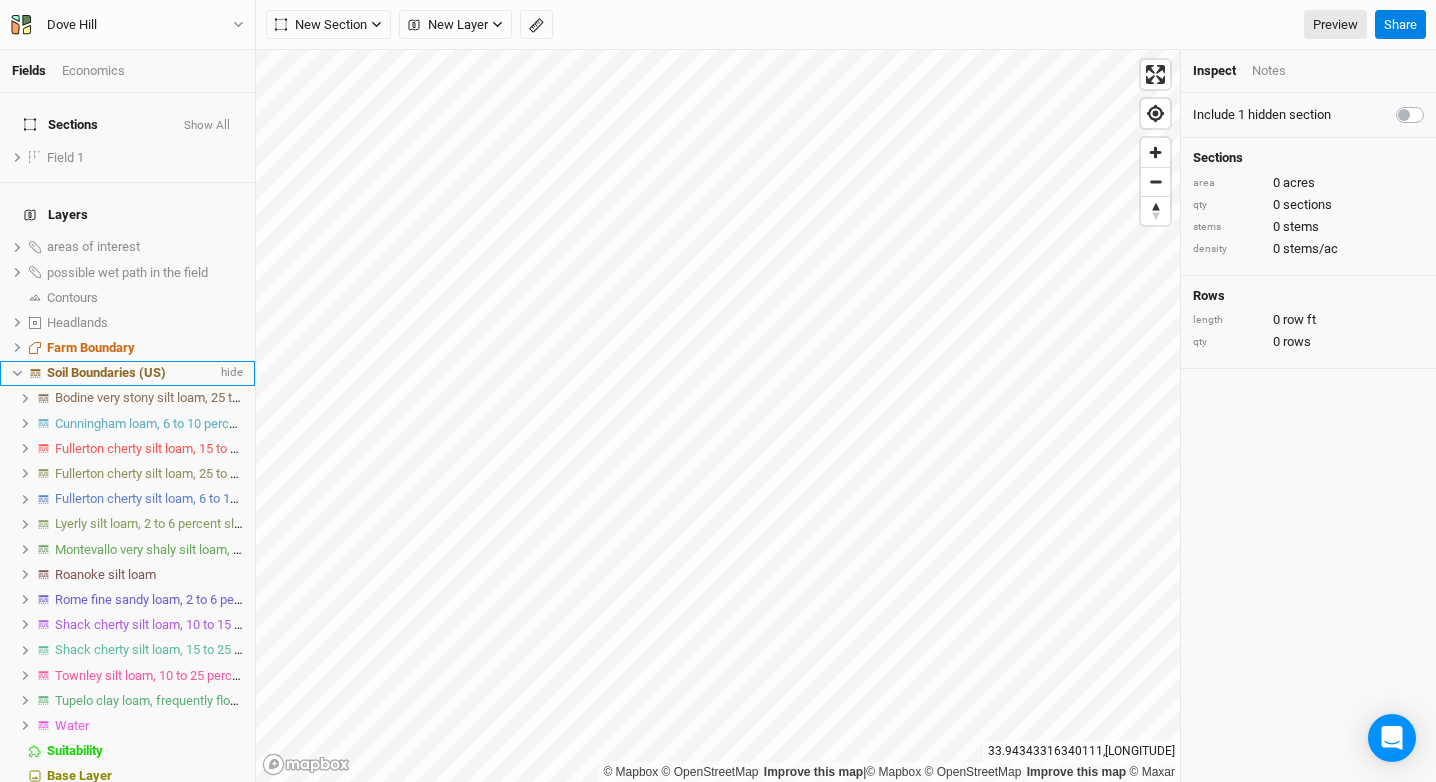 click on "Soil Boundaries (US)" at bounding box center [106, 372] 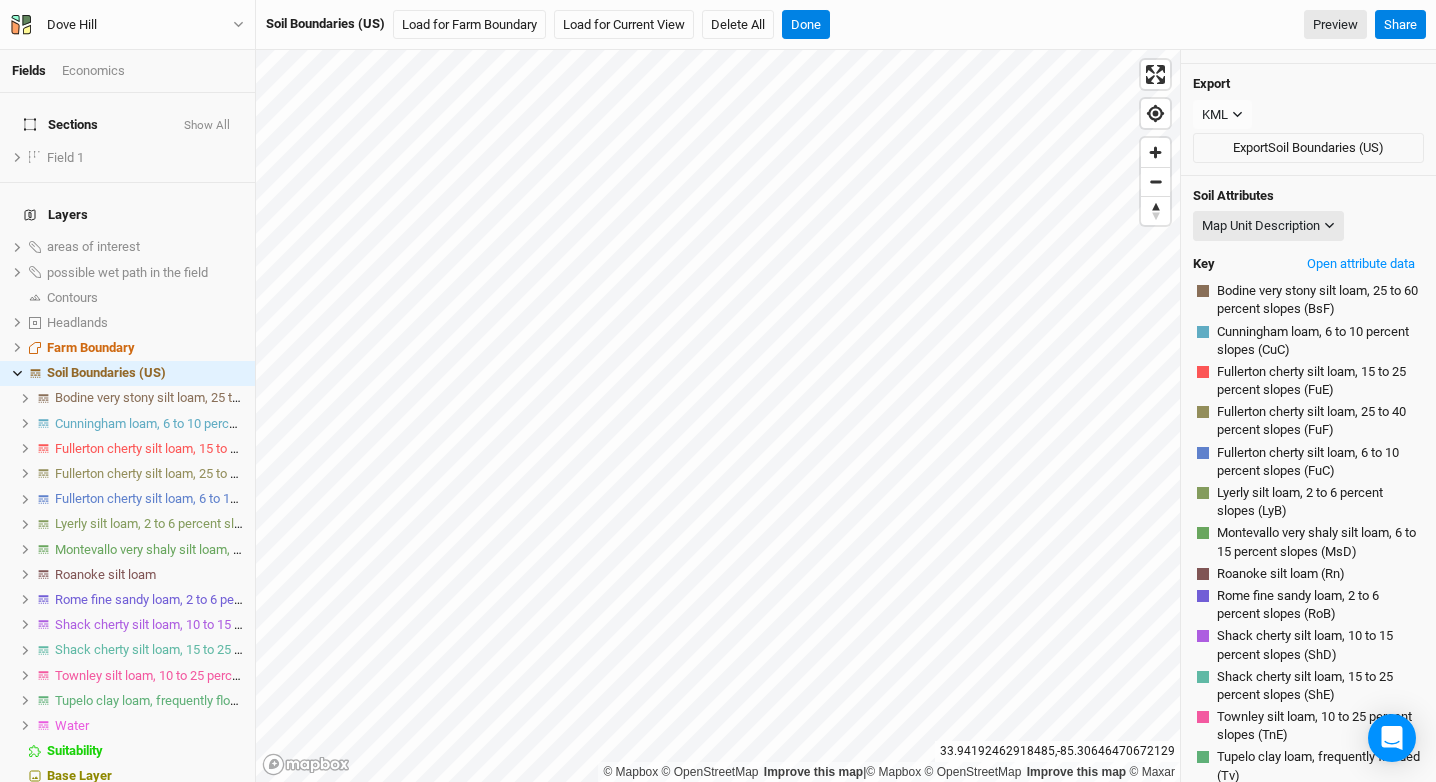 scroll, scrollTop: 21, scrollLeft: 0, axis: vertical 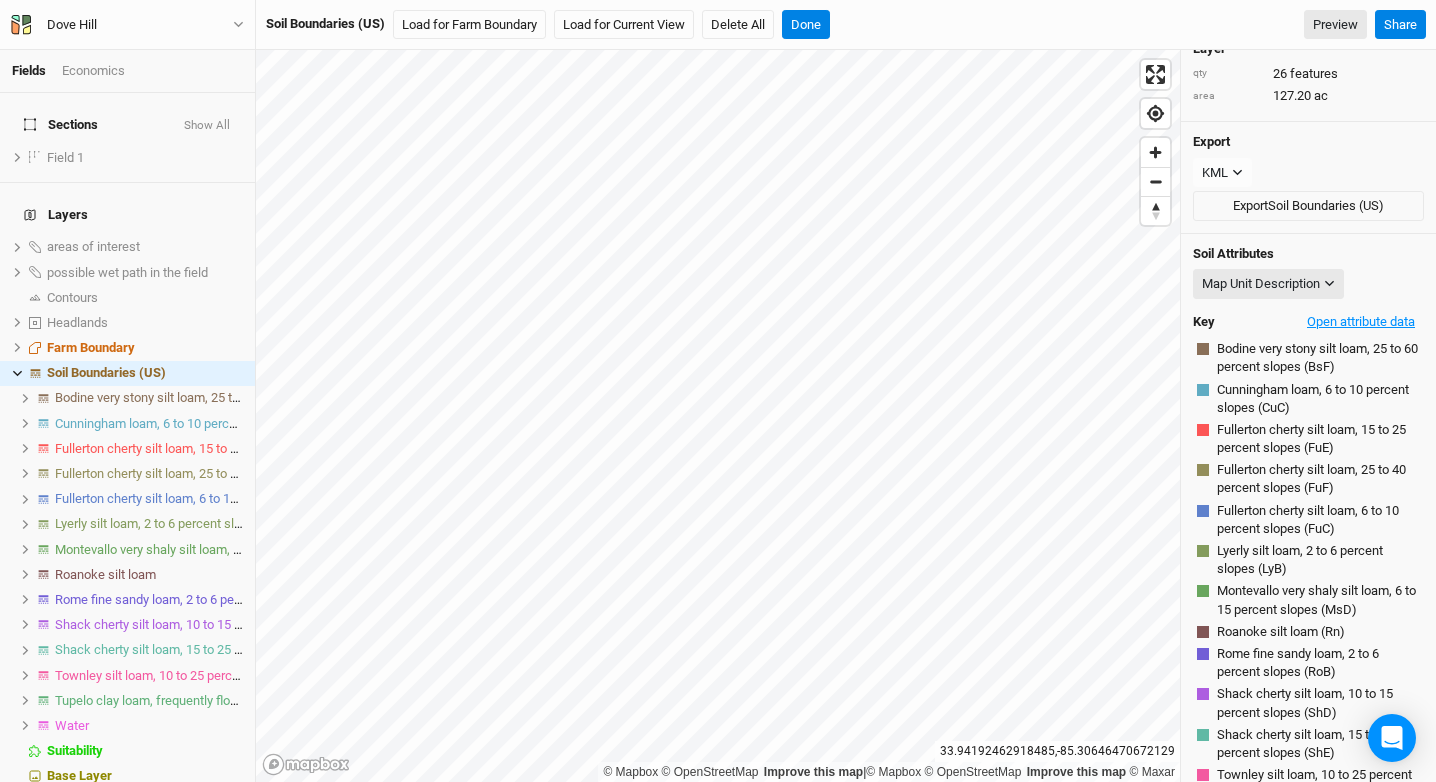 click on "Open attribute data" at bounding box center [1361, 322] 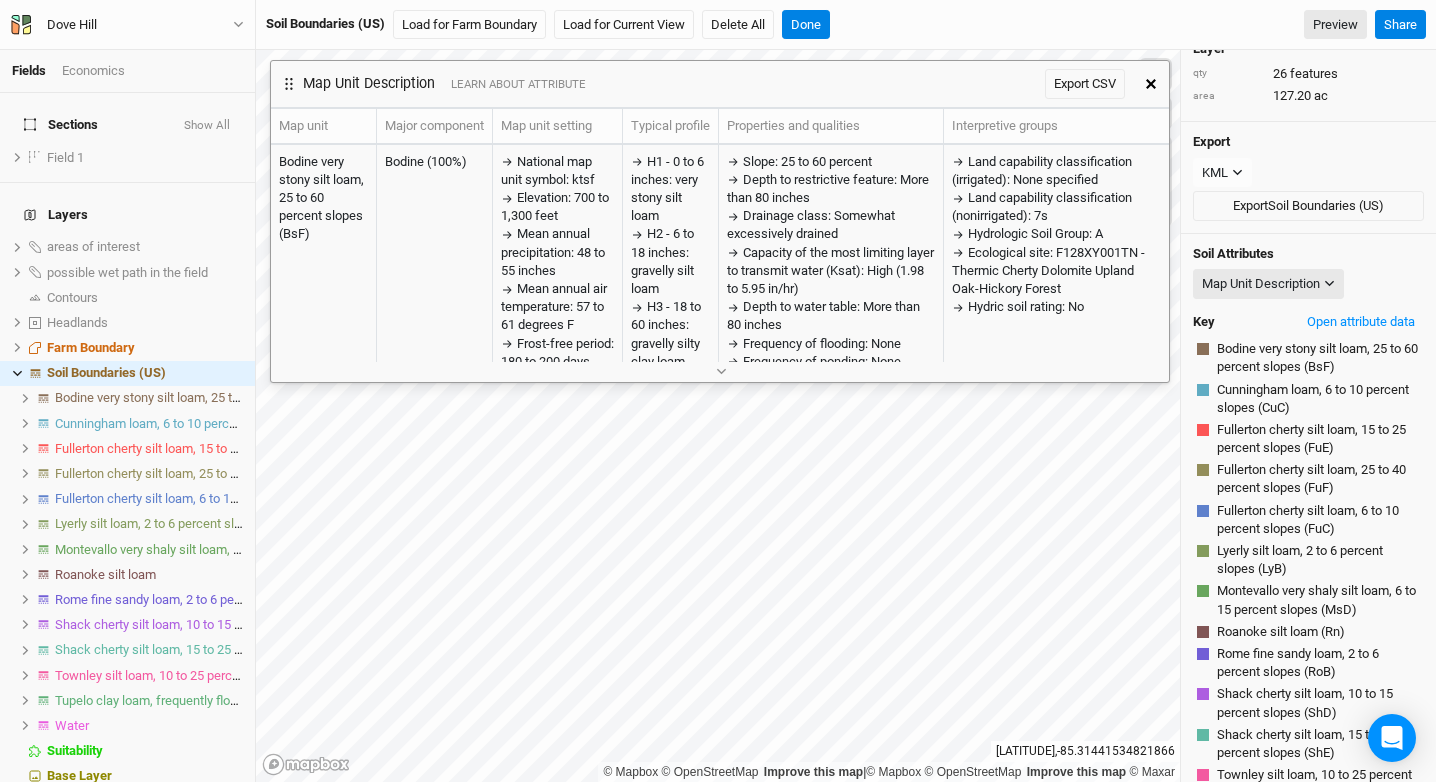 click at bounding box center (720, 371) 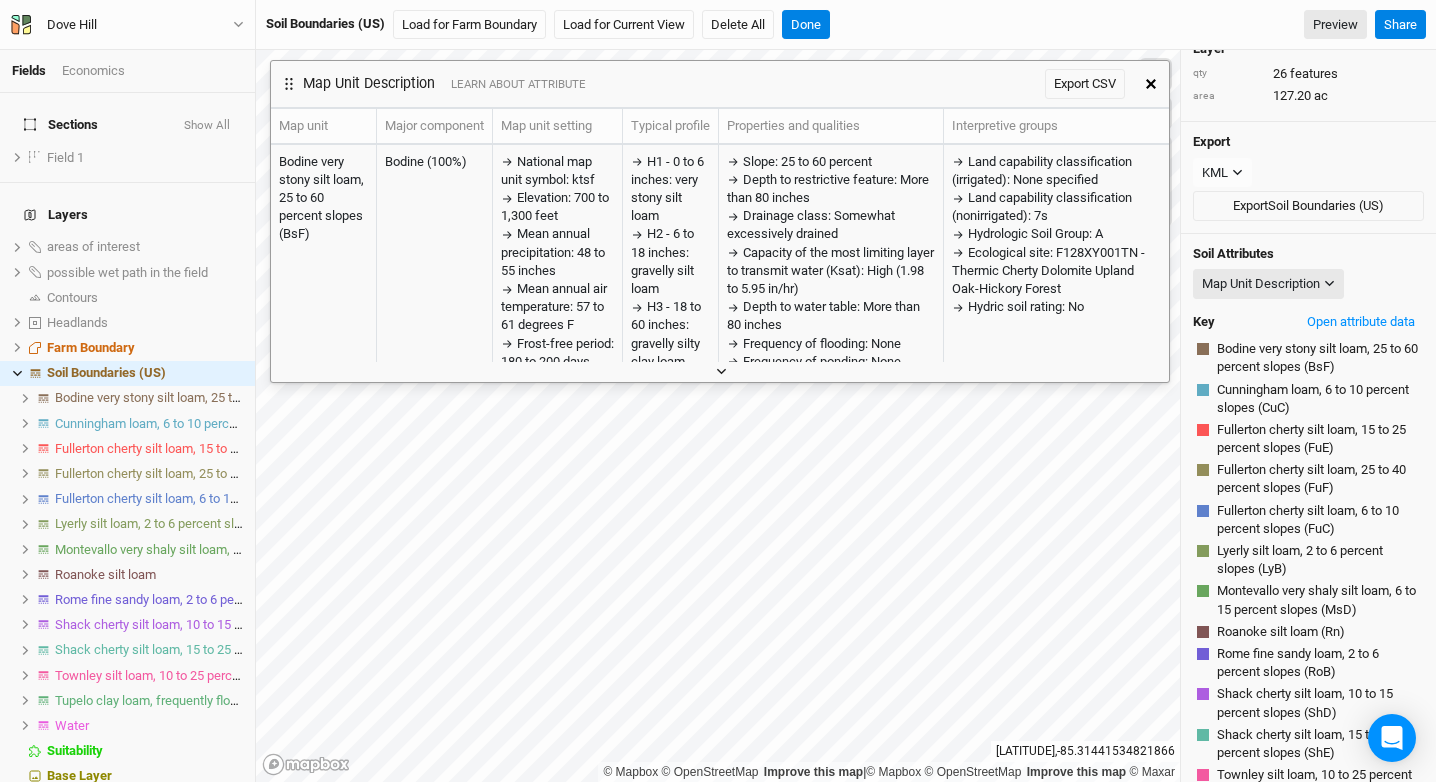 click 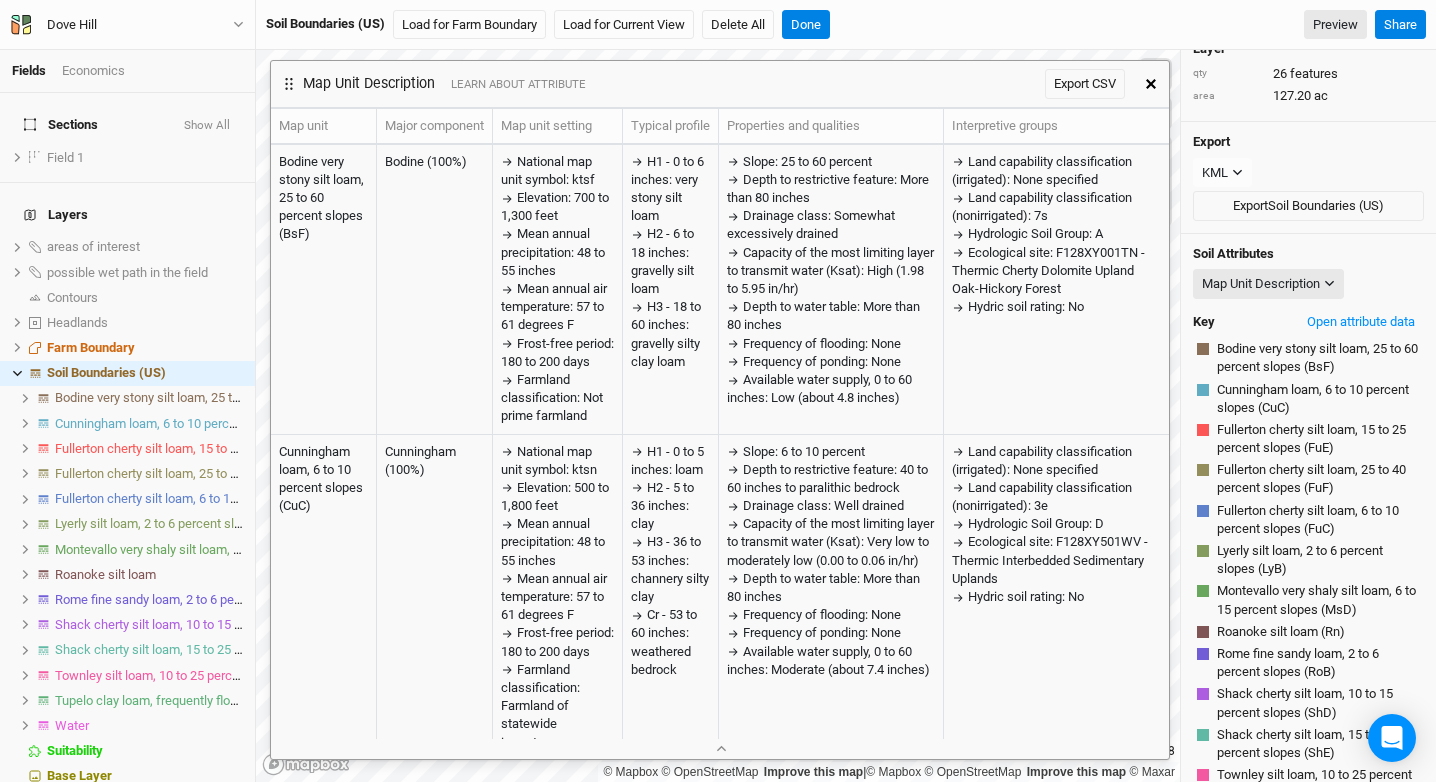 click 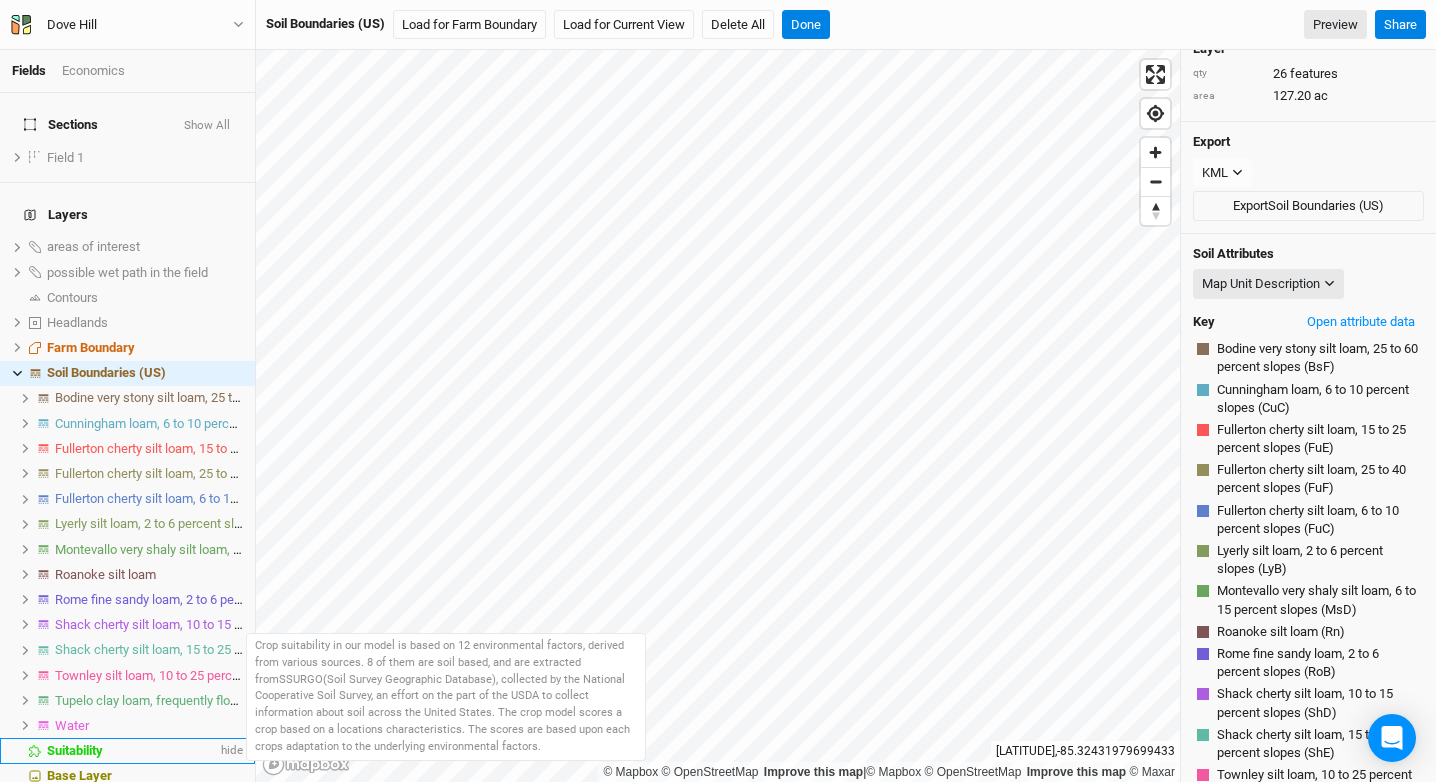 click on "Suitability" at bounding box center (75, 750) 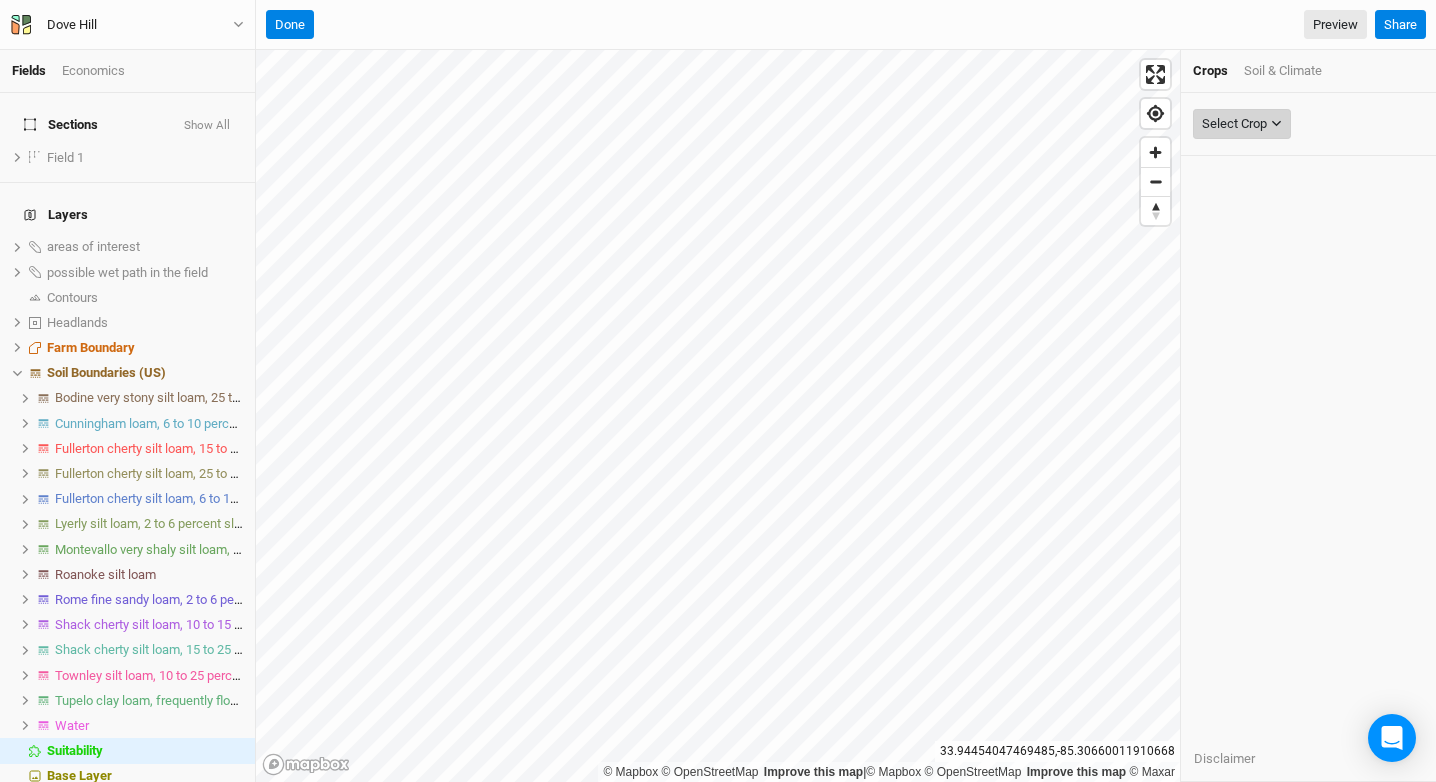 click on "Select Crop" at bounding box center (1234, 124) 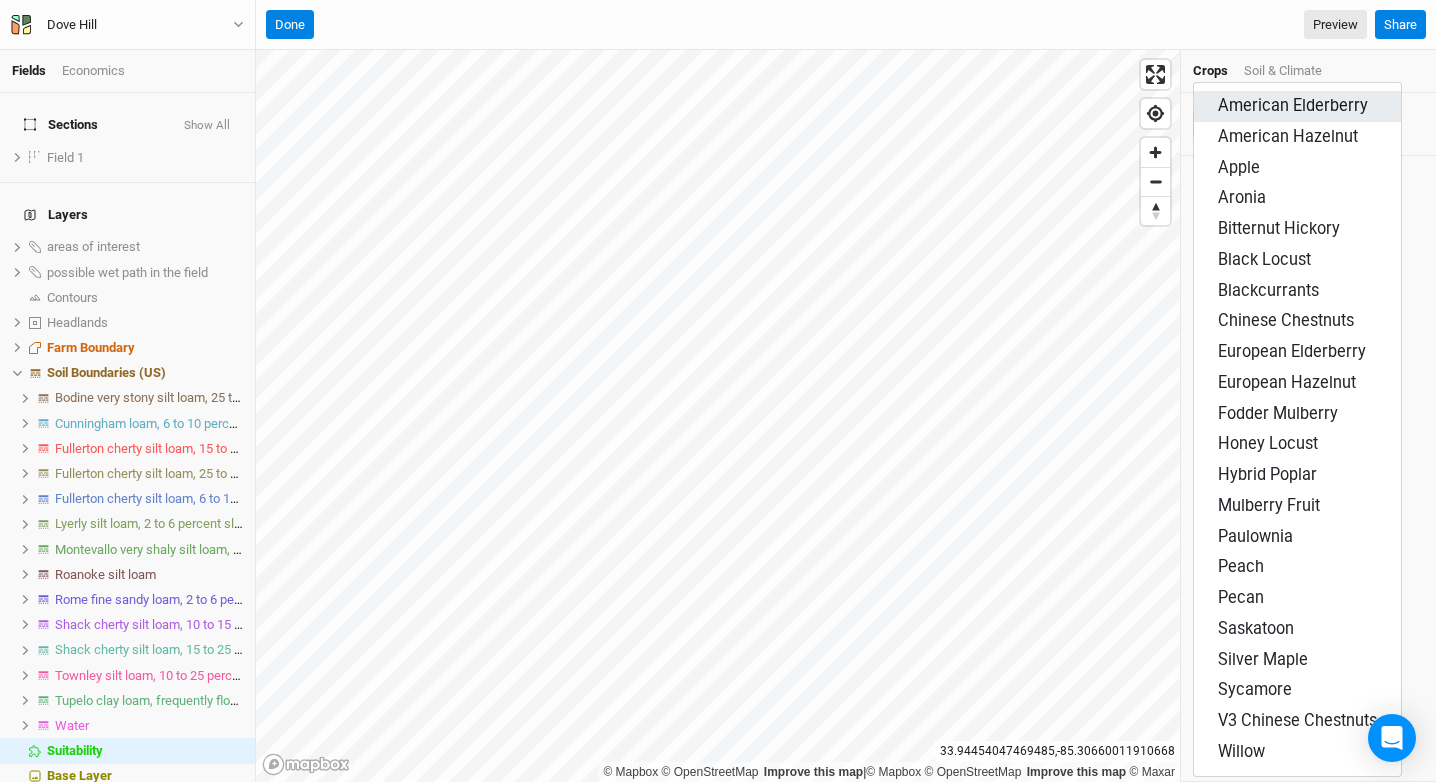 click on "American Elderberry" at bounding box center (1293, 105) 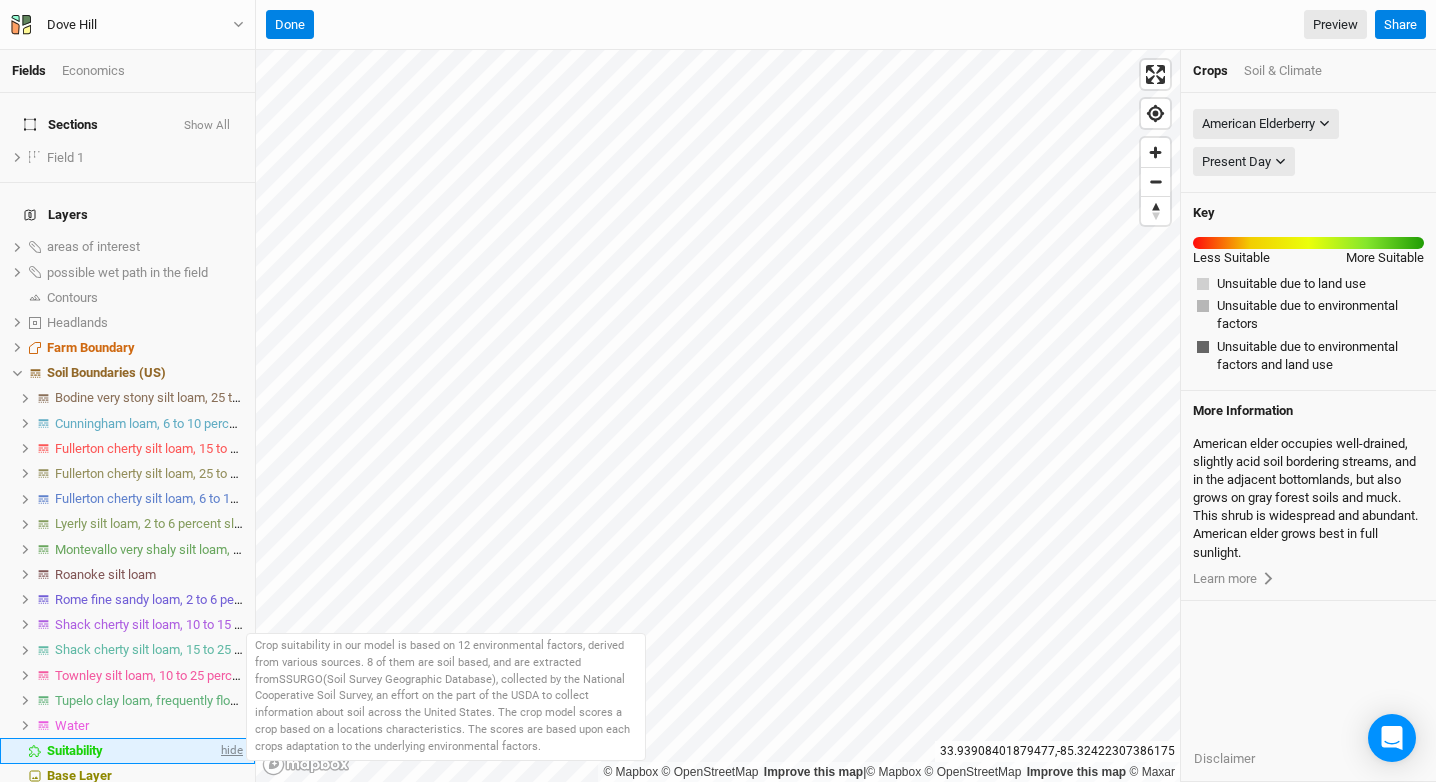 click on "hide" at bounding box center [230, 750] 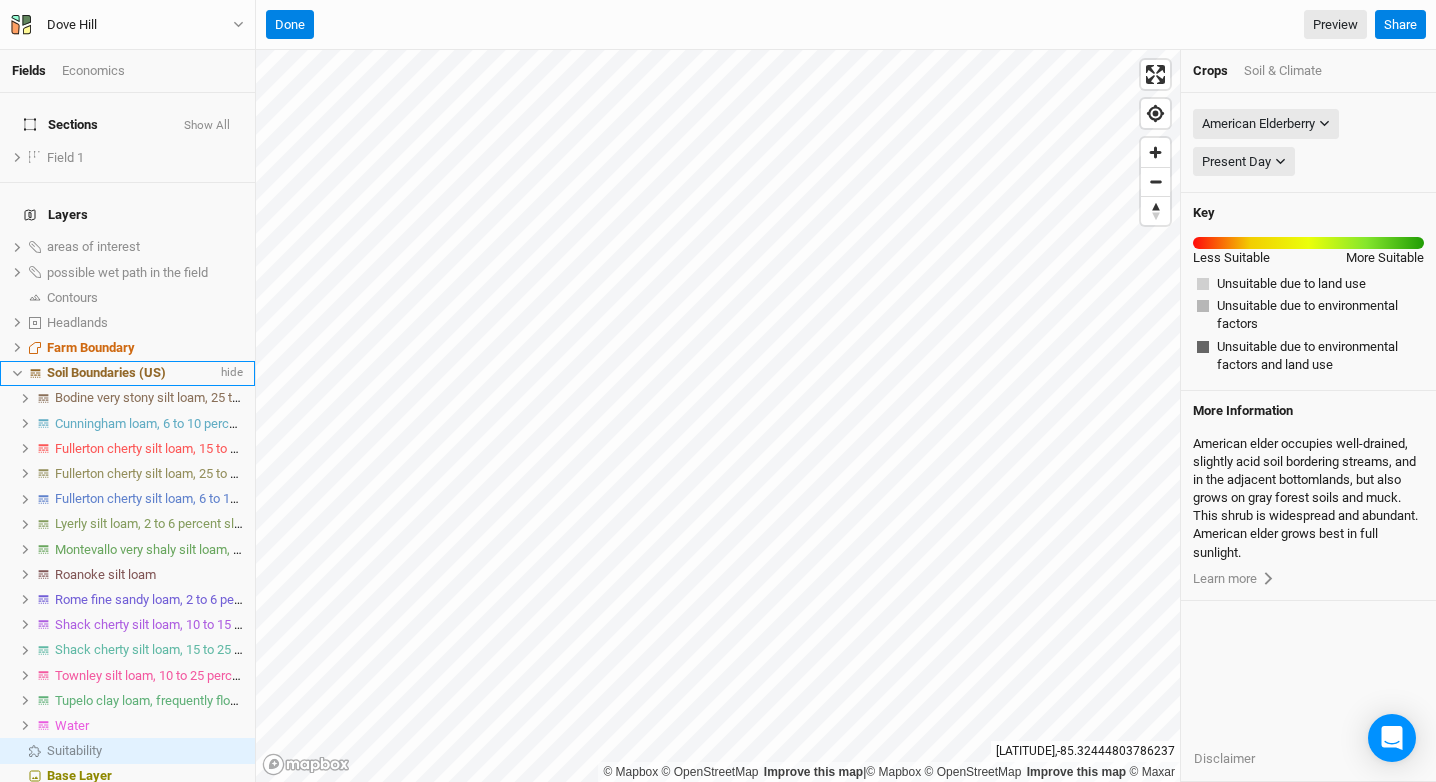 click 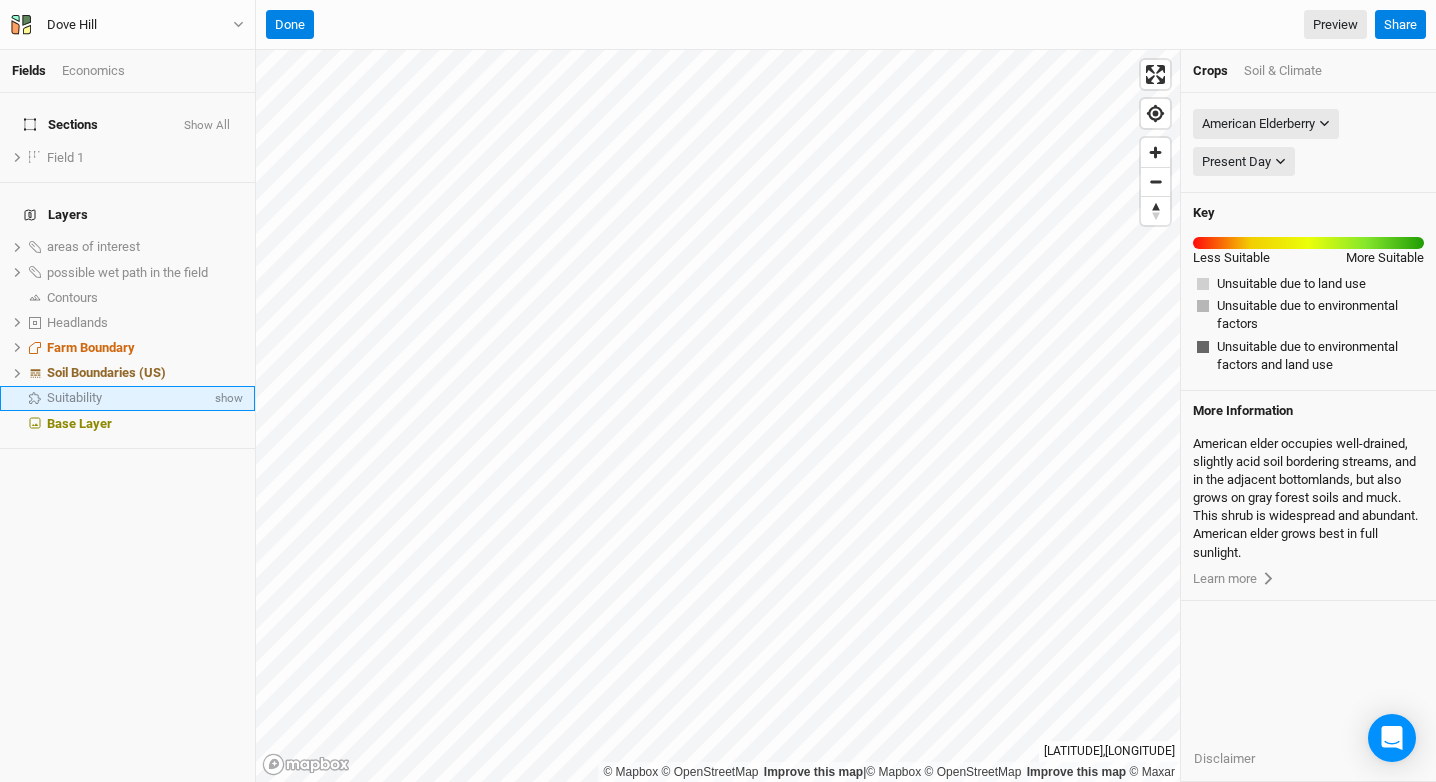 click on "Suitability show" at bounding box center (127, 398) 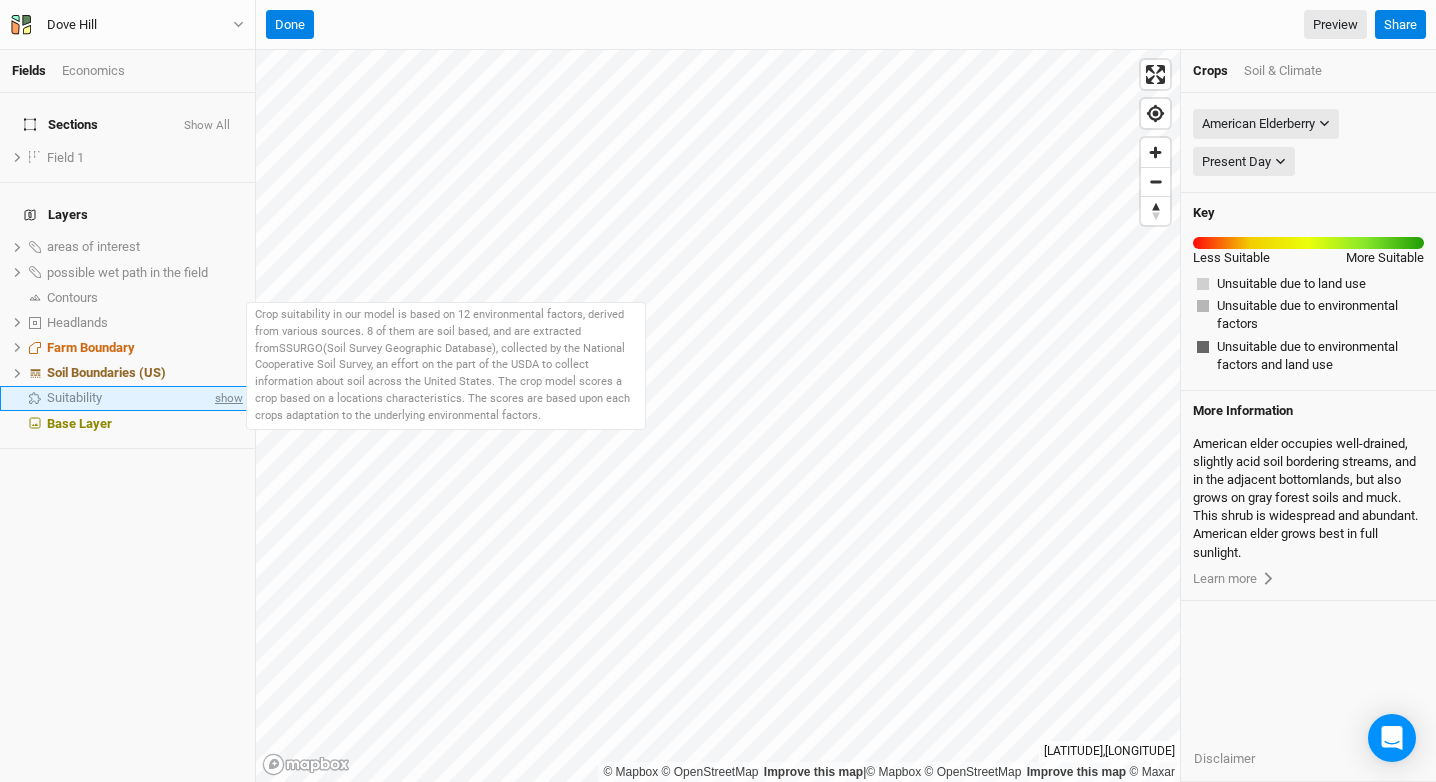 click on "show" at bounding box center (227, 398) 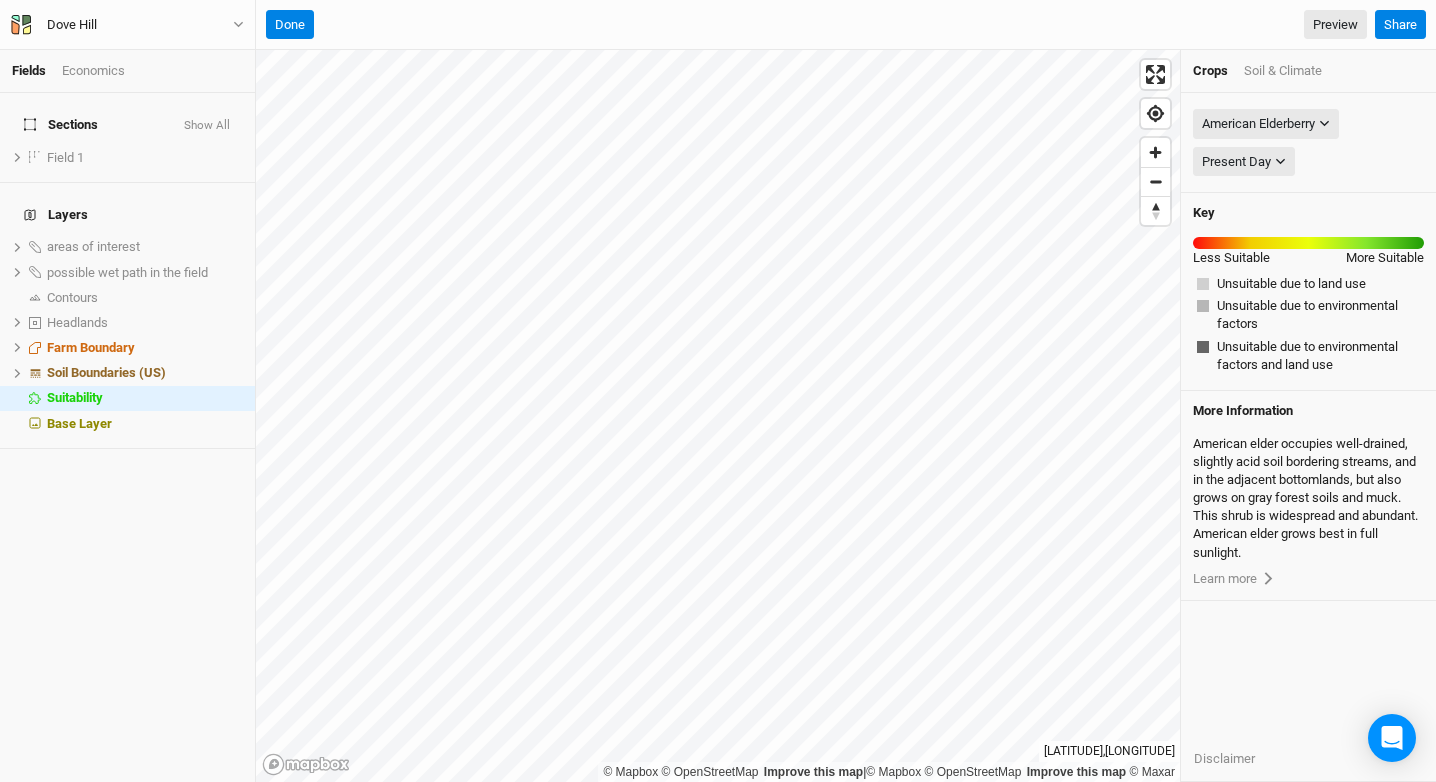 click on "Crops Soil & Climate" at bounding box center [1308, 71] 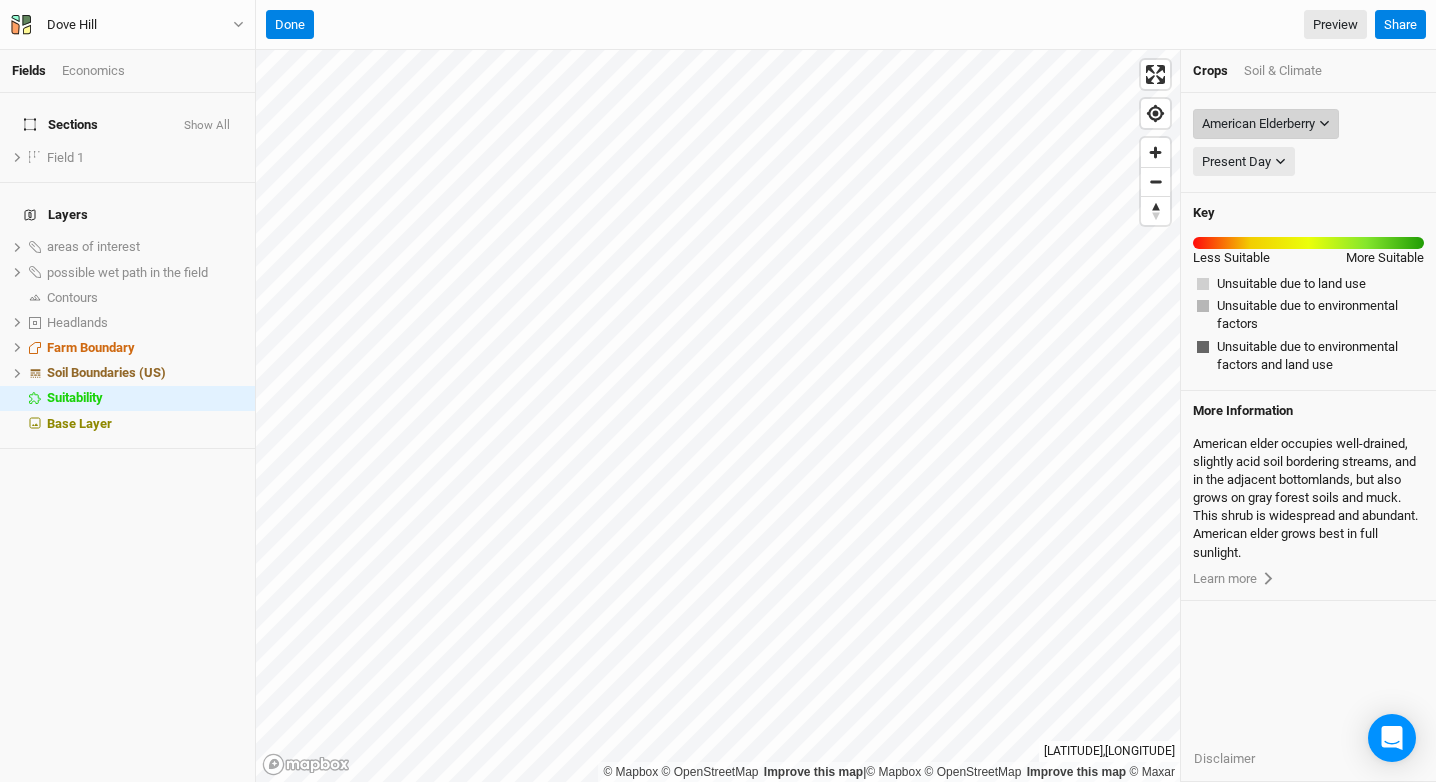 click on "American Elderberry" at bounding box center [1258, 124] 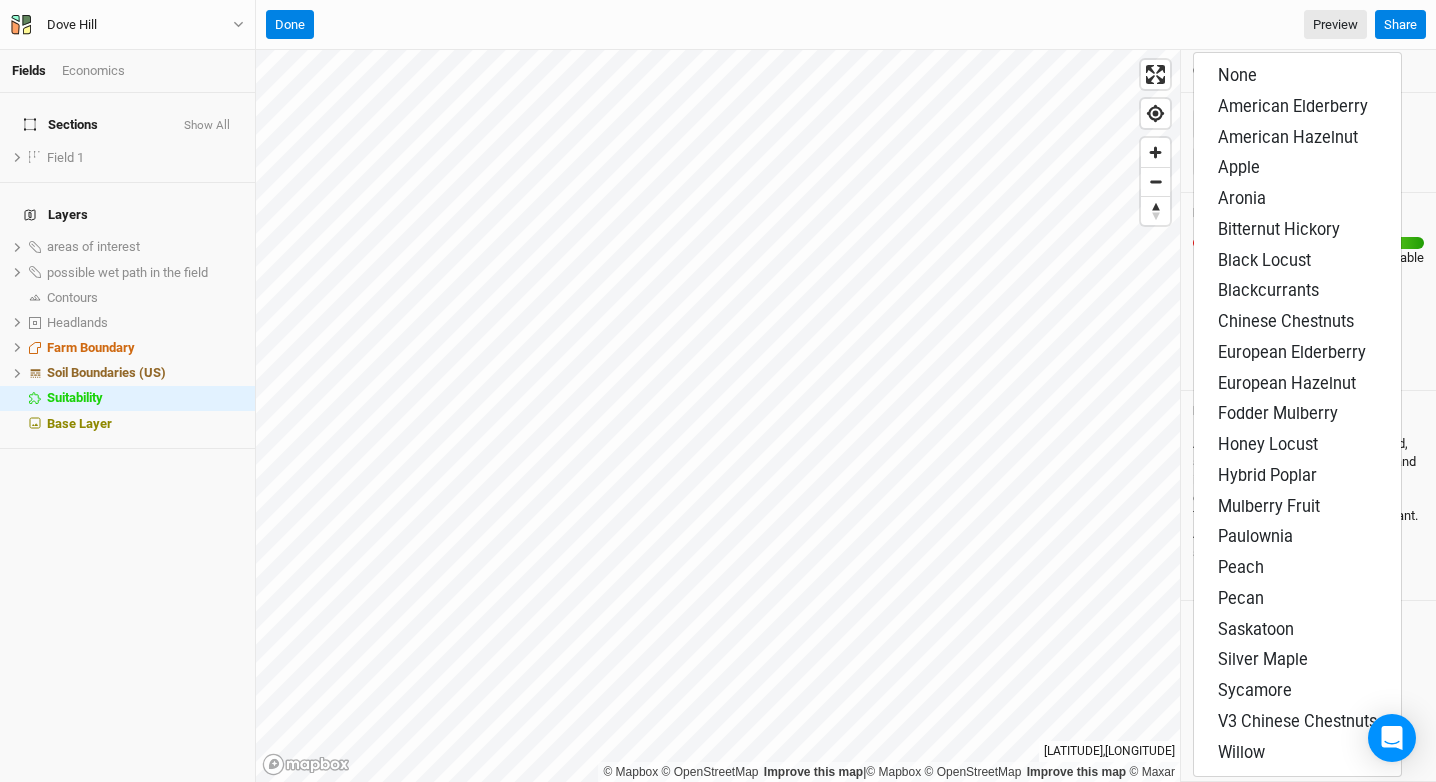click on "Done Preview" at bounding box center (816, 25) 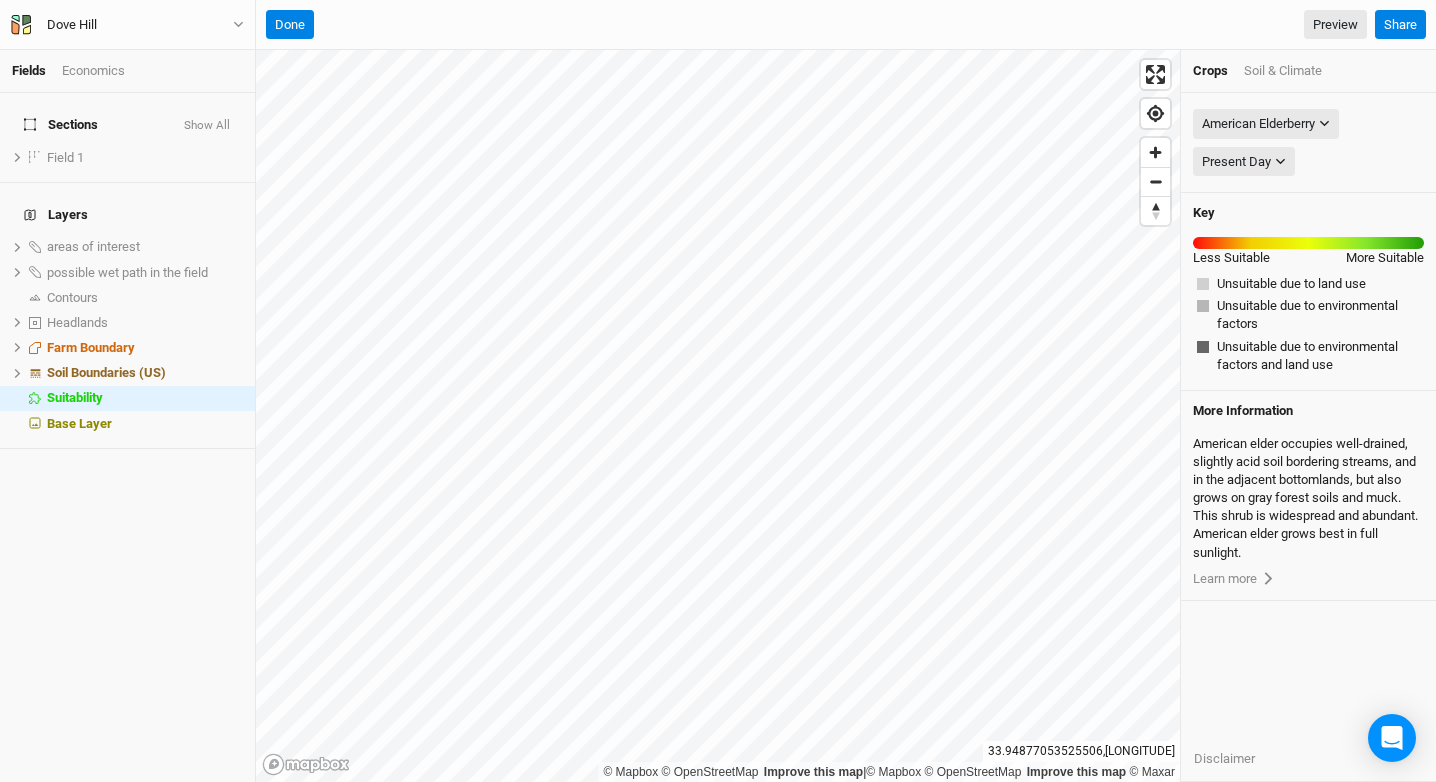 click on "Crops" at bounding box center [1218, 71] 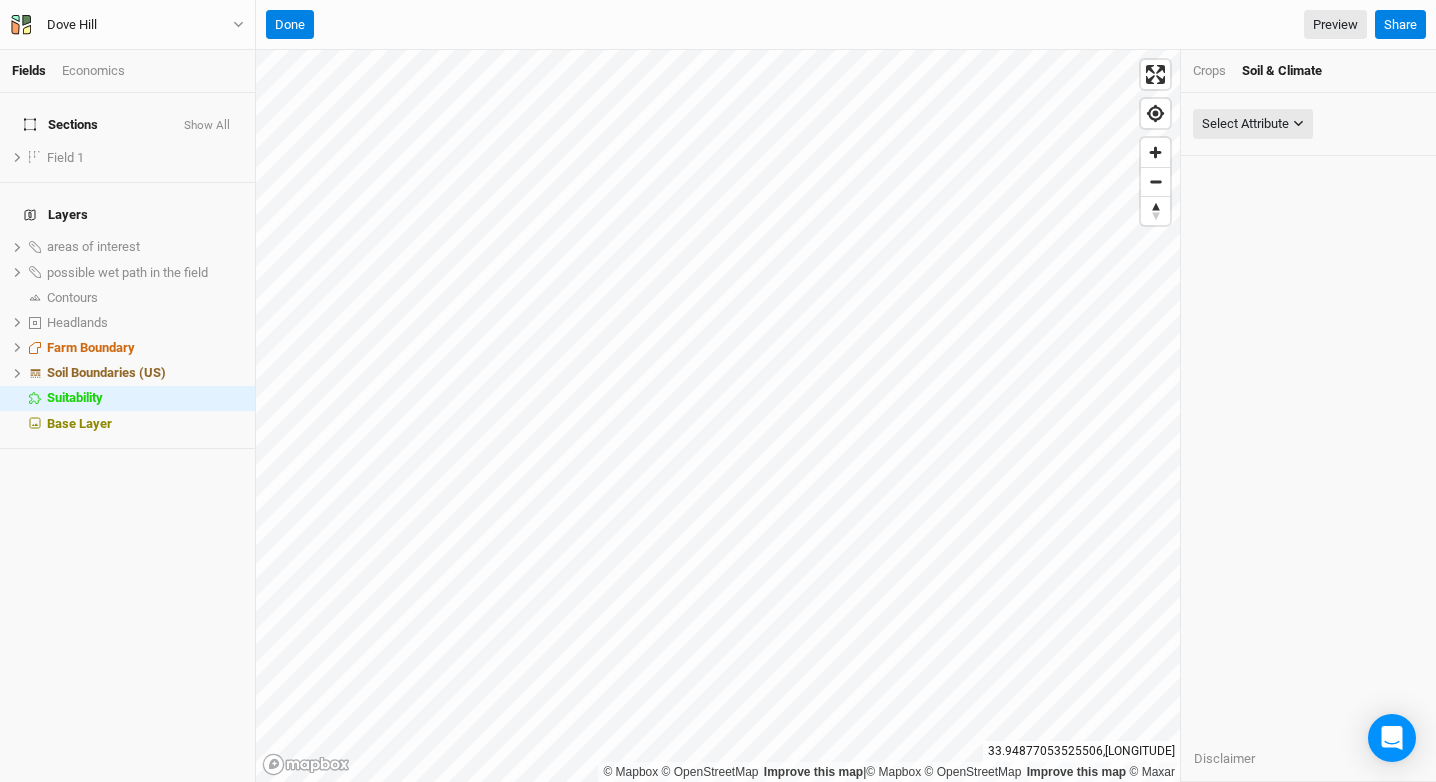 click on "Crops Soil & Climate" at bounding box center (1308, 71) 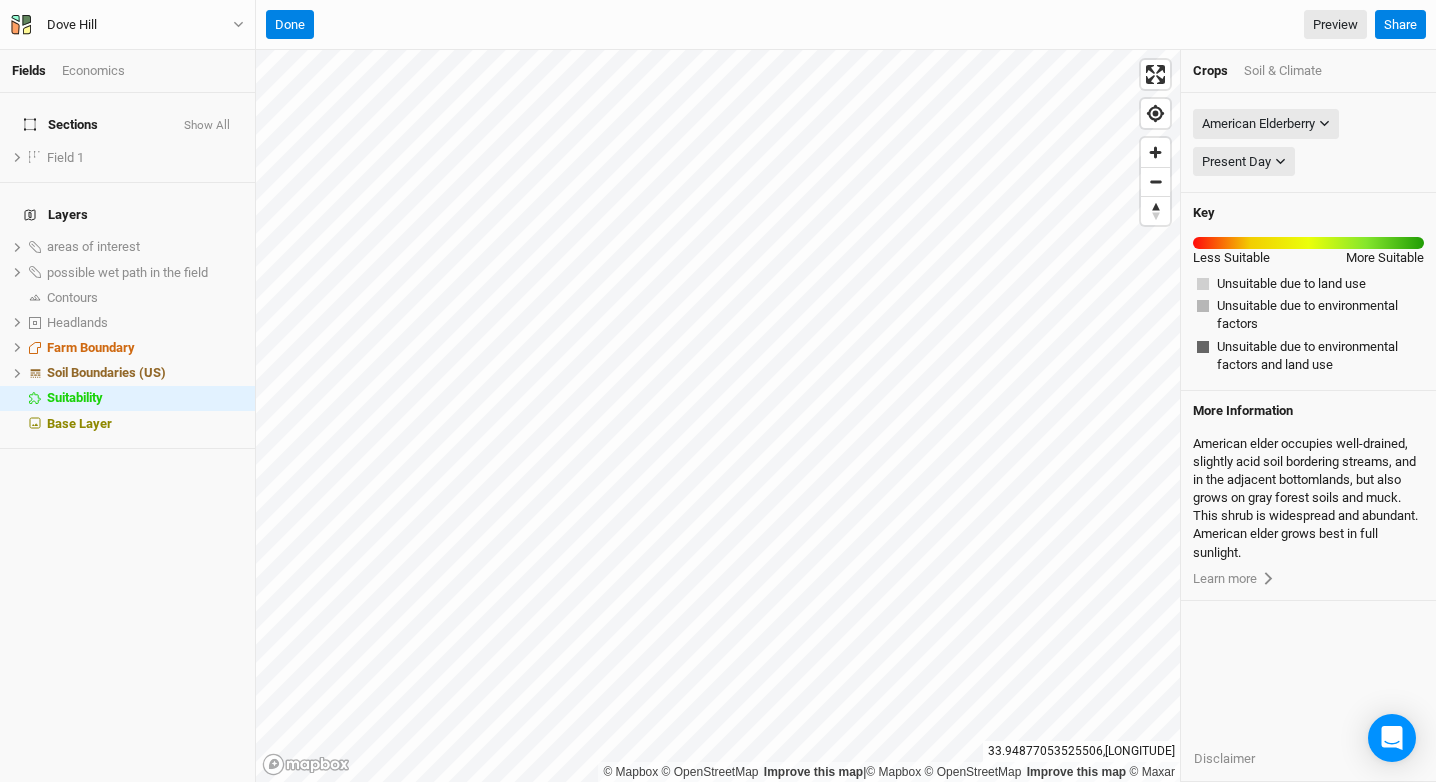 click on "Soil & Climate" at bounding box center [1283, 71] 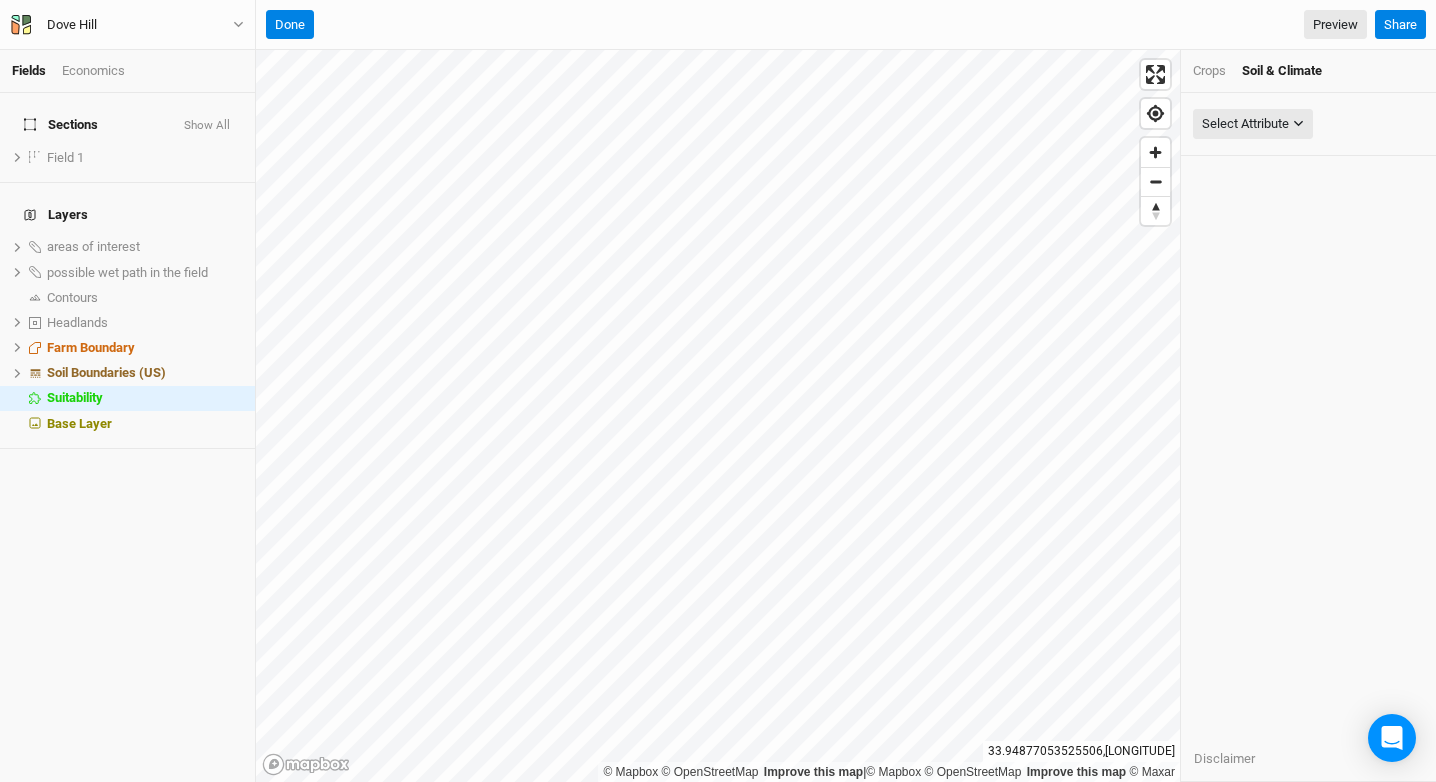 click on "Crops Soil & Climate" at bounding box center (1308, 71) 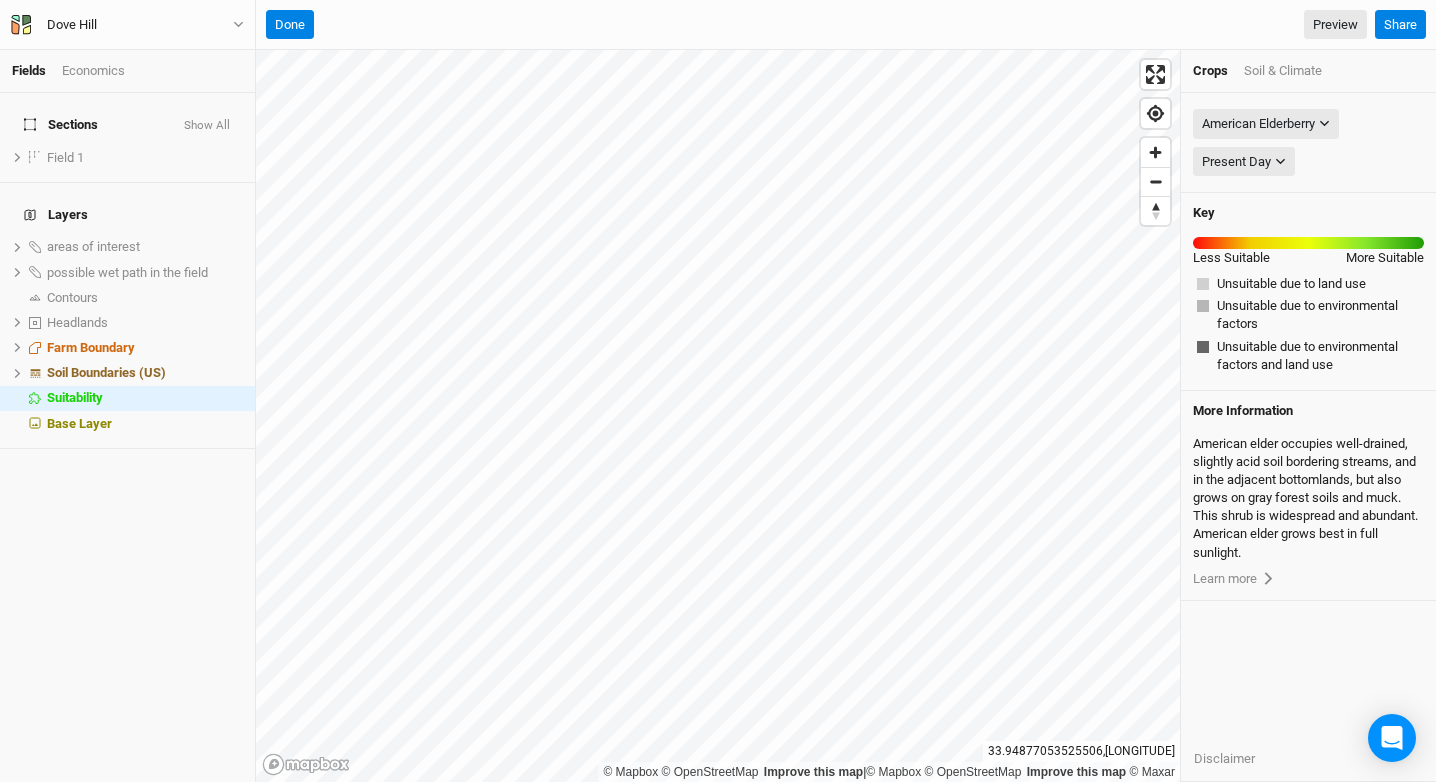 click on "Soil & Climate" at bounding box center [1283, 71] 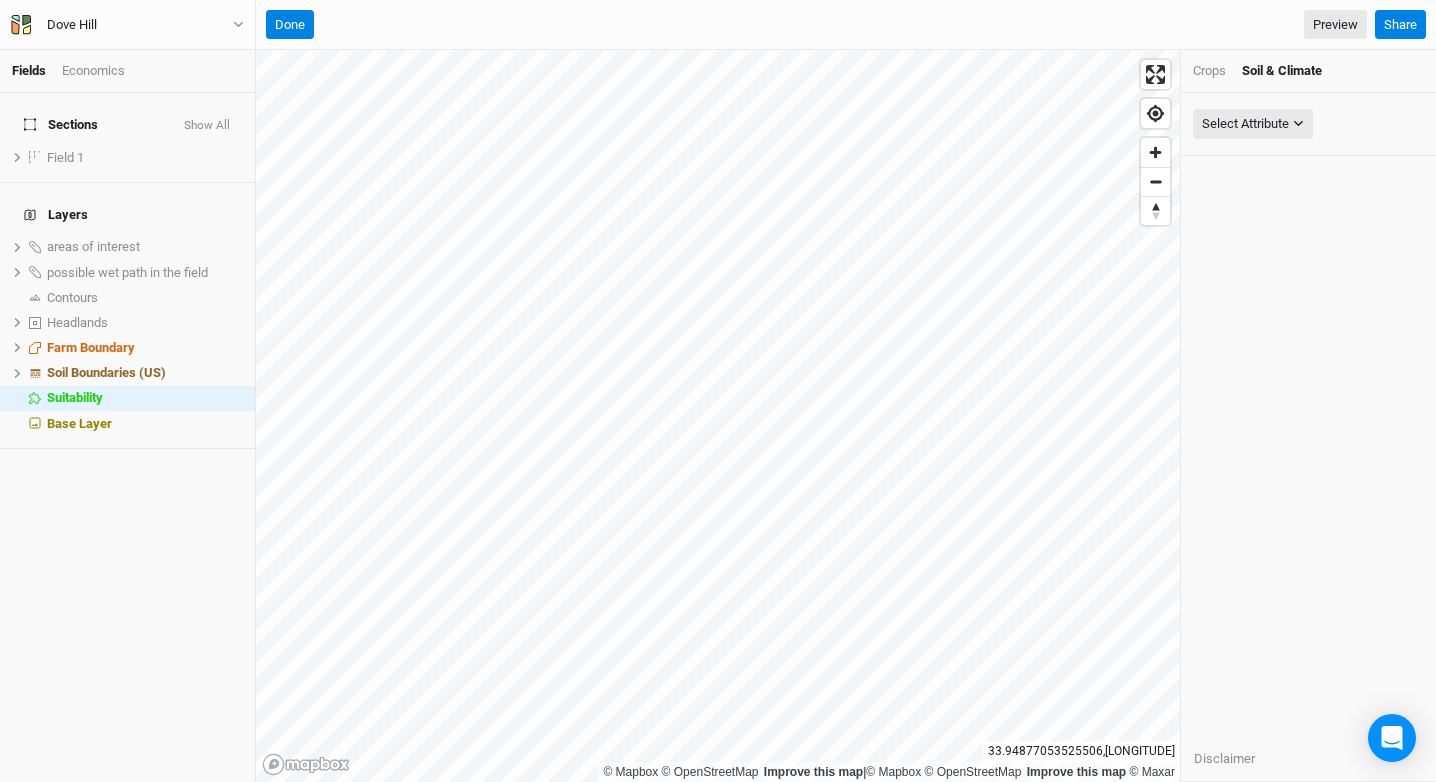 click on "Crops Soil & Climate" at bounding box center [1308, 71] 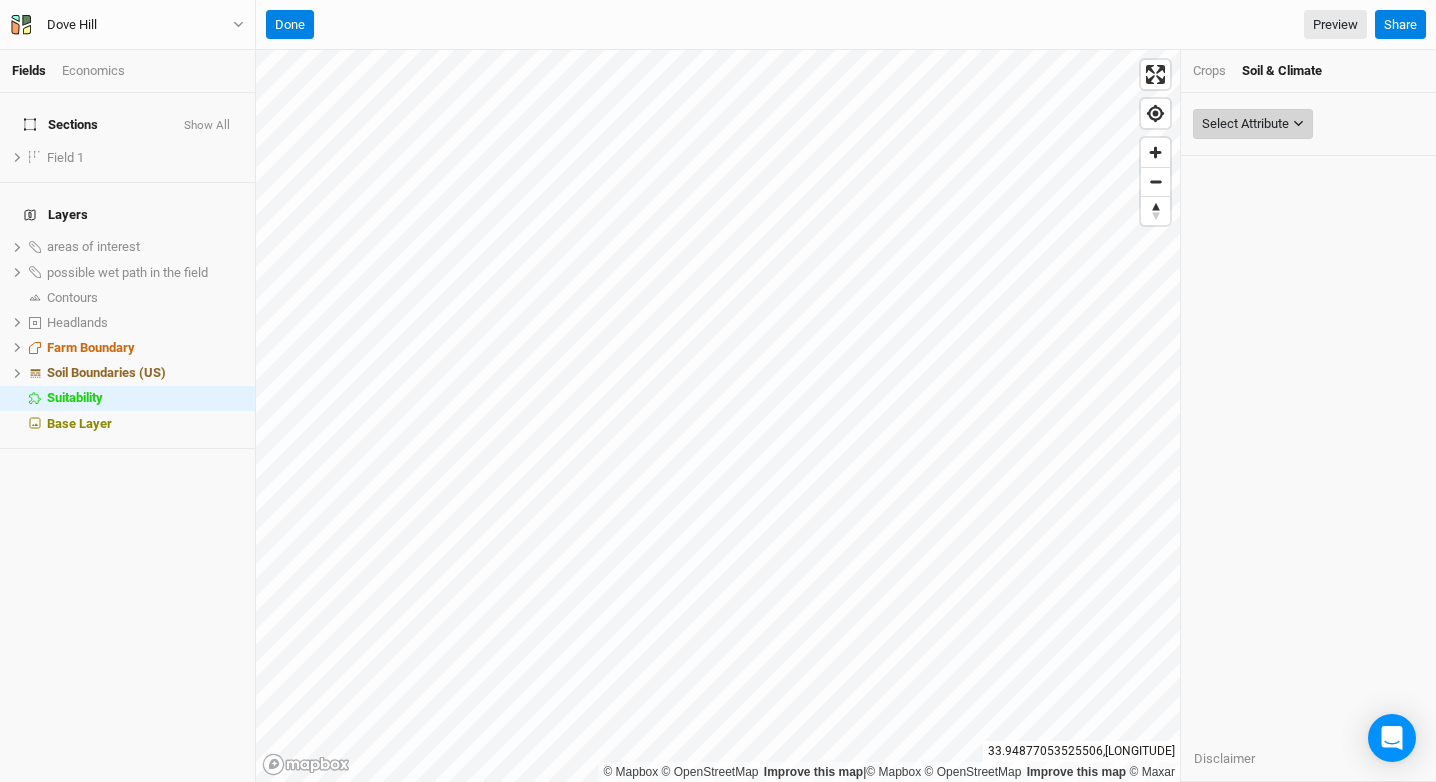 click on "Select Attribute" at bounding box center (1245, 124) 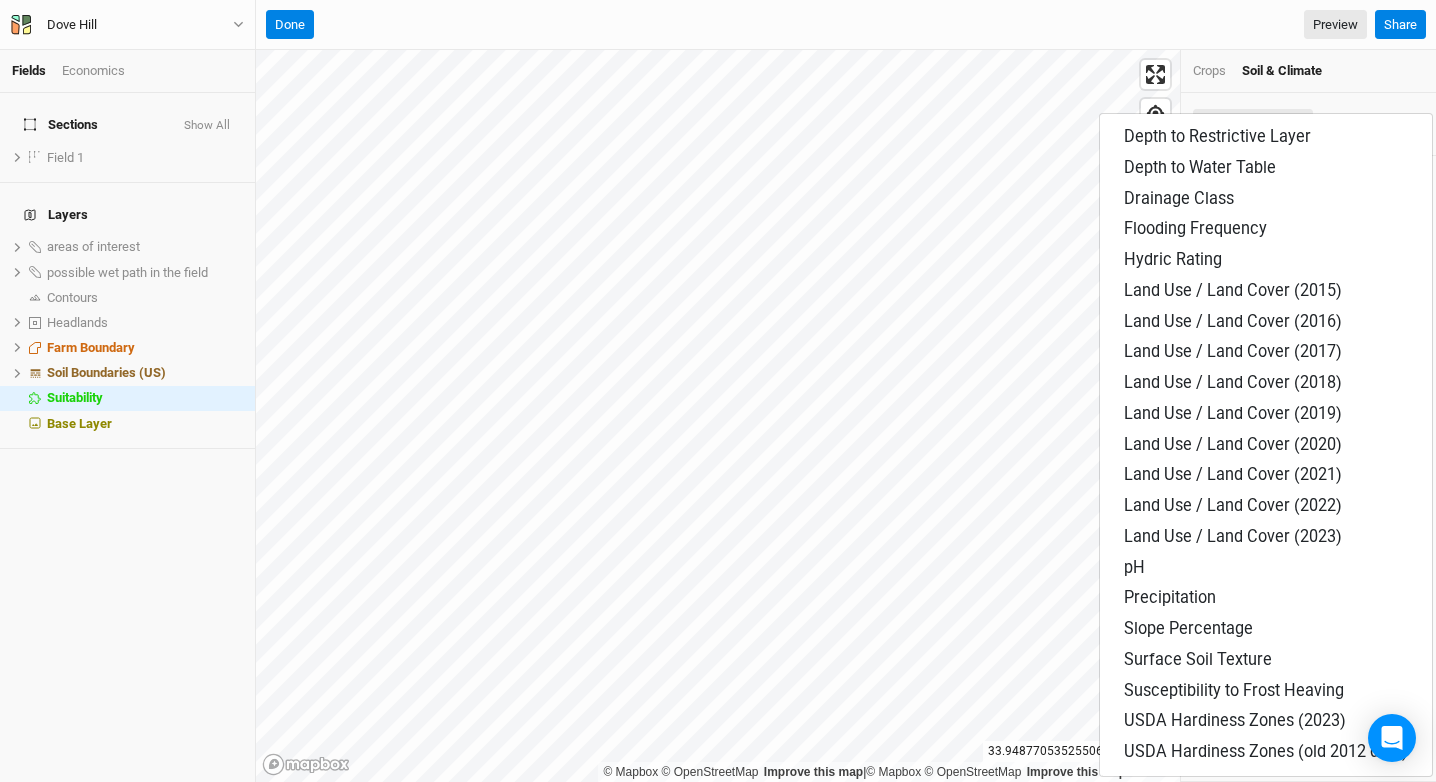click on "Soil & Climate" at bounding box center [1282, 71] 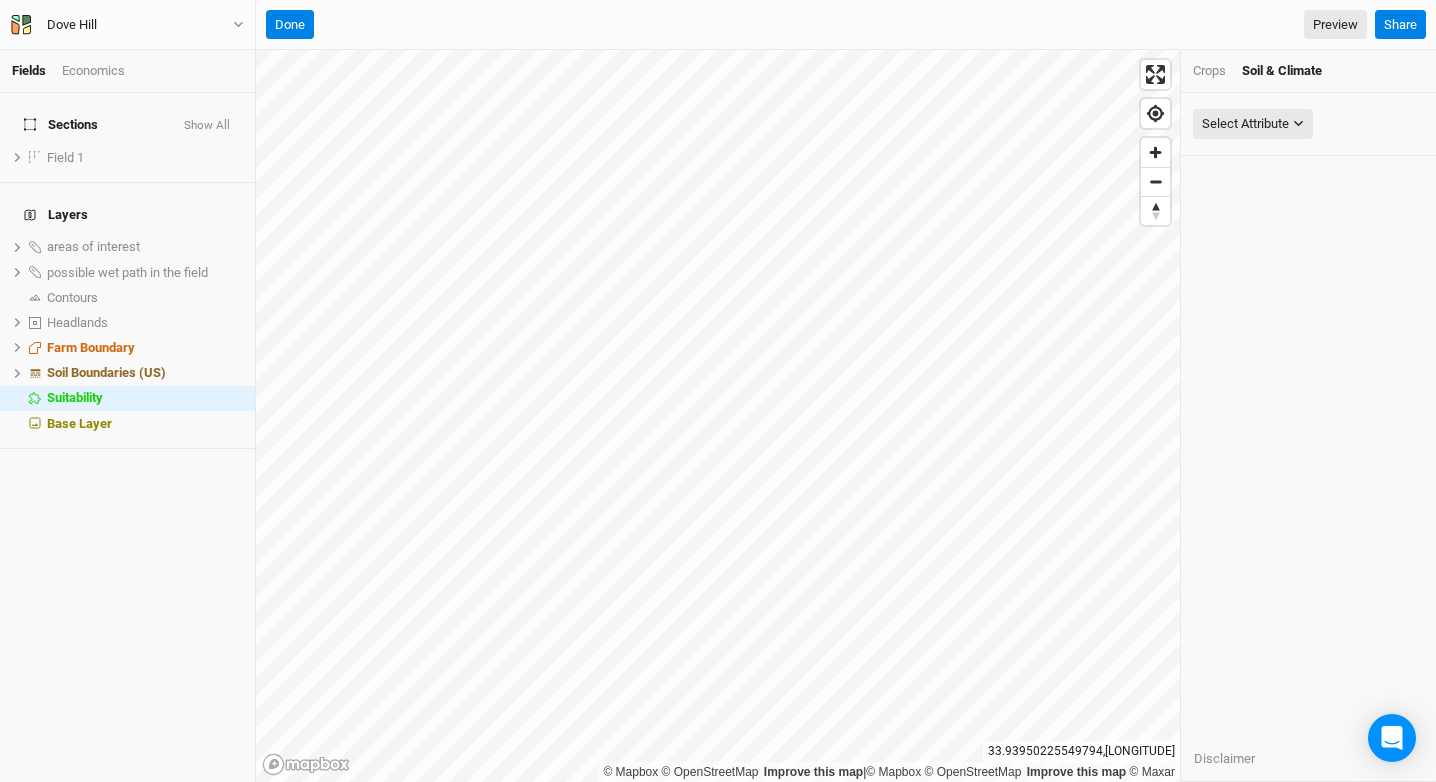 click 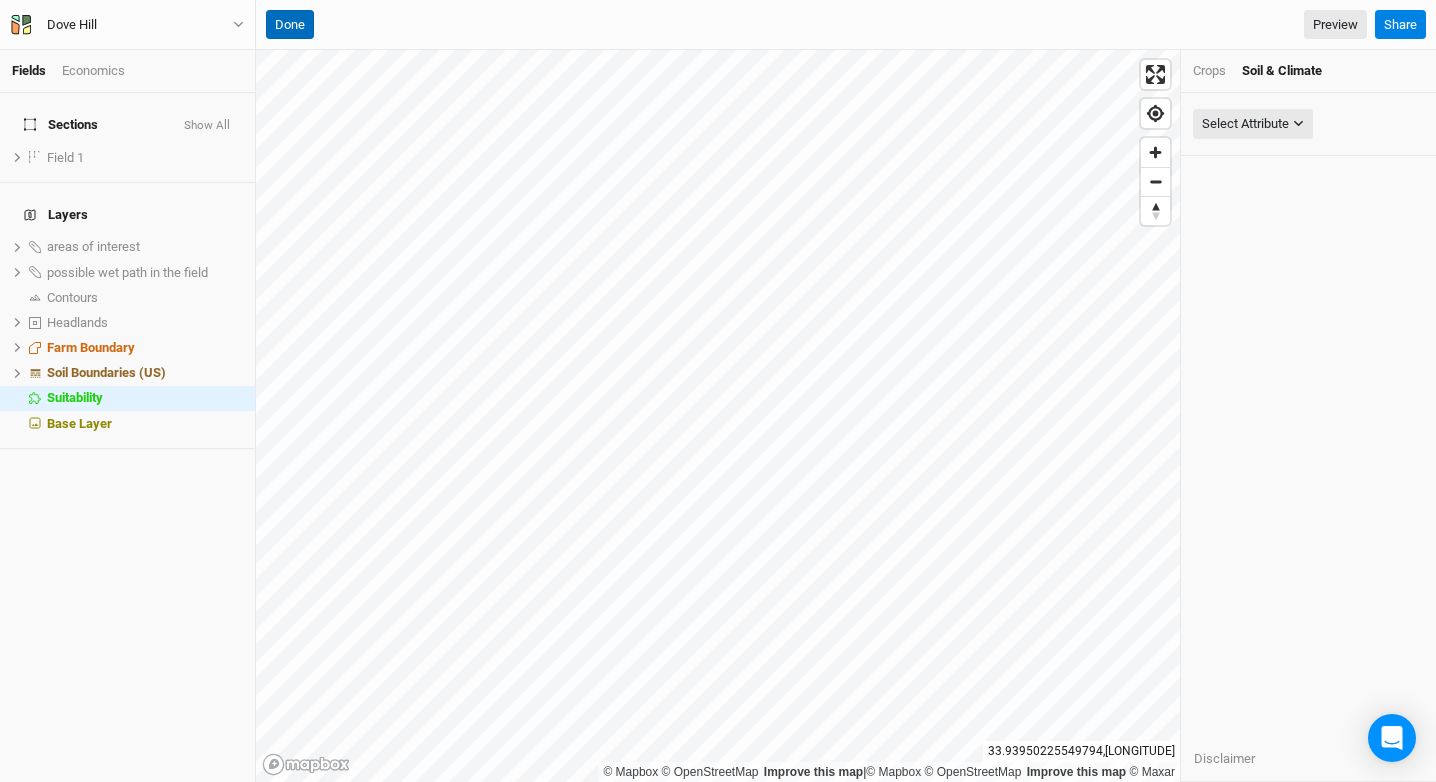 click on "Done" at bounding box center [290, 25] 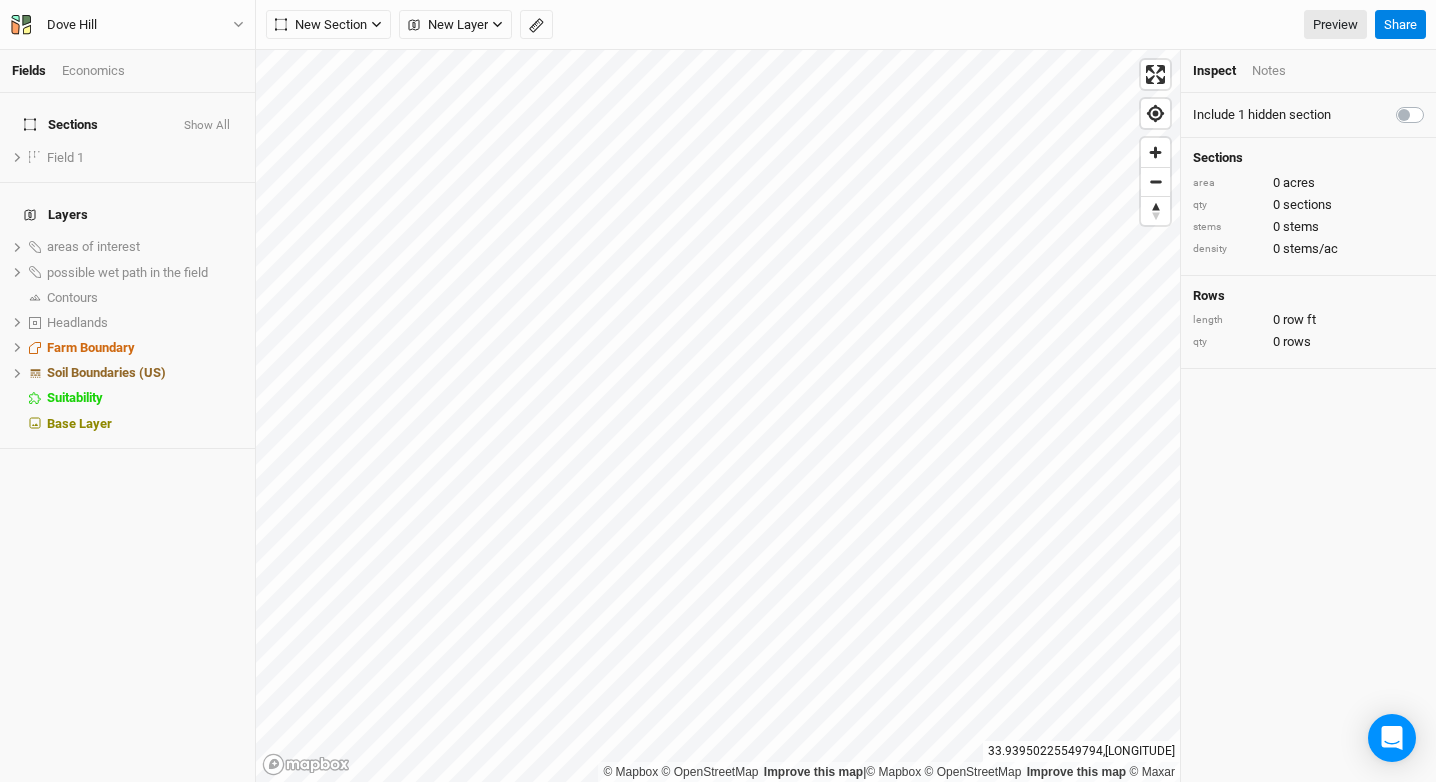 click 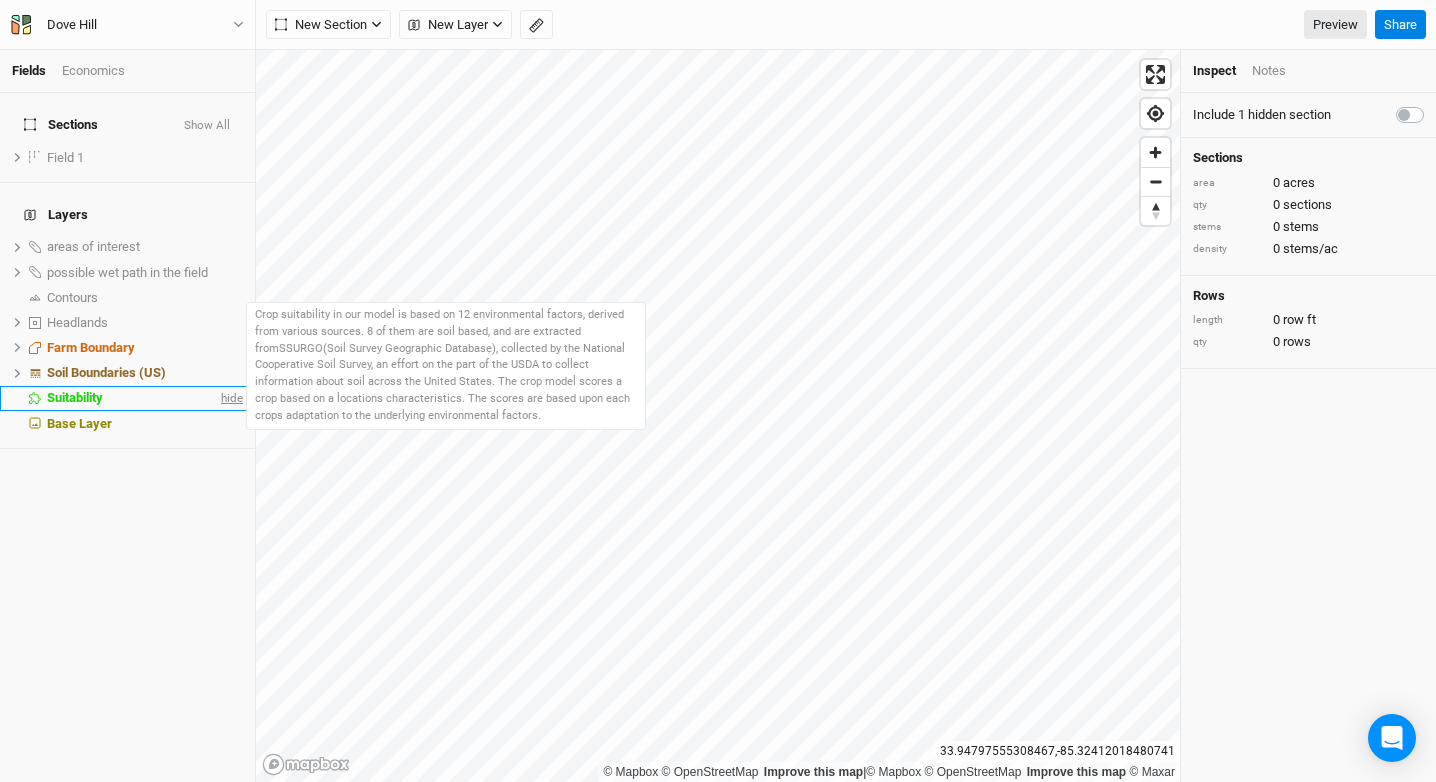 click on "hide" at bounding box center [230, 398] 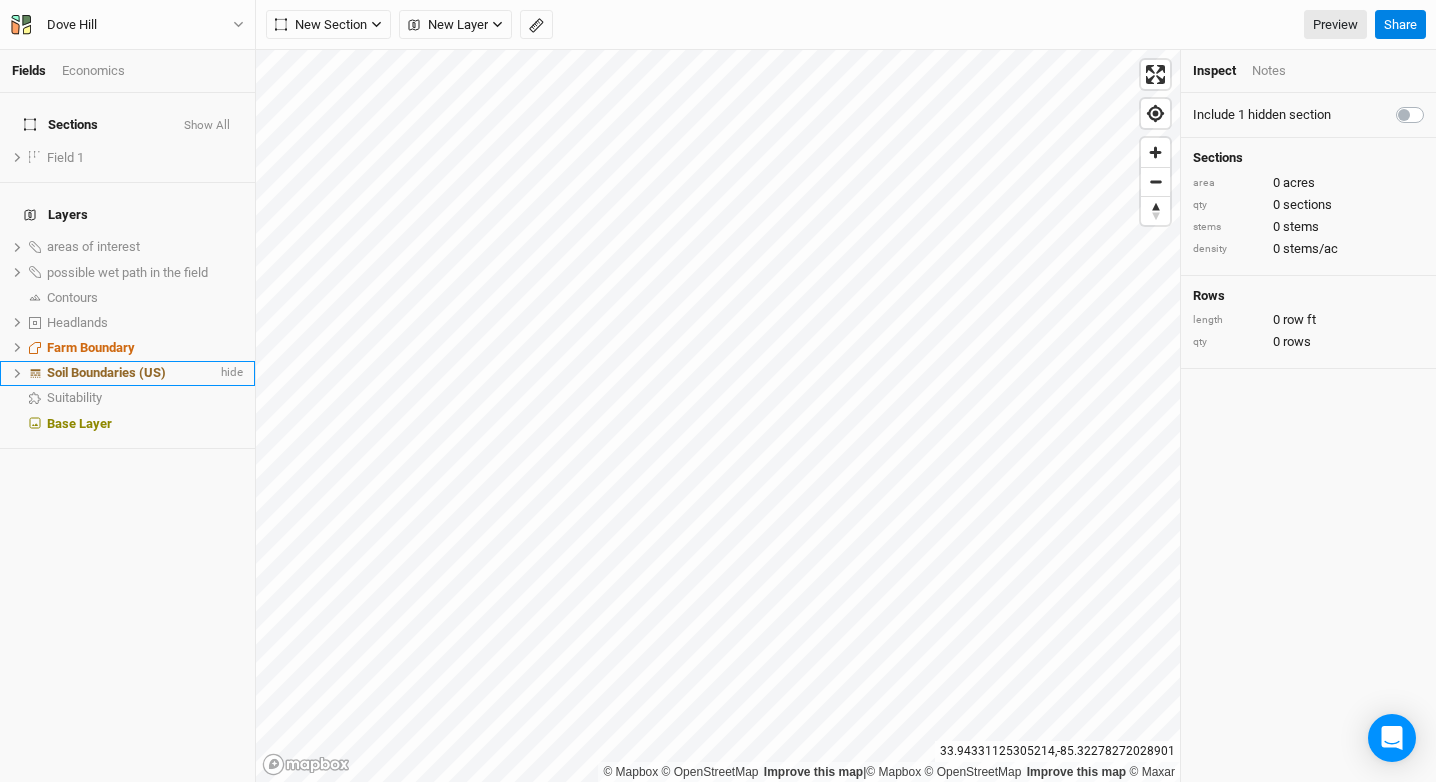 click on "Soil Boundaries (US)" at bounding box center [106, 372] 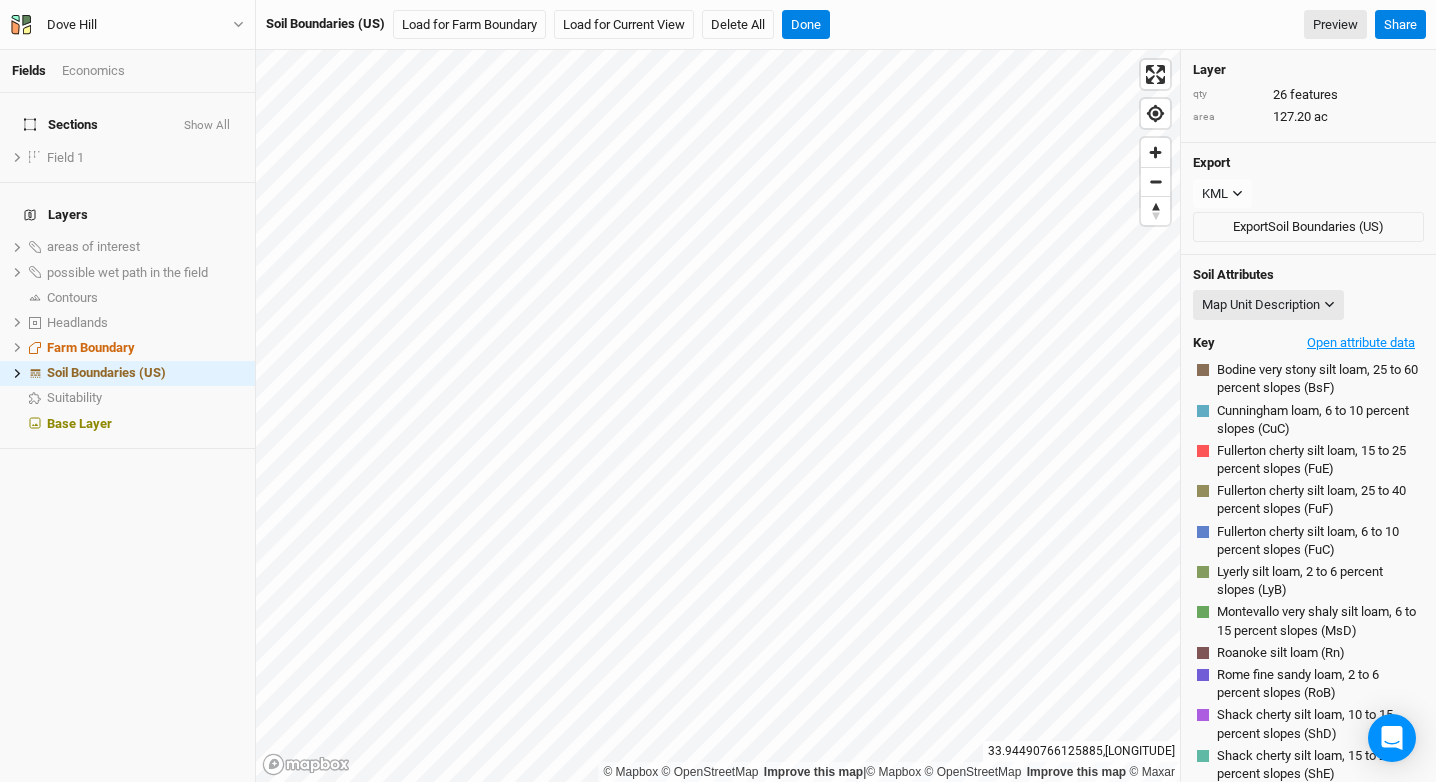 click on "Open attribute data" at bounding box center [1361, 343] 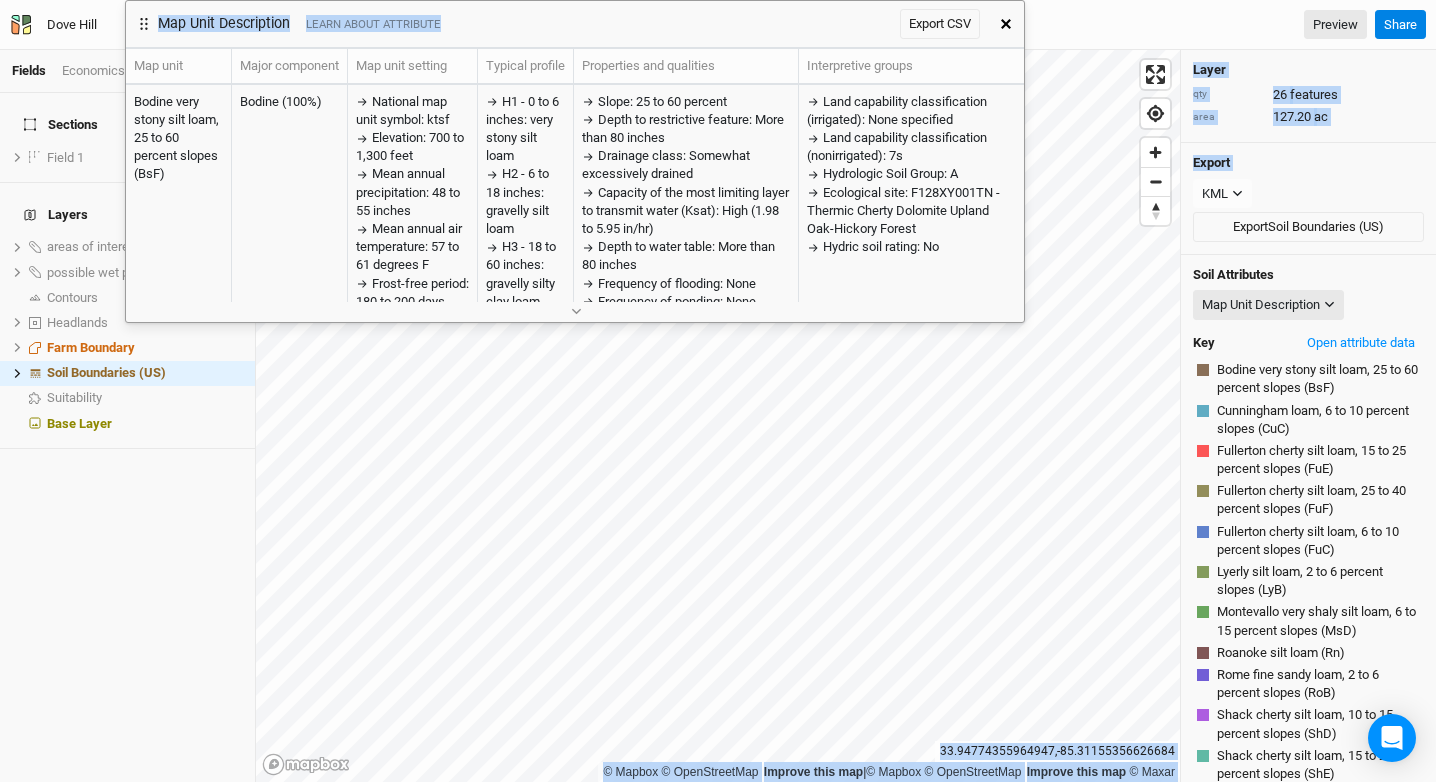 drag, startPoint x: 468, startPoint y: 129, endPoint x: 644, endPoint y: 245, distance: 210.789 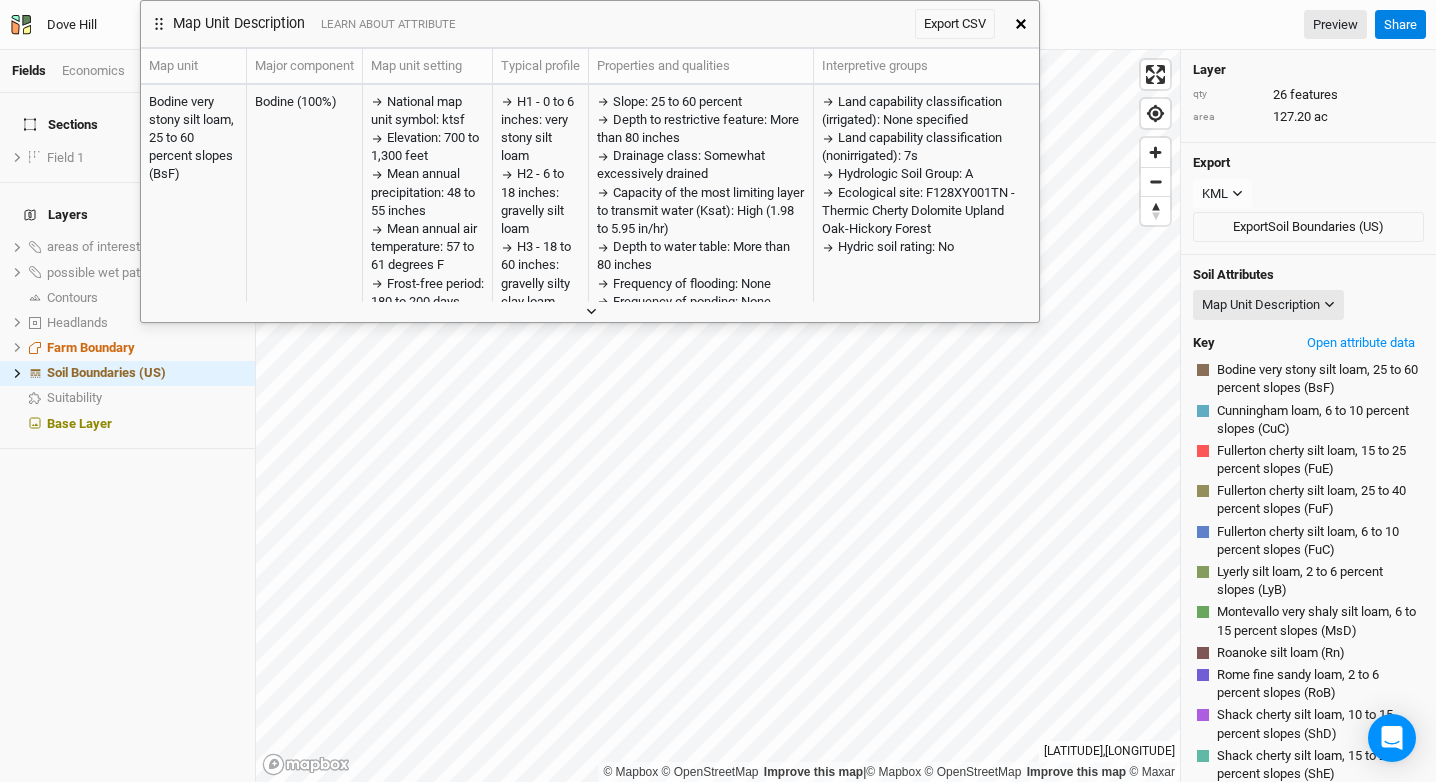 click on "Map Unit Description LEARN ABOUT ATTRIBUTE Export CSV Map unit Major component Map unit setting Typical profile Properties and qualities Interpretive groups Bodine very stony silt loam, 25 to 60 percent slopes (BsF) Bodine (100%) National map unit symbol: ktsf Elevation: 700 to 1,300 feet Mean annual precipitation: 48 to 55 inches Mean annual air temperature: 57 to 61 degrees F Frost-free period: 180 to 200 days Farmland classification: Not prime farmland H1 - 0 to 6 inches: very stony silt loam H2 - 6 to 18 inches: gravelly silt loam H3 - 18 to 60 inches: gravelly silty clay loam Slope: 25 to 60 percent Depth to restrictive feature: More than 80 inches Drainage class: Somewhat excessively drained Capacity of the most limiting layer to transmit water (Ksat): High (1.98 to 5.95 in/hr) Depth to water table: More than 80 inches Frequency of flooding: None Frequency of ponding: None Available water supply, 0 to 60 inches: Low (about 4.8 inches) Land capability classification (irrigated): None specified Water (W)" at bounding box center [590, 161] 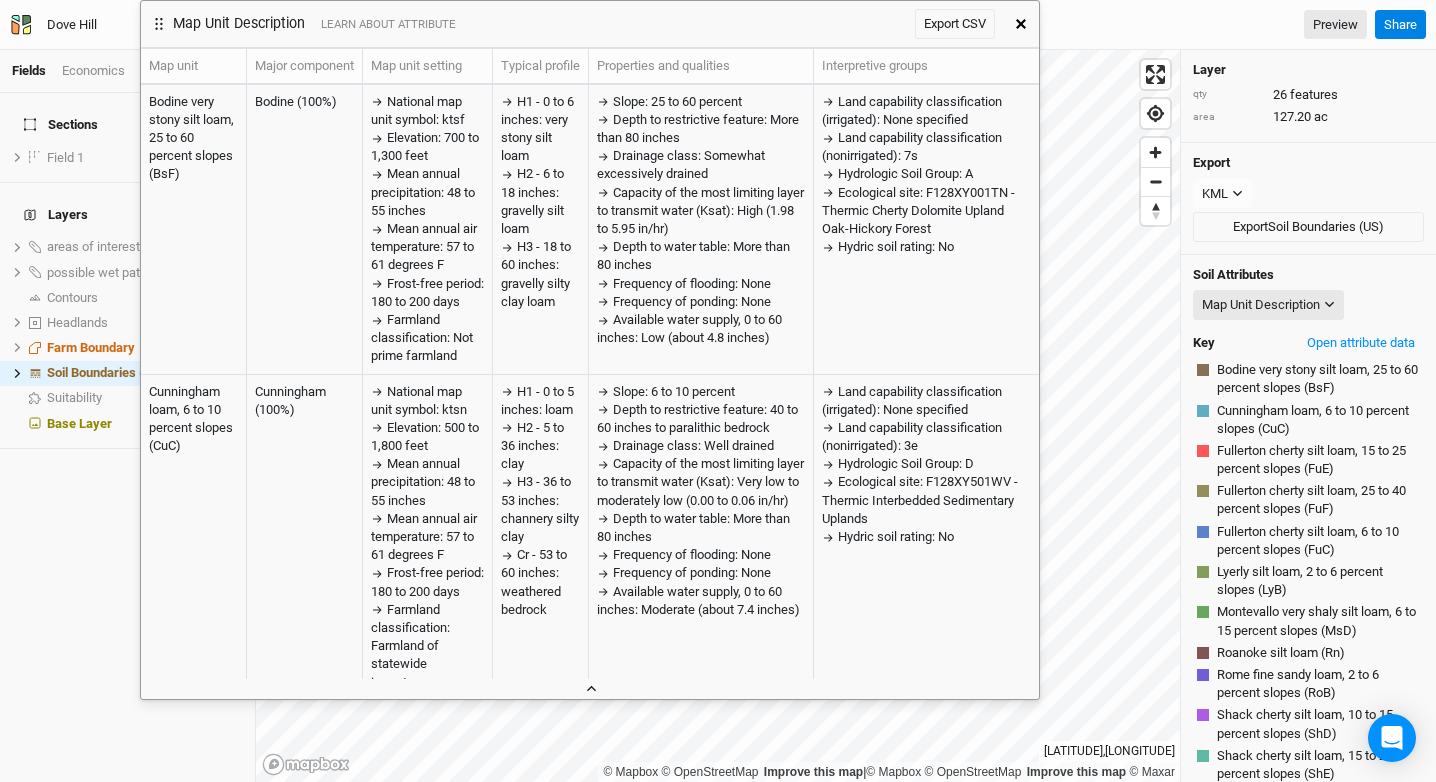 click 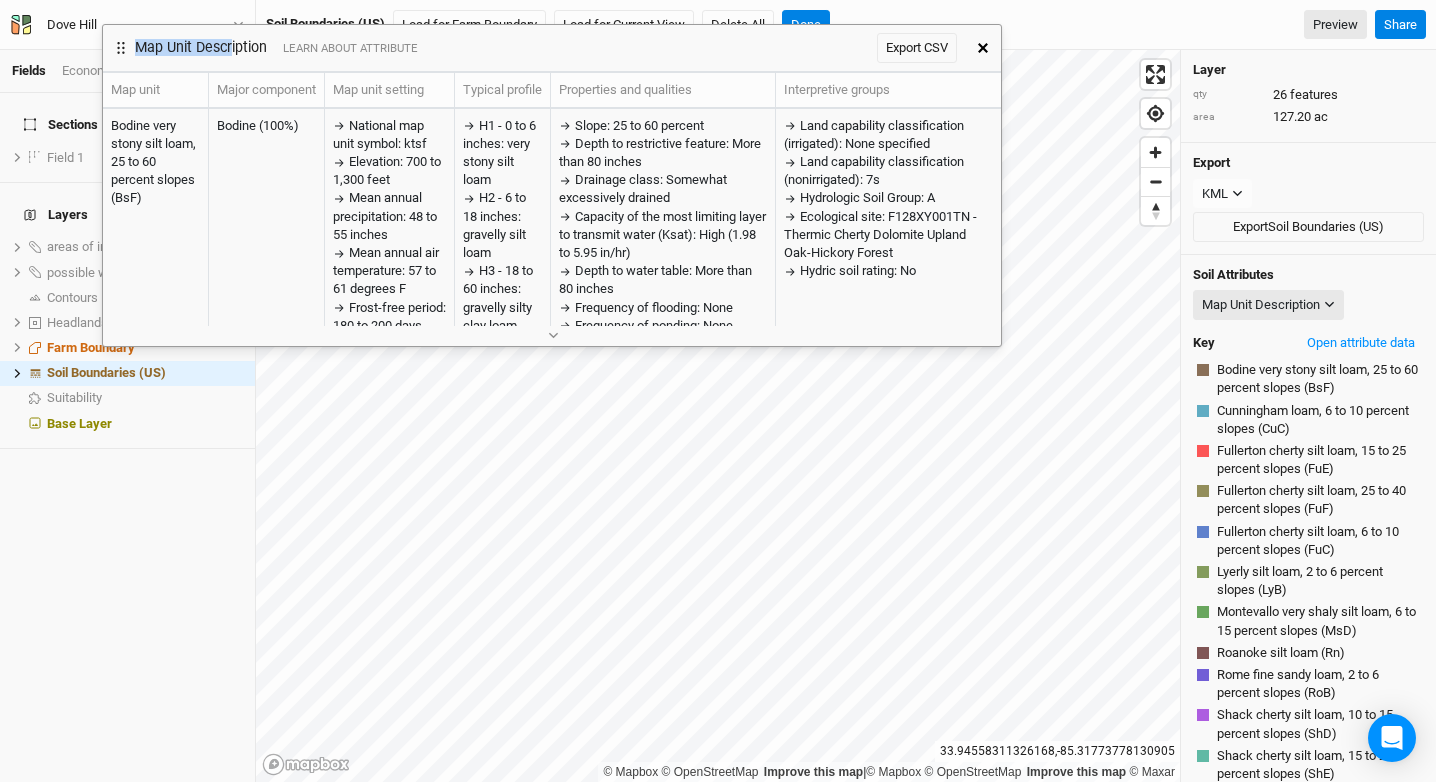 drag, startPoint x: 272, startPoint y: 18, endPoint x: 268, endPoint y: 64, distance: 46.173584 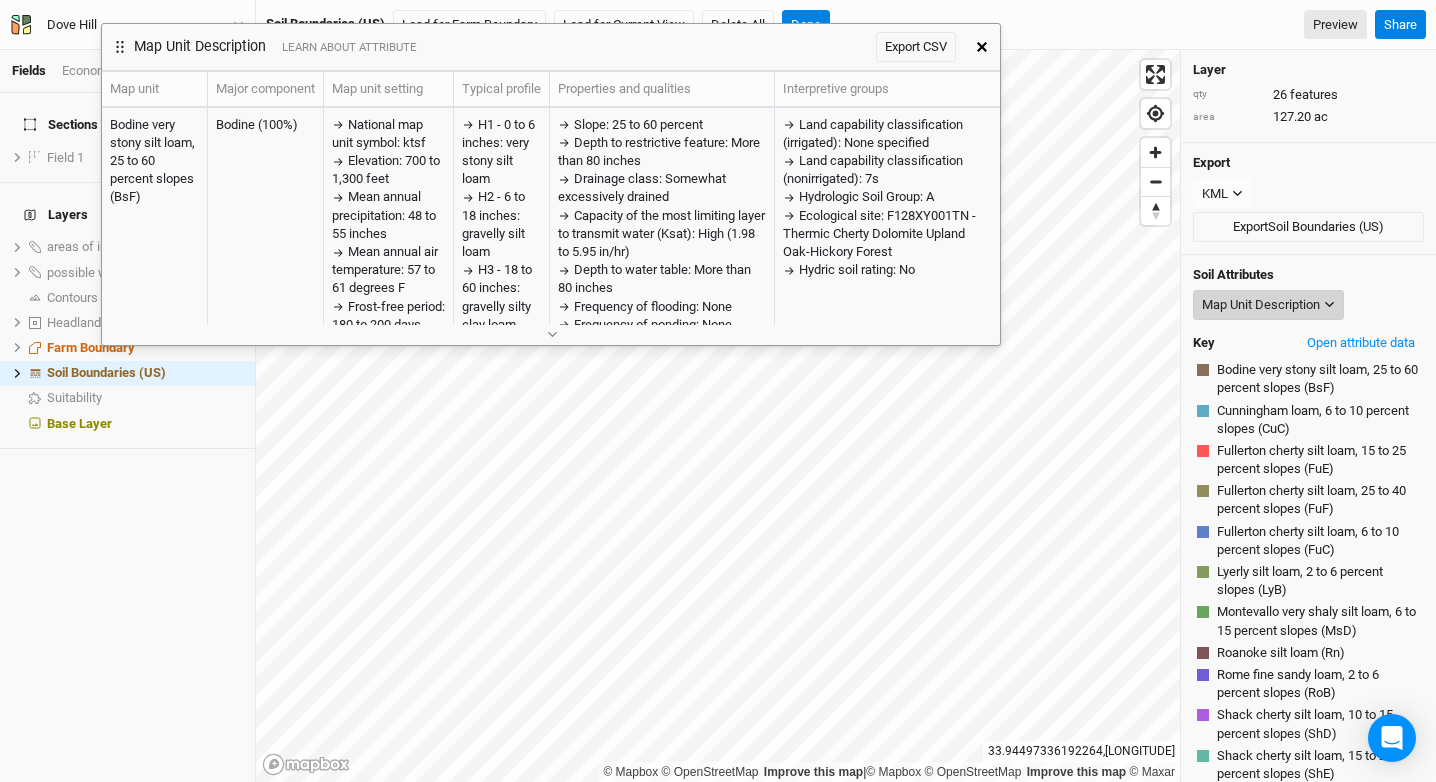 click on "Map Unit Description" at bounding box center [1261, 305] 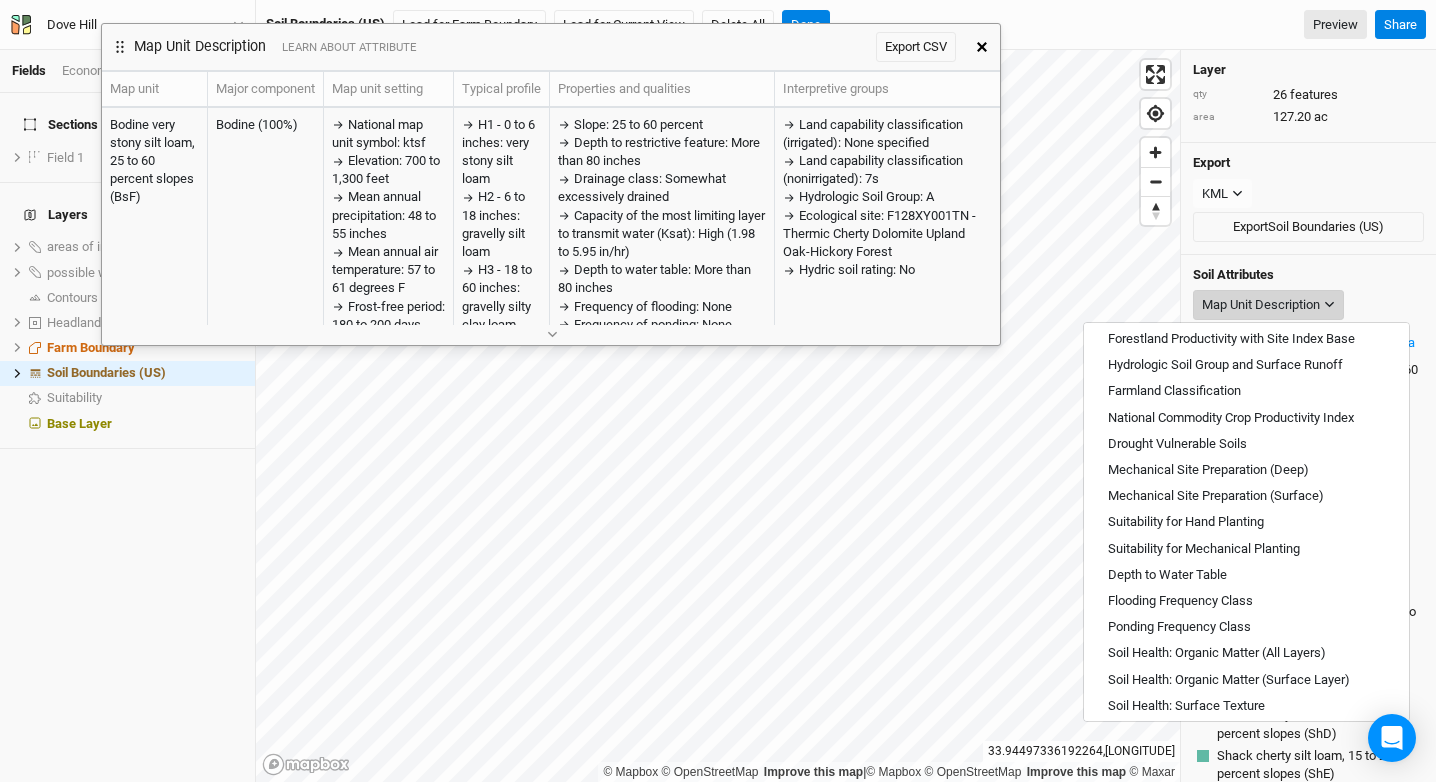 scroll, scrollTop: 718, scrollLeft: 0, axis: vertical 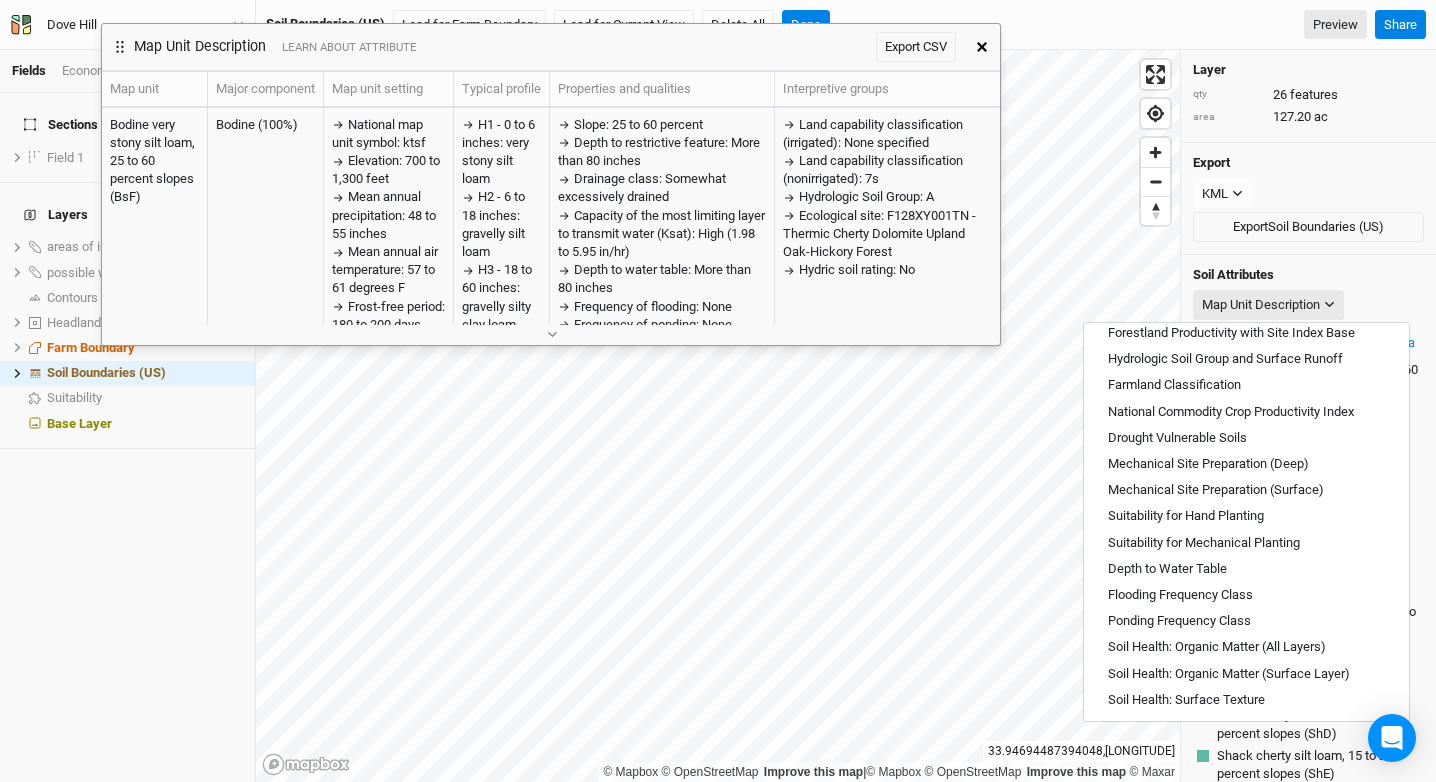click at bounding box center (982, 47) 